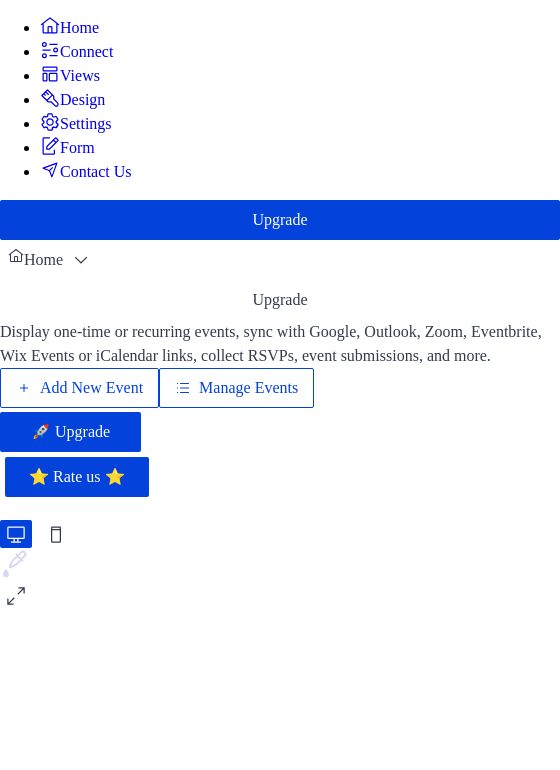 scroll, scrollTop: 0, scrollLeft: 0, axis: both 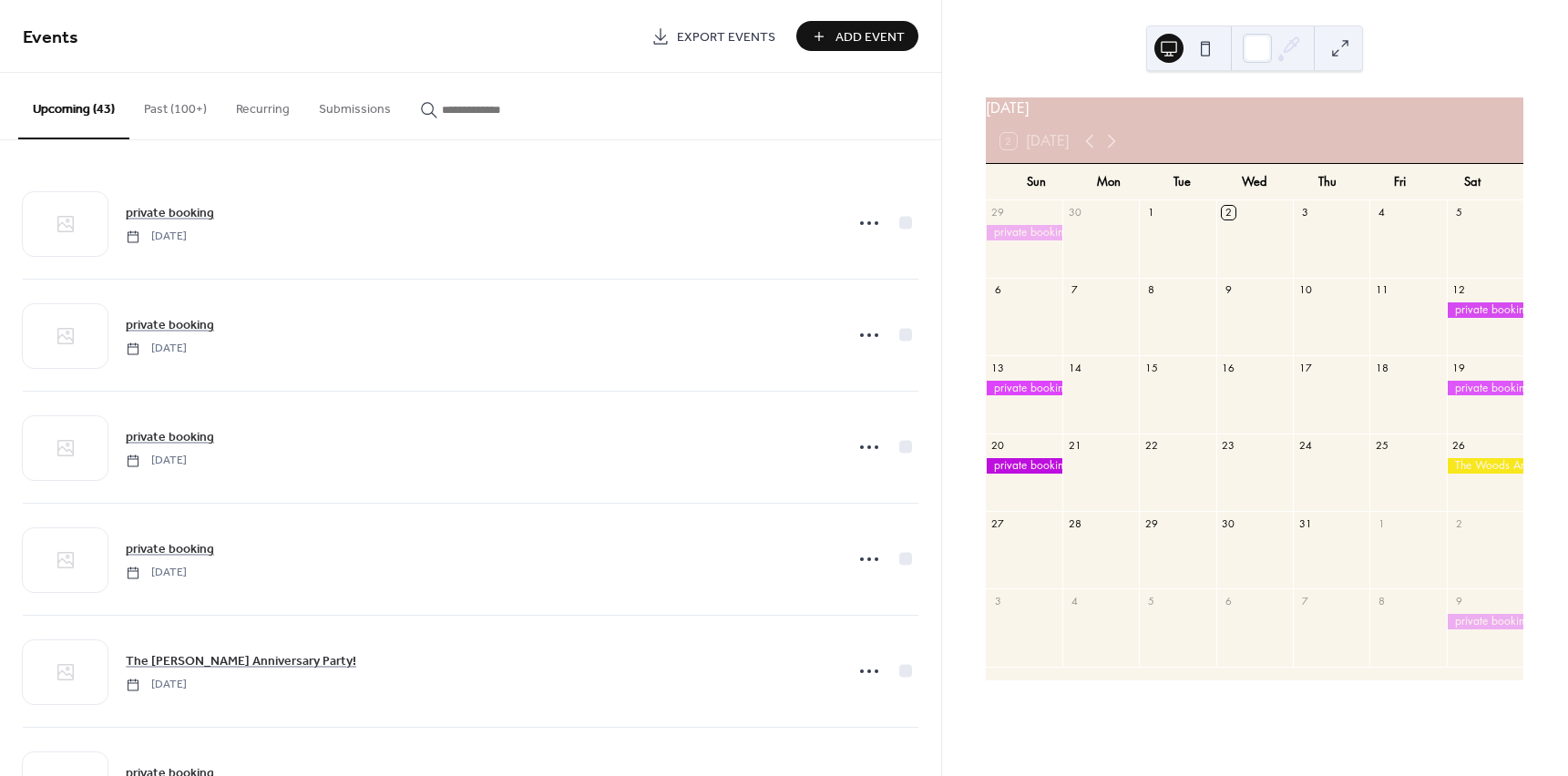 click at bounding box center [1024, 388] 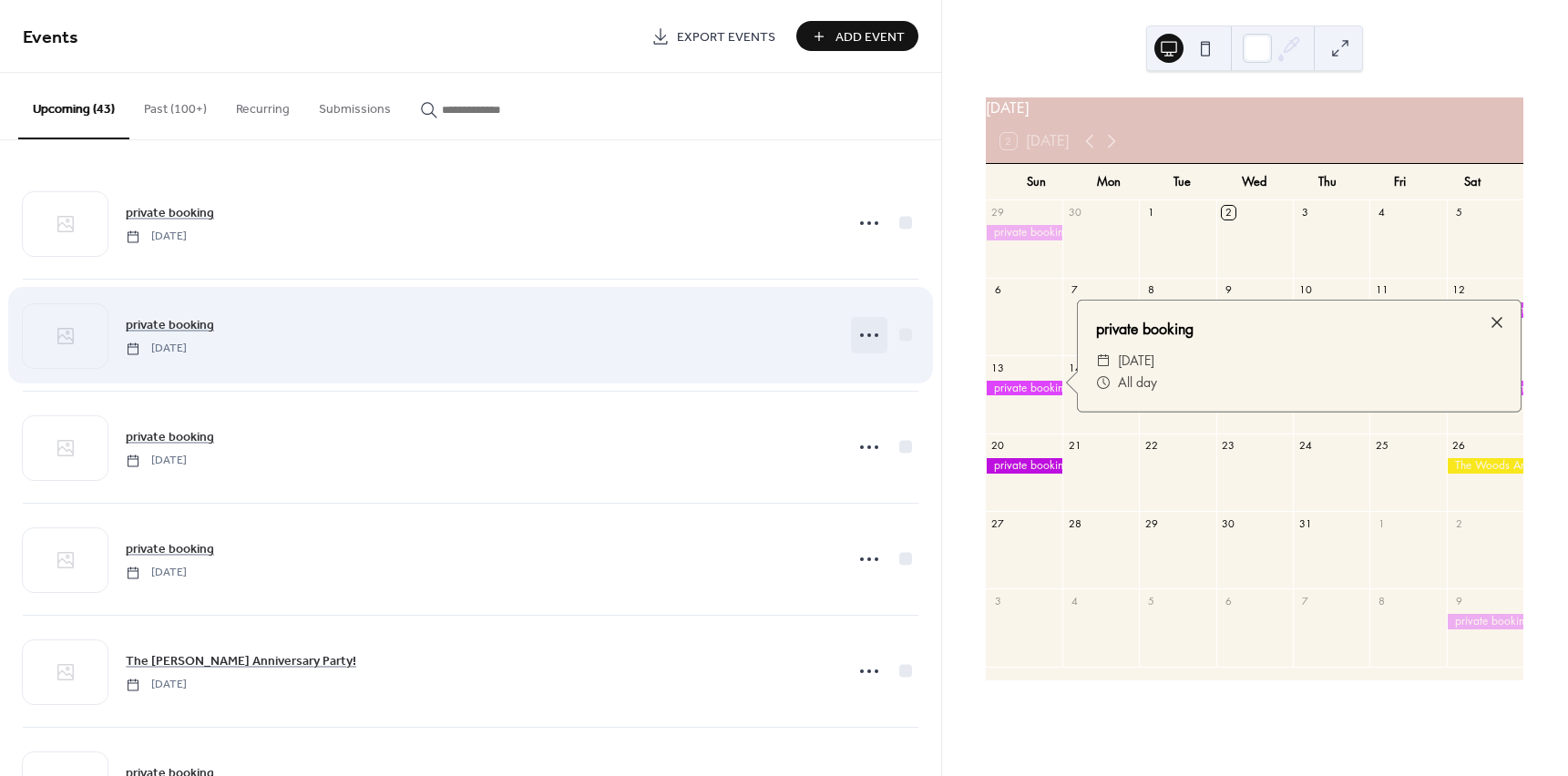 click at bounding box center [869, 335] 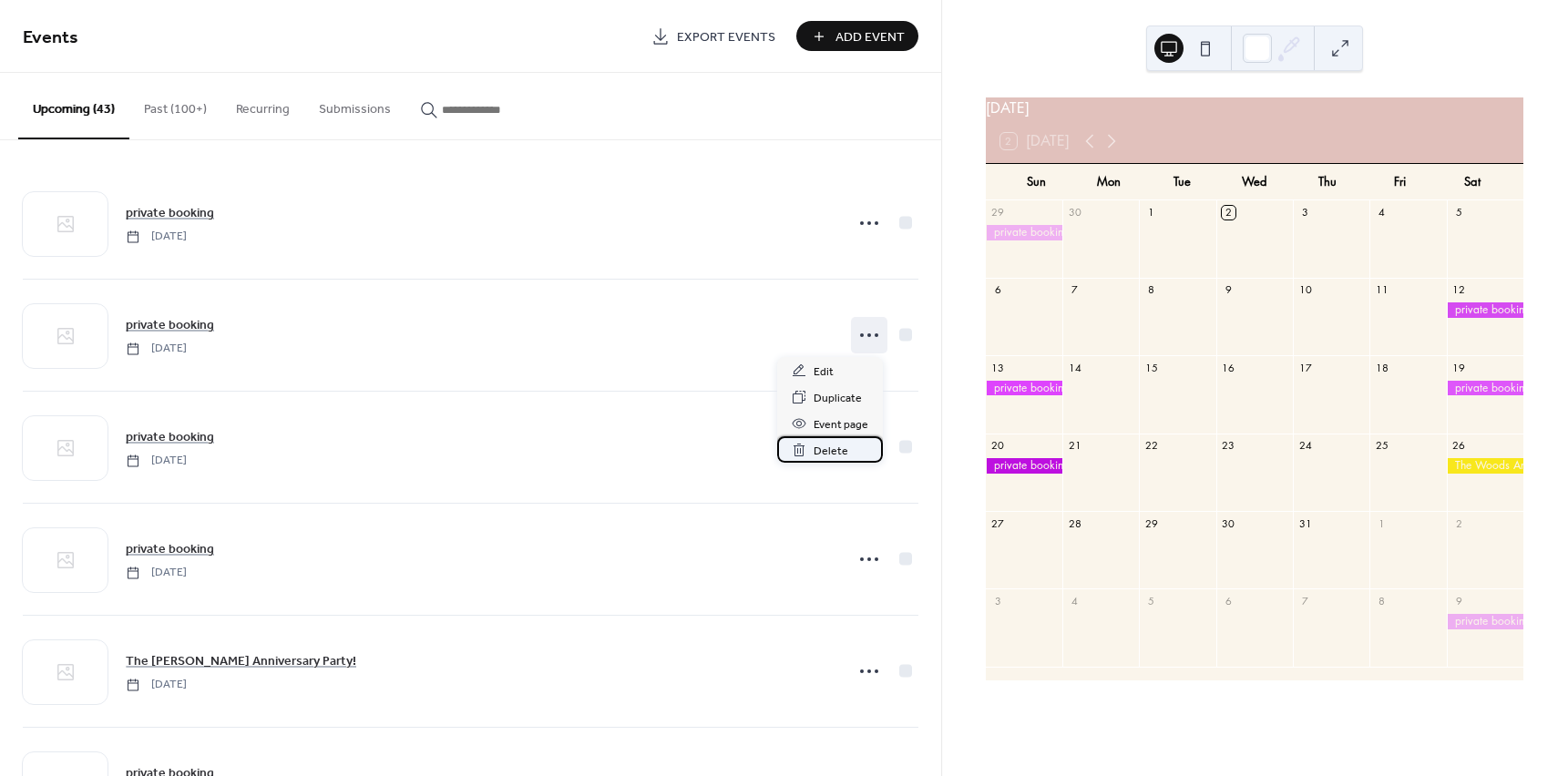 click on "Delete" at bounding box center [831, 451] 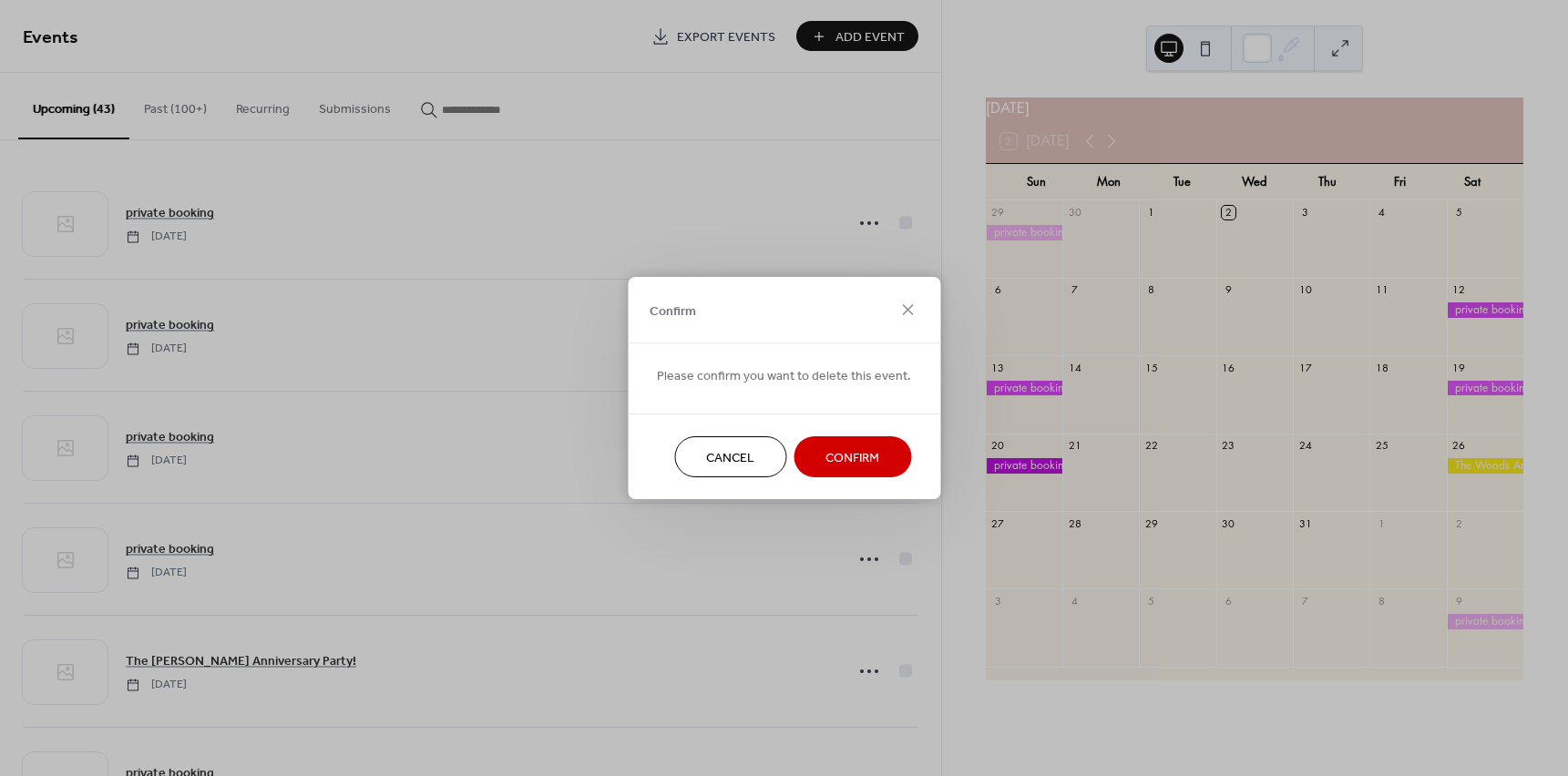 click on "Confirm" at bounding box center (852, 458) 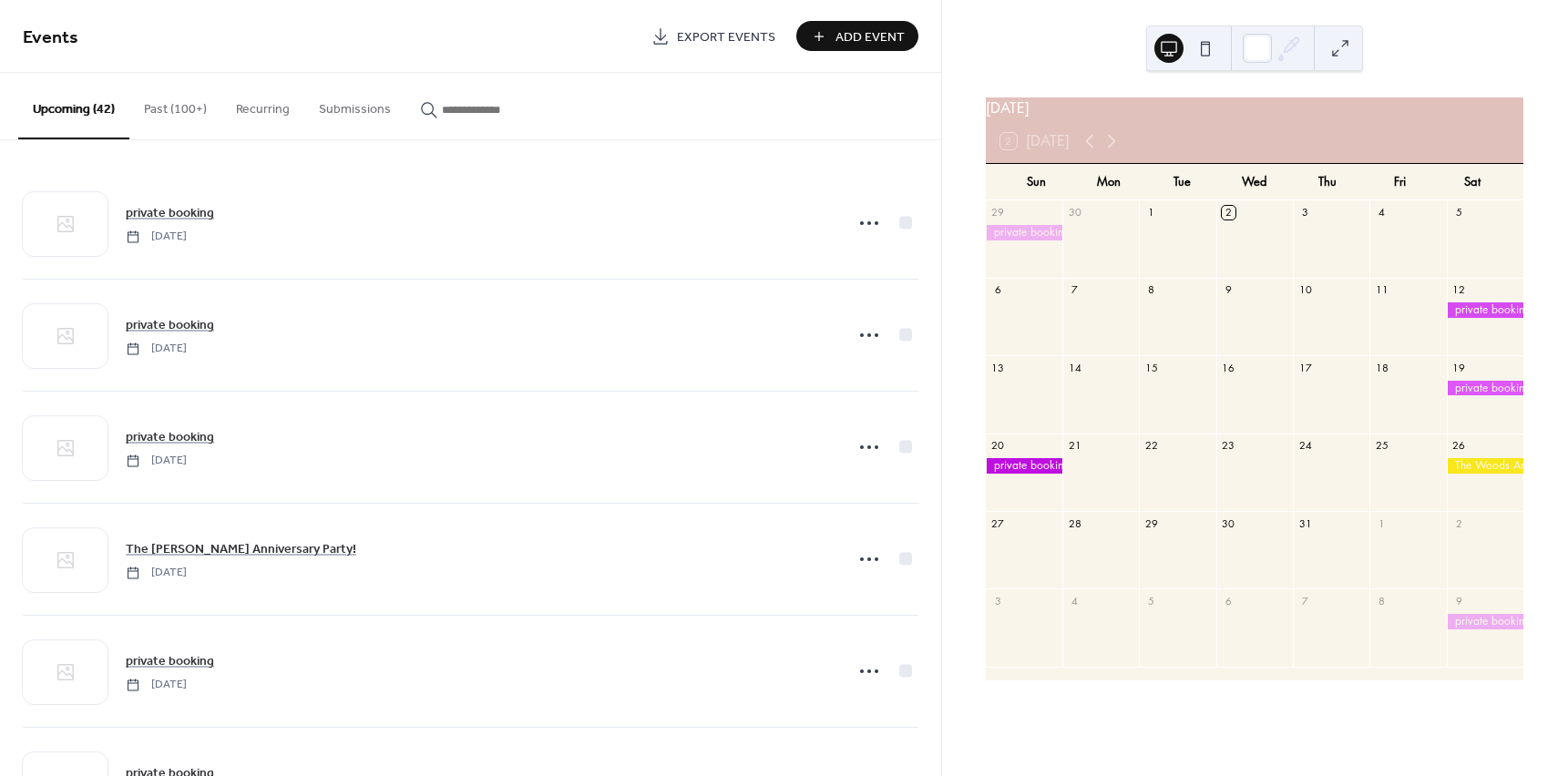 click on "Add Event" at bounding box center (870, 37) 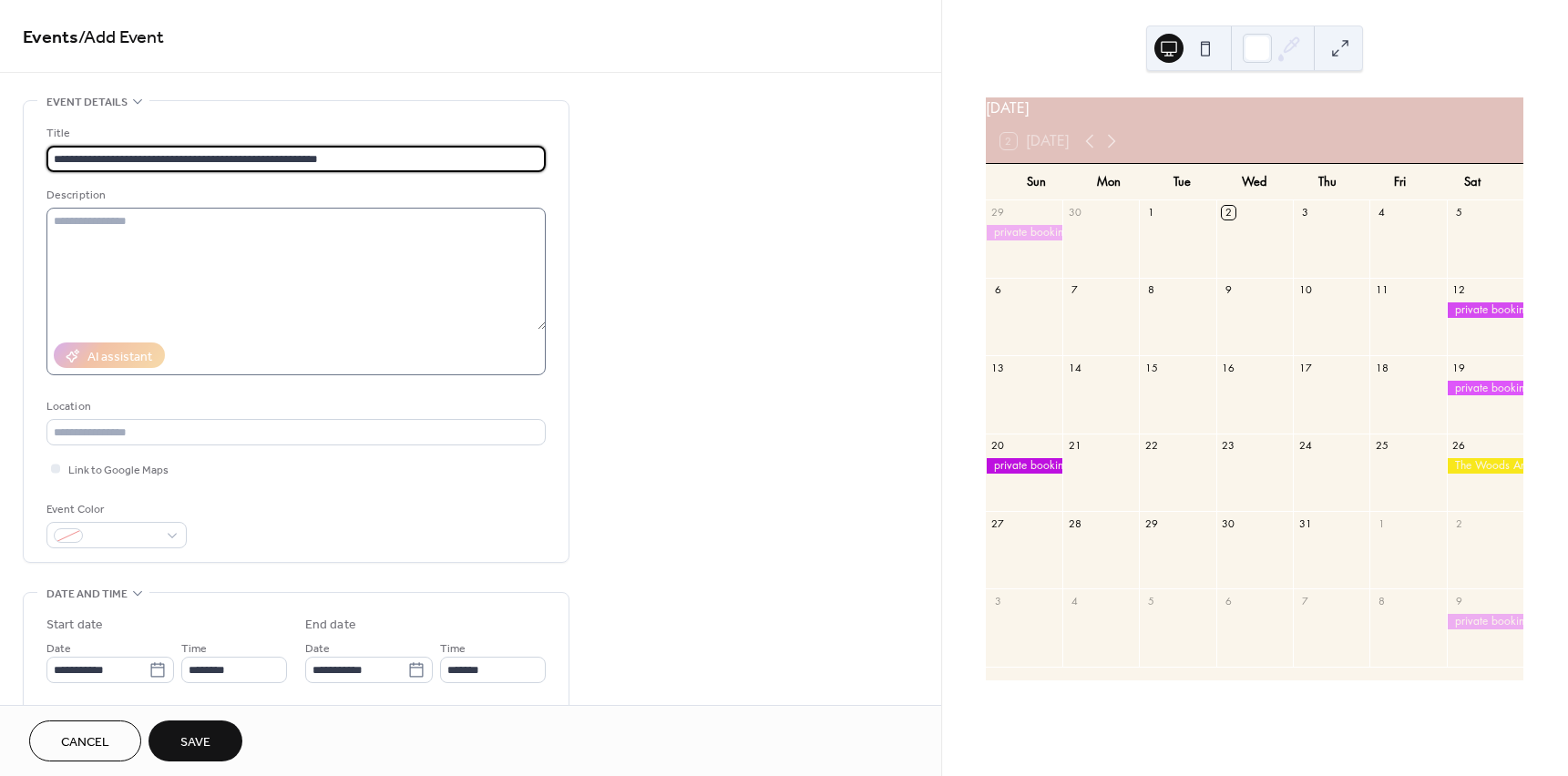 type on "**********" 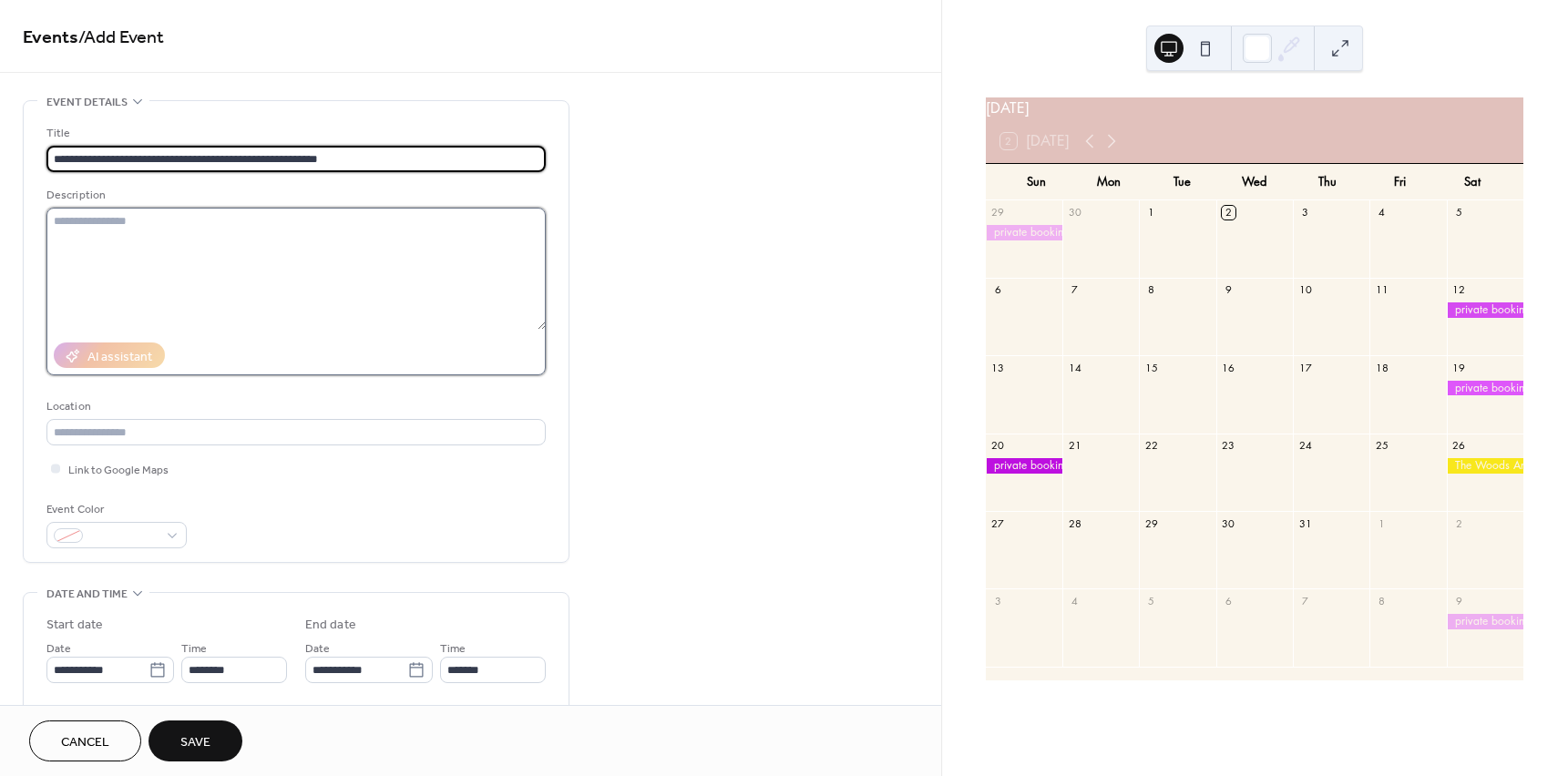 click at bounding box center (296, 269) 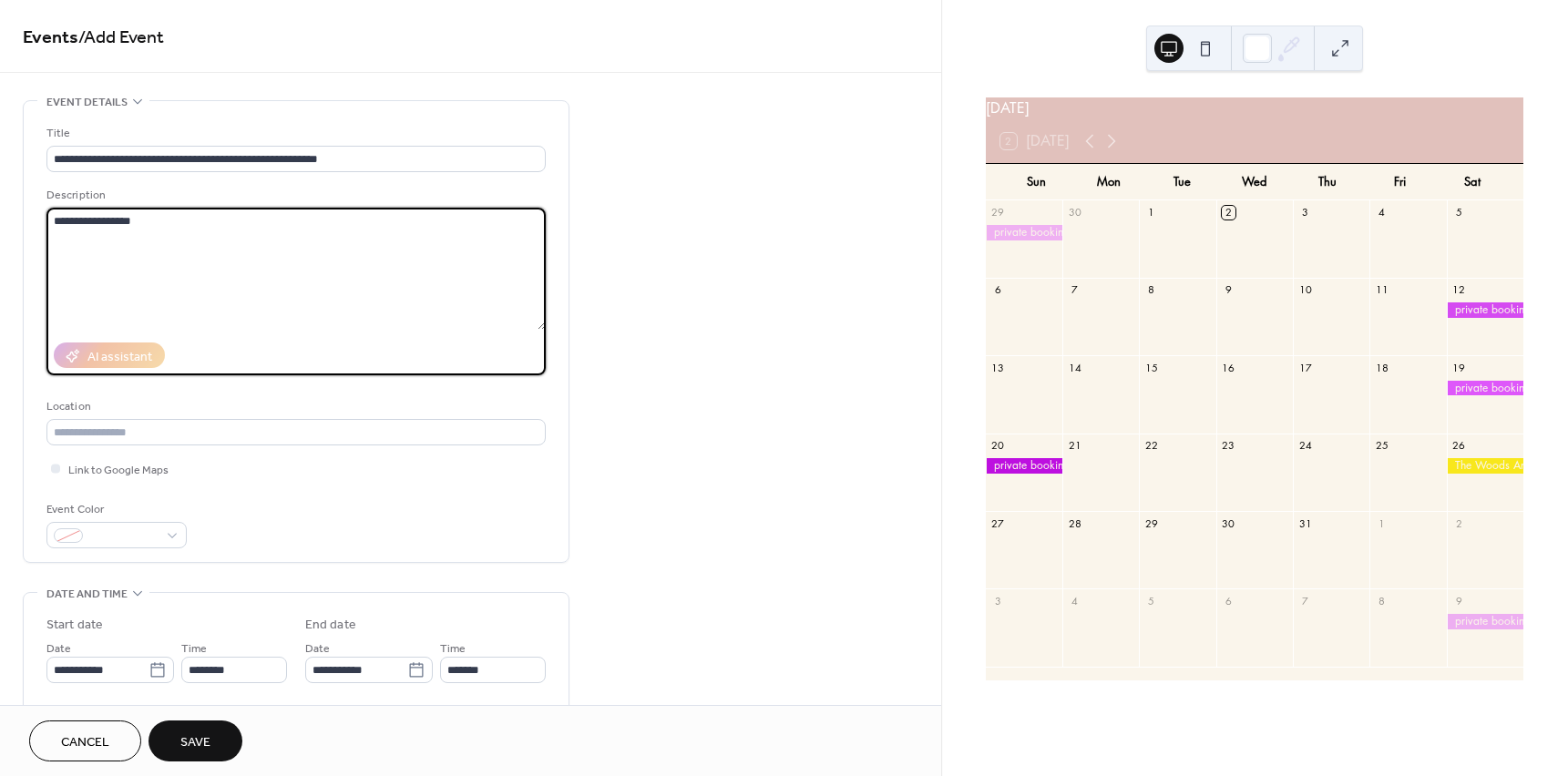 click on "**********" at bounding box center (296, 269) 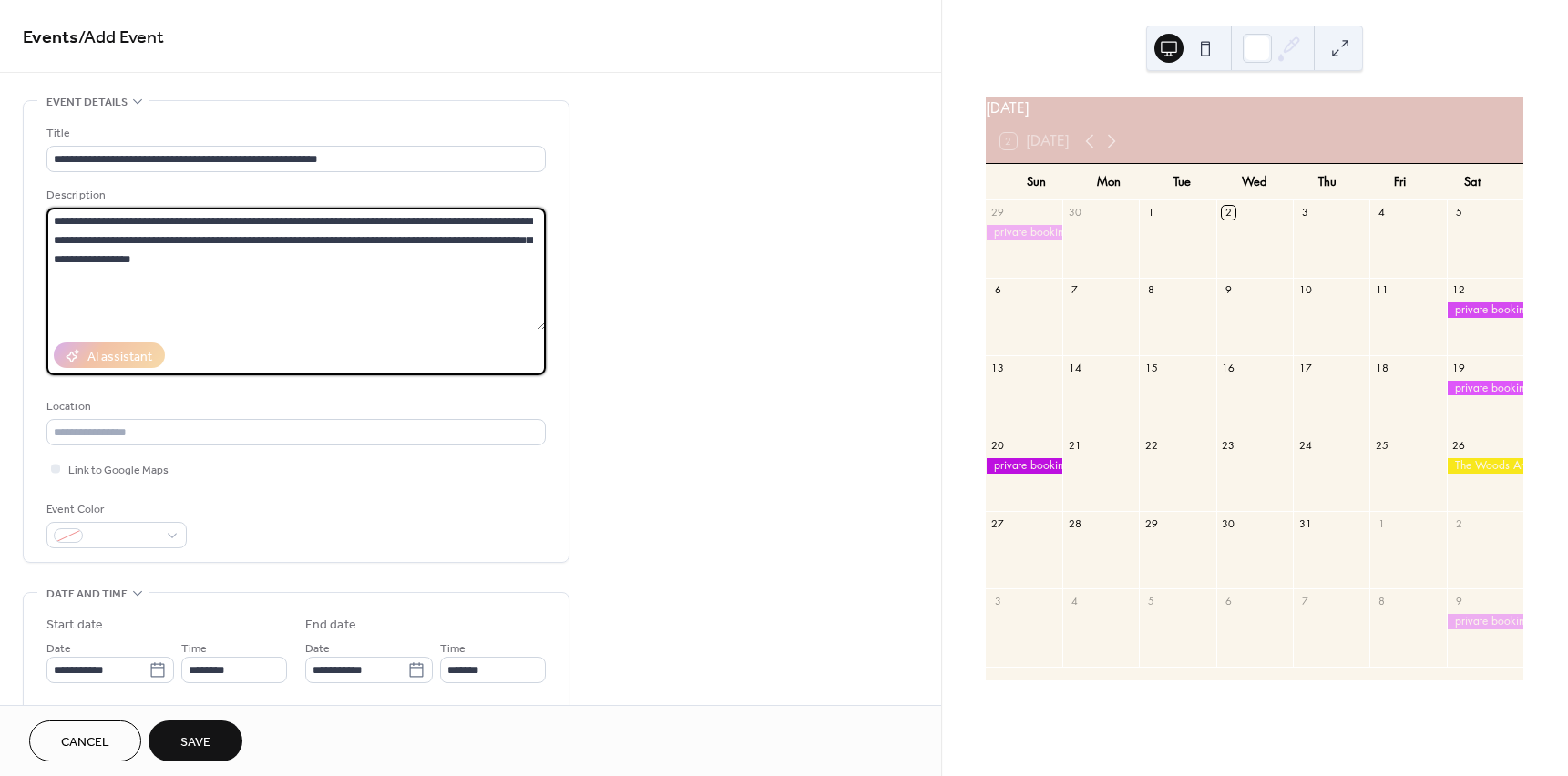 drag, startPoint x: 189, startPoint y: 266, endPoint x: 53, endPoint y: 220, distance: 143.5688 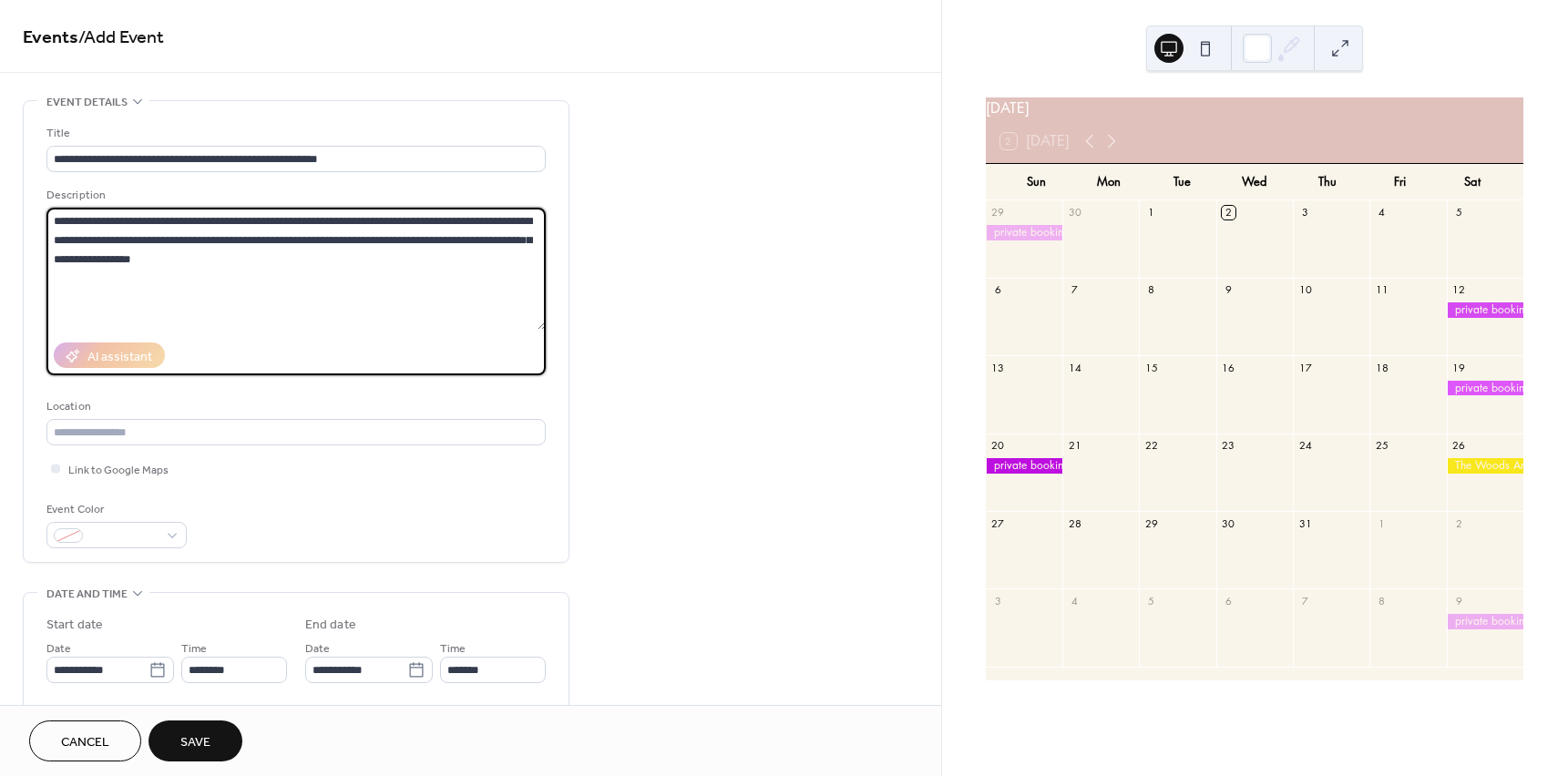 click on "**********" at bounding box center (470, 655) 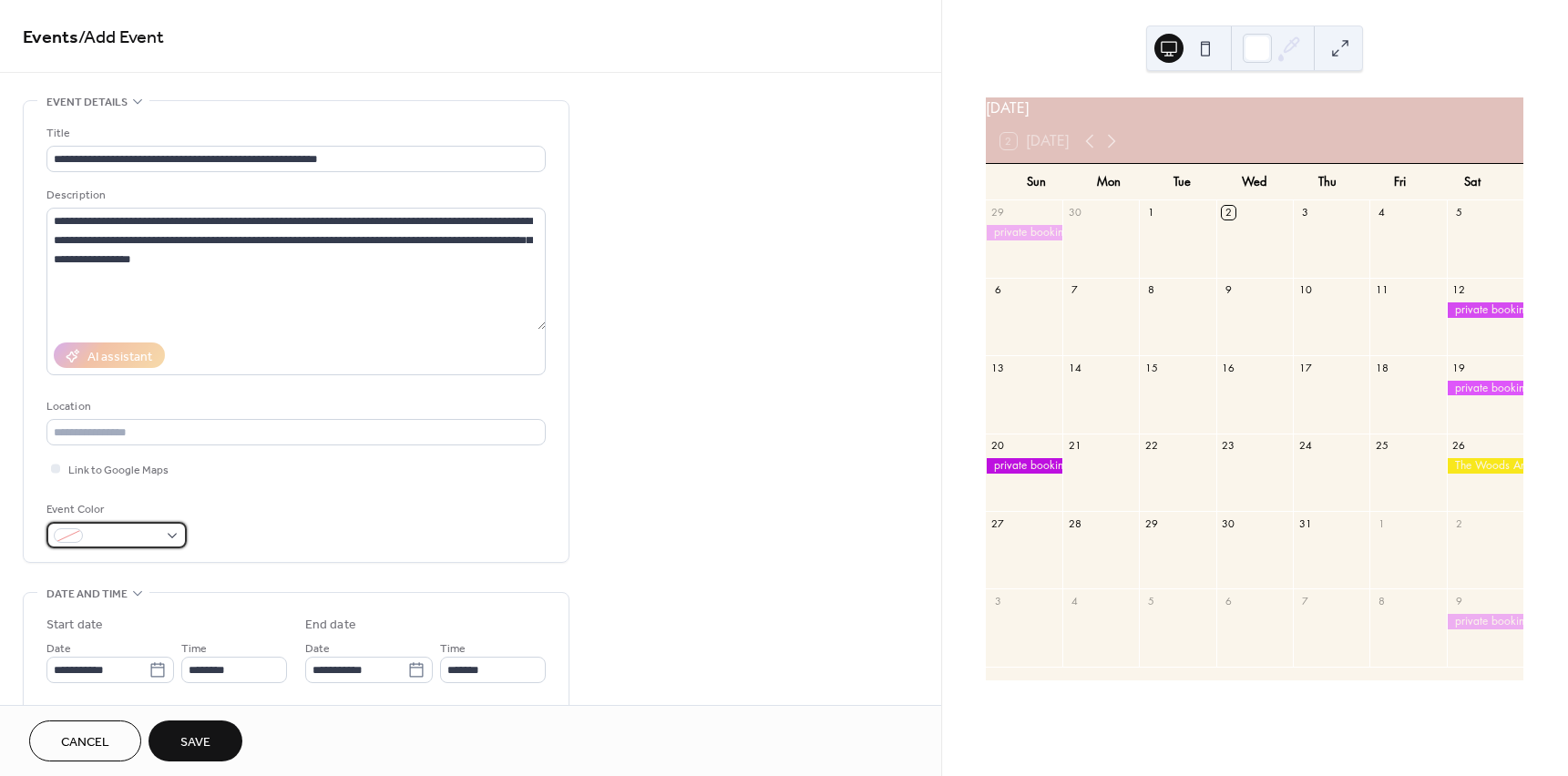 click at bounding box center (117, 535) 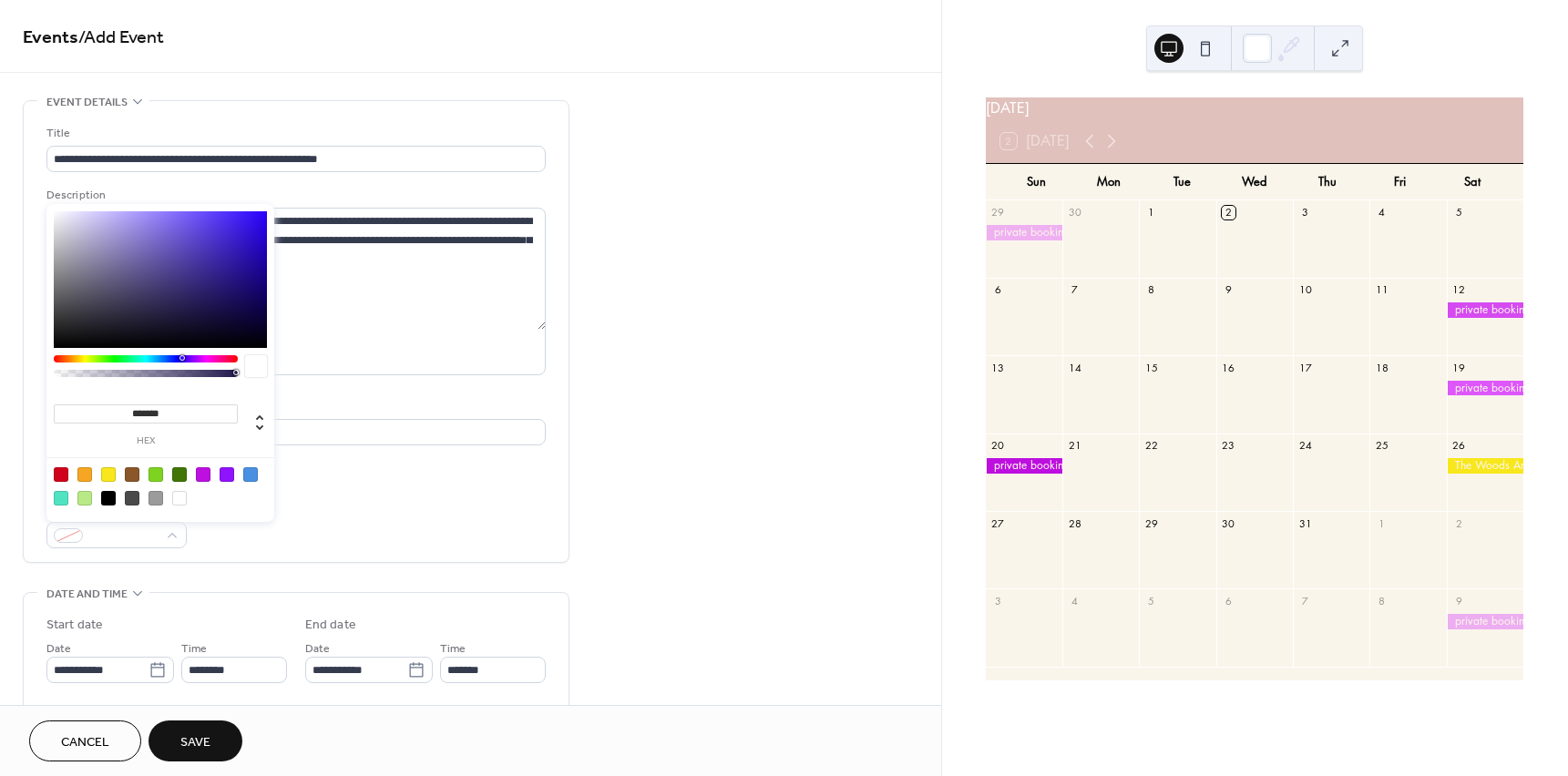 click at bounding box center [108, 475] 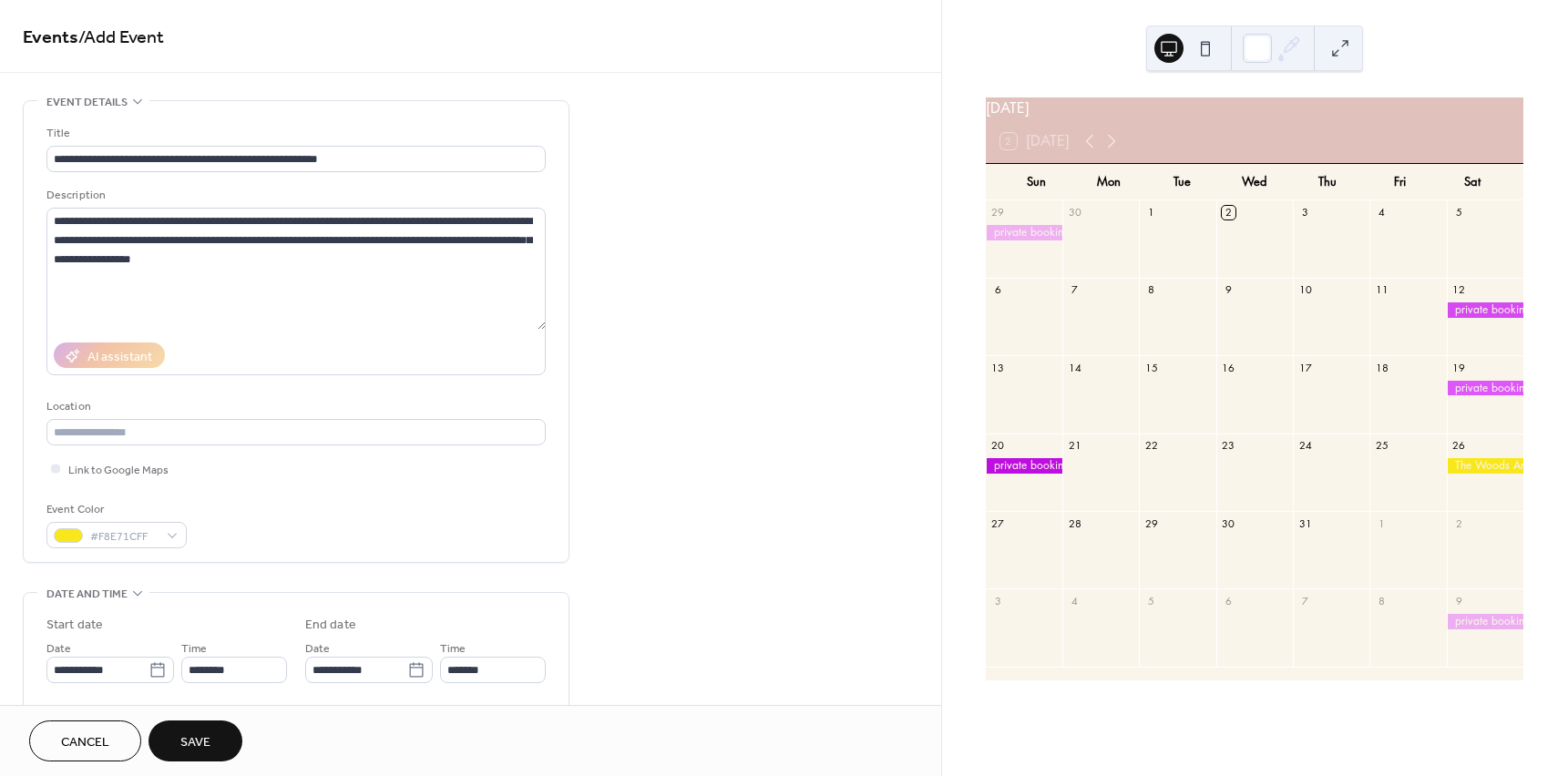 click on "**********" at bounding box center [296, 336] 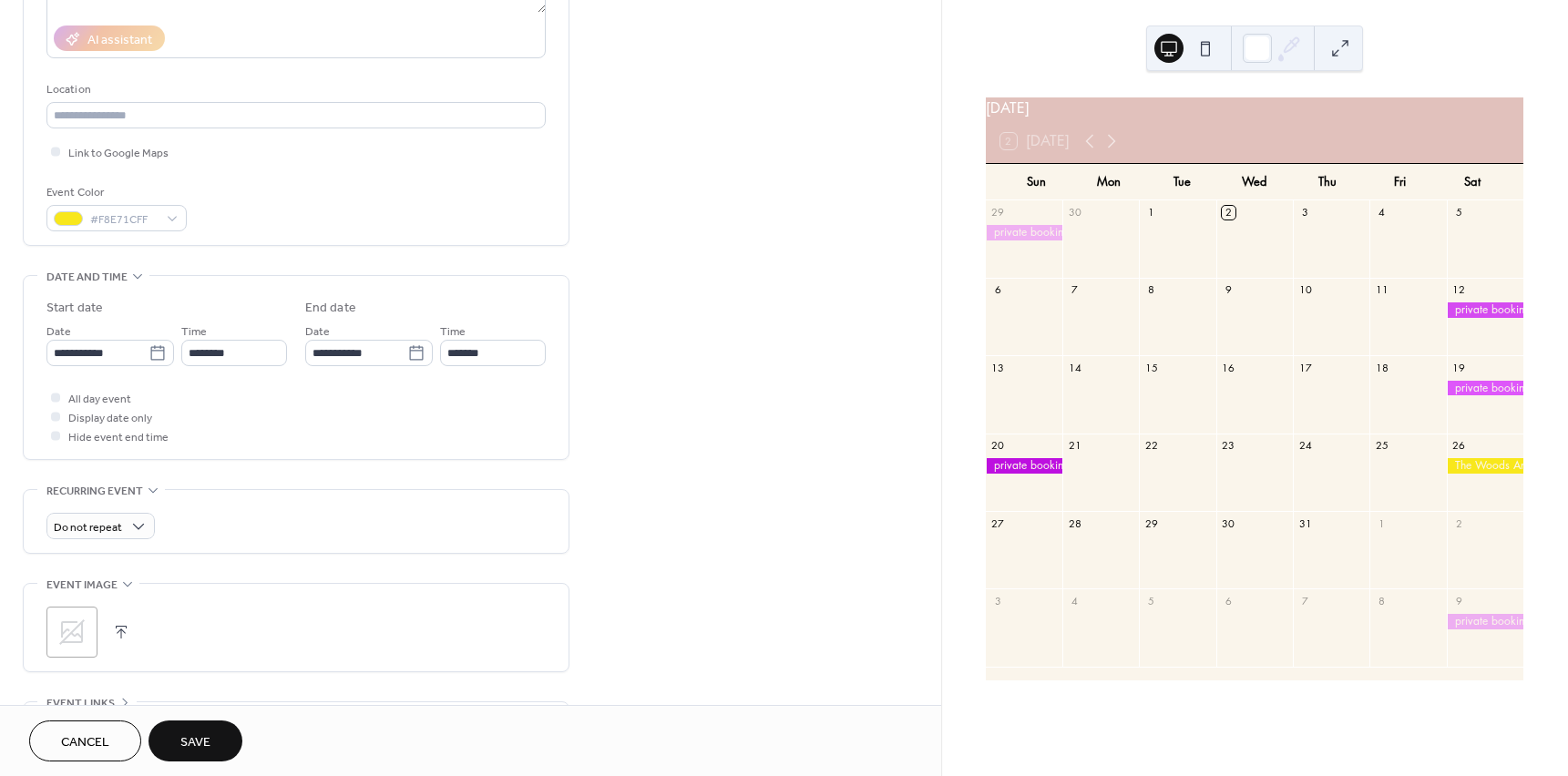 scroll, scrollTop: 364, scrollLeft: 0, axis: vertical 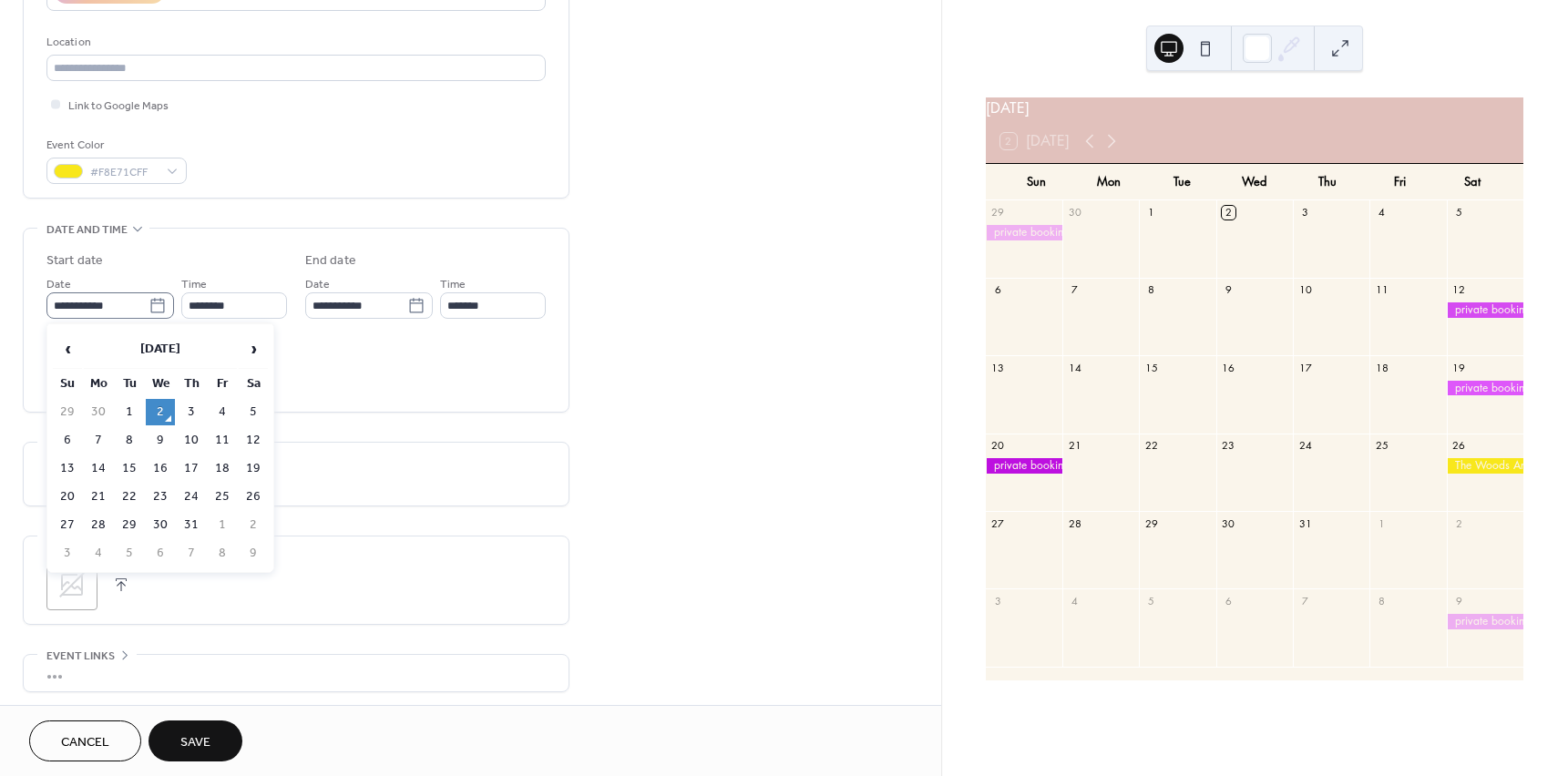 click 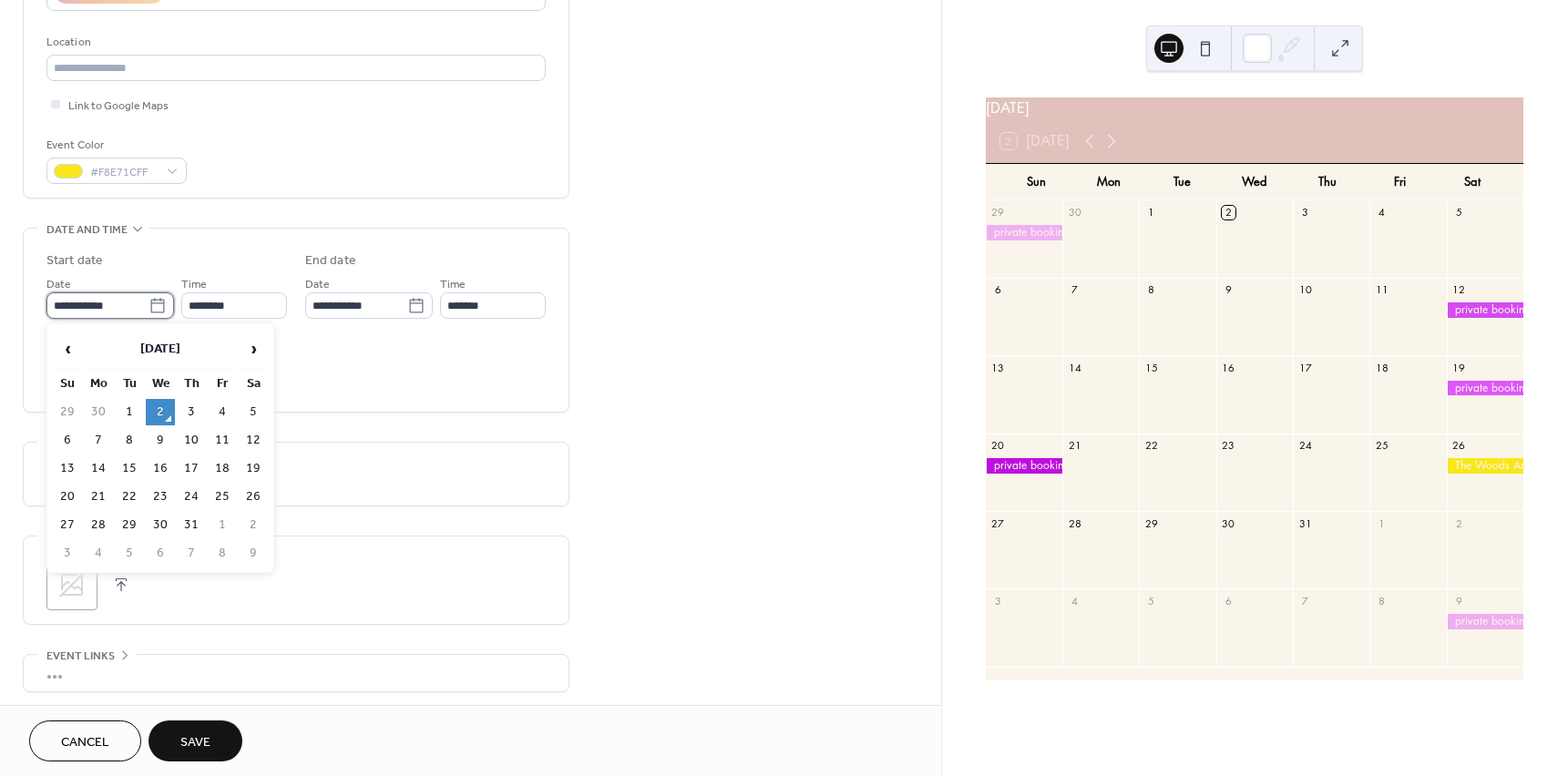 click on "**********" at bounding box center (97, 305) 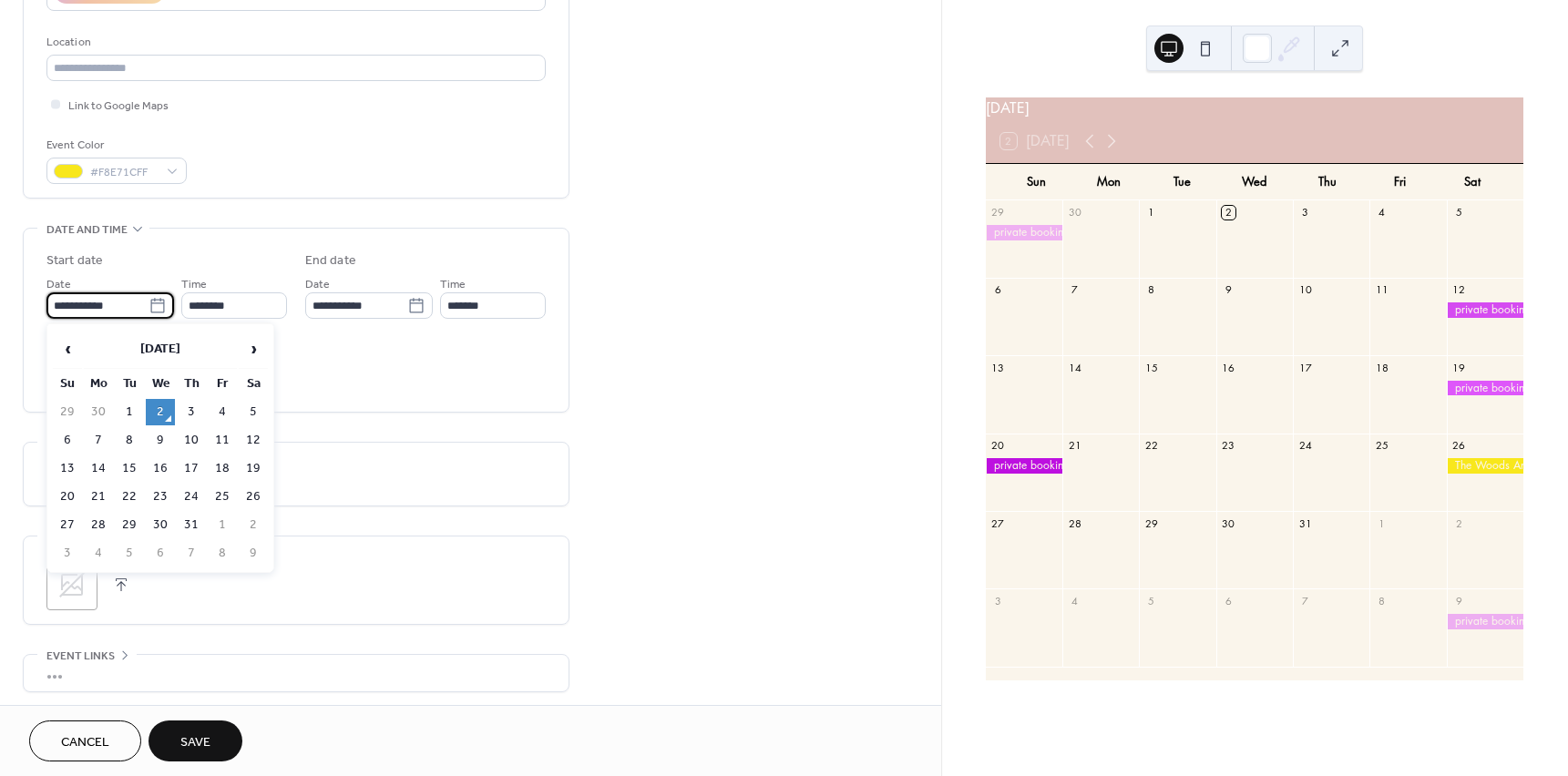click on "23" at bounding box center [160, 496] 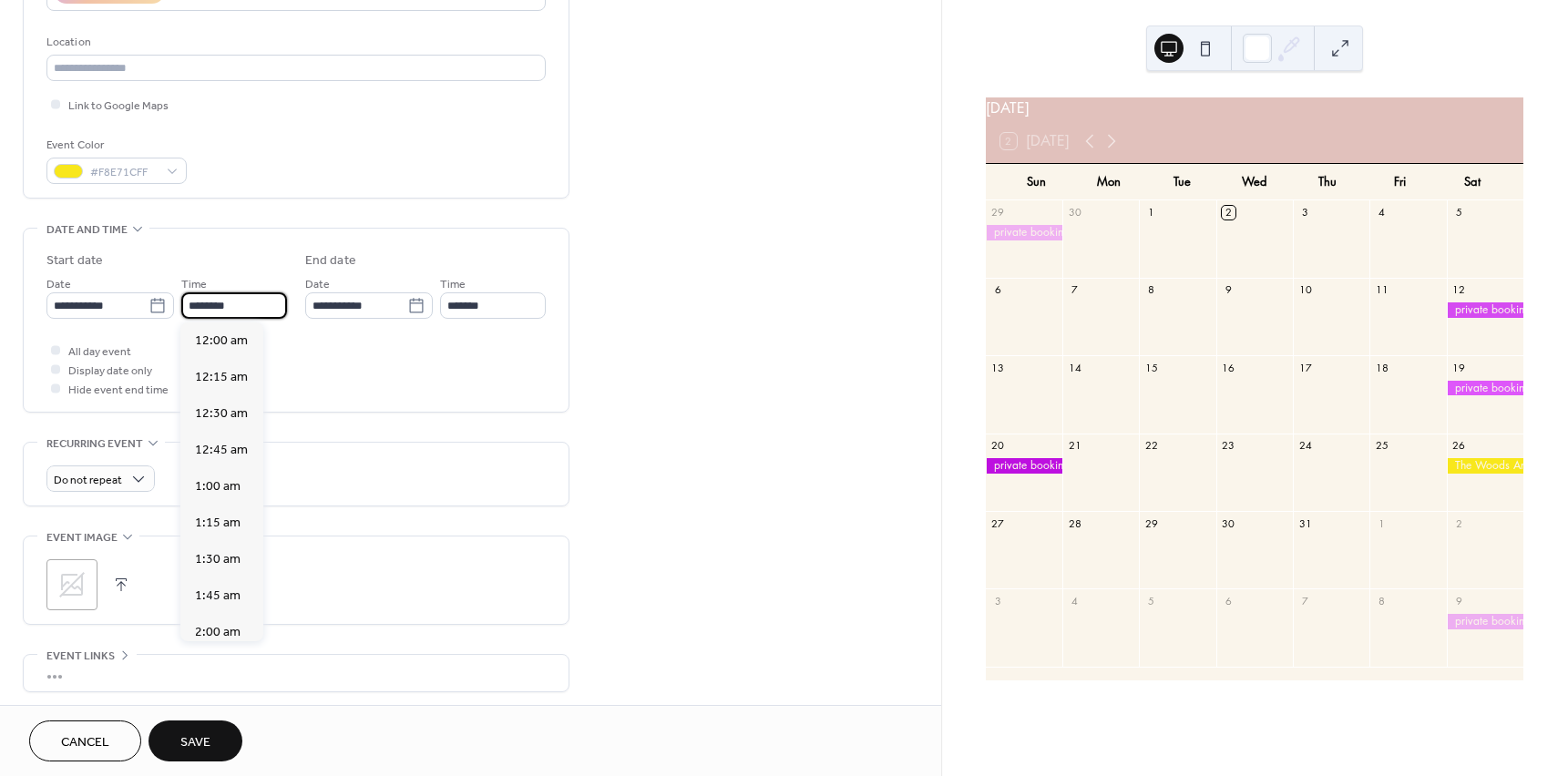 scroll, scrollTop: 1792, scrollLeft: 0, axis: vertical 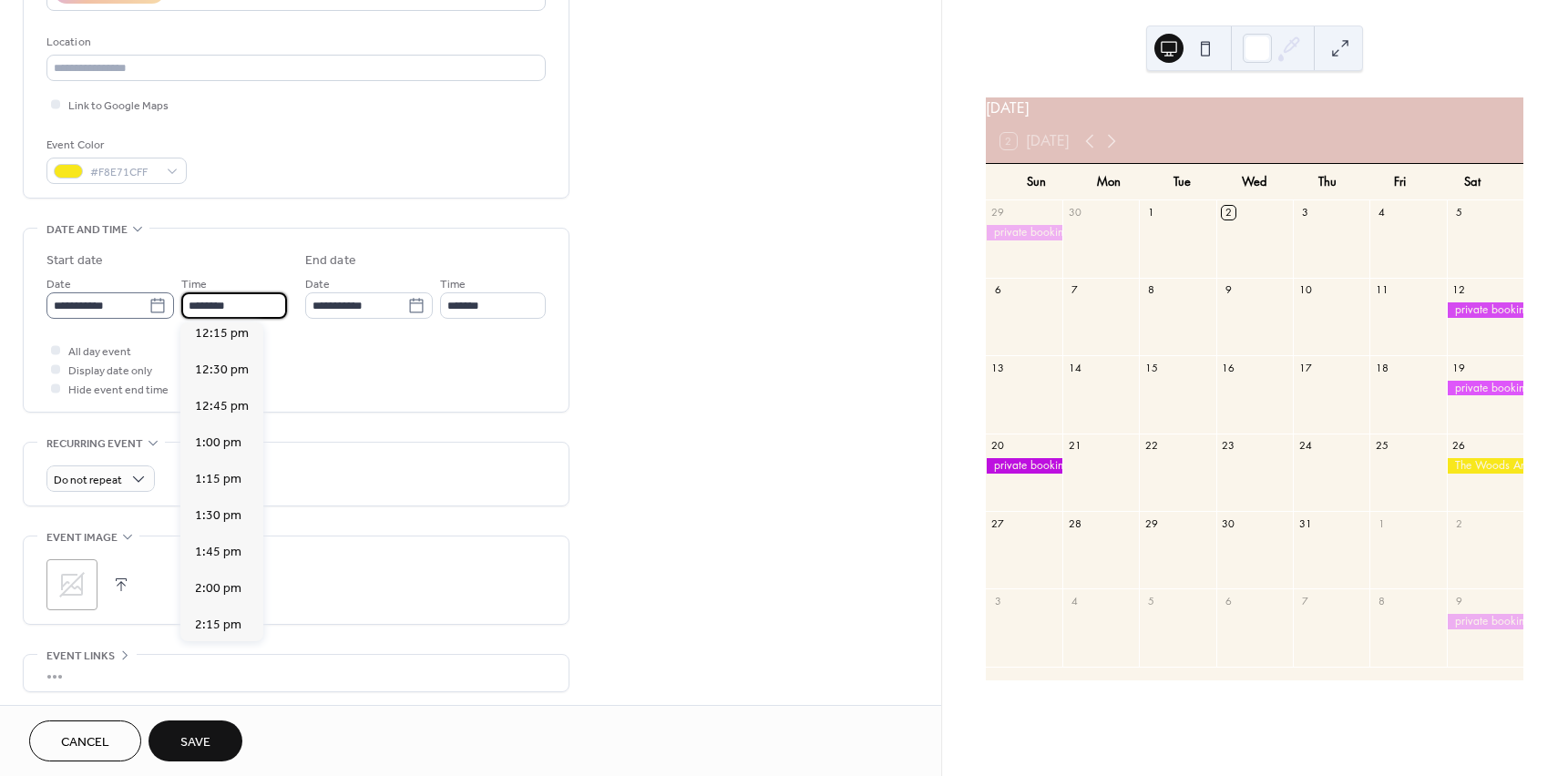 drag, startPoint x: 240, startPoint y: 310, endPoint x: 132, endPoint y: 304, distance: 108.16654 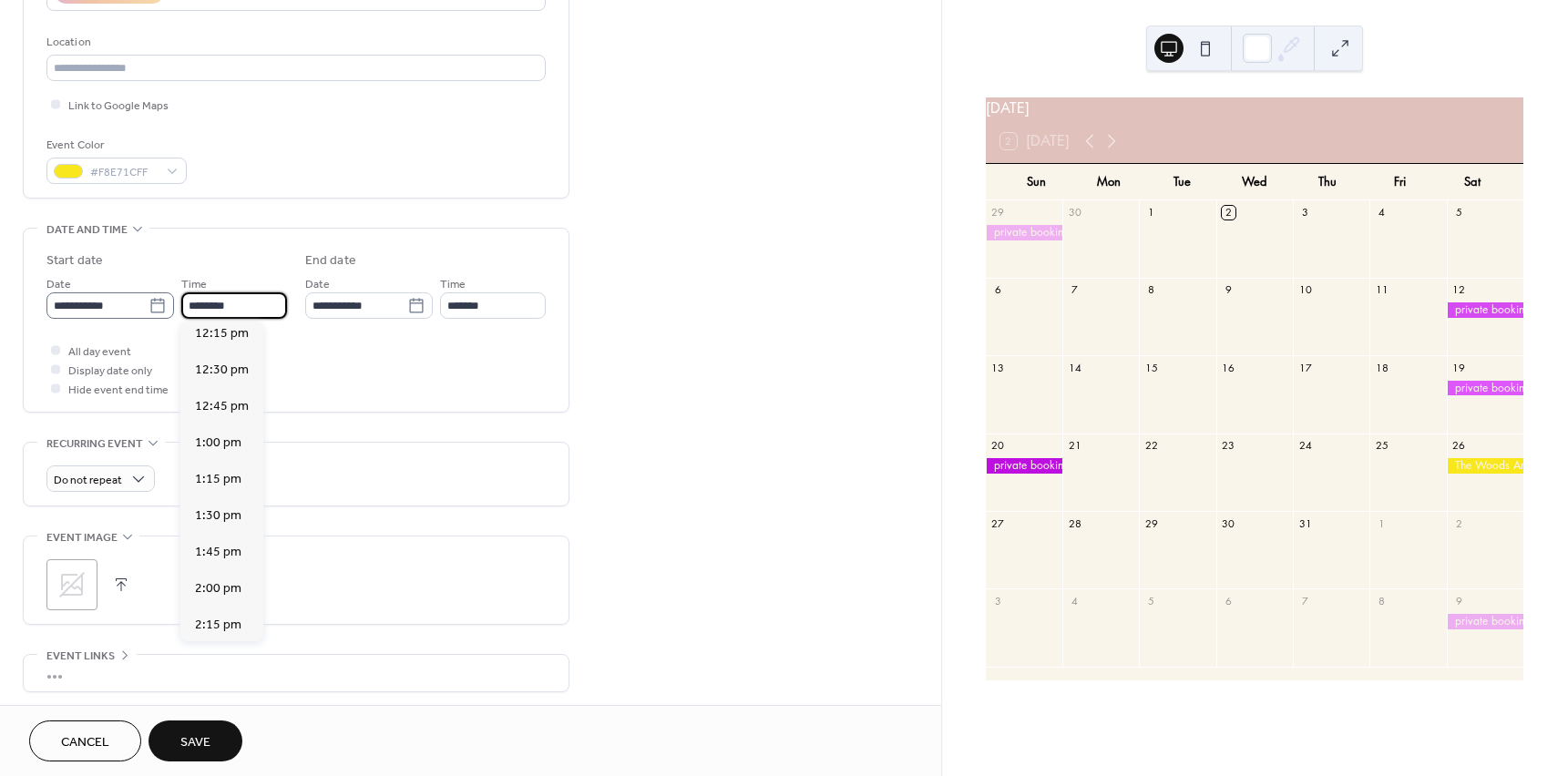 click on "**********" at bounding box center [167, 296] 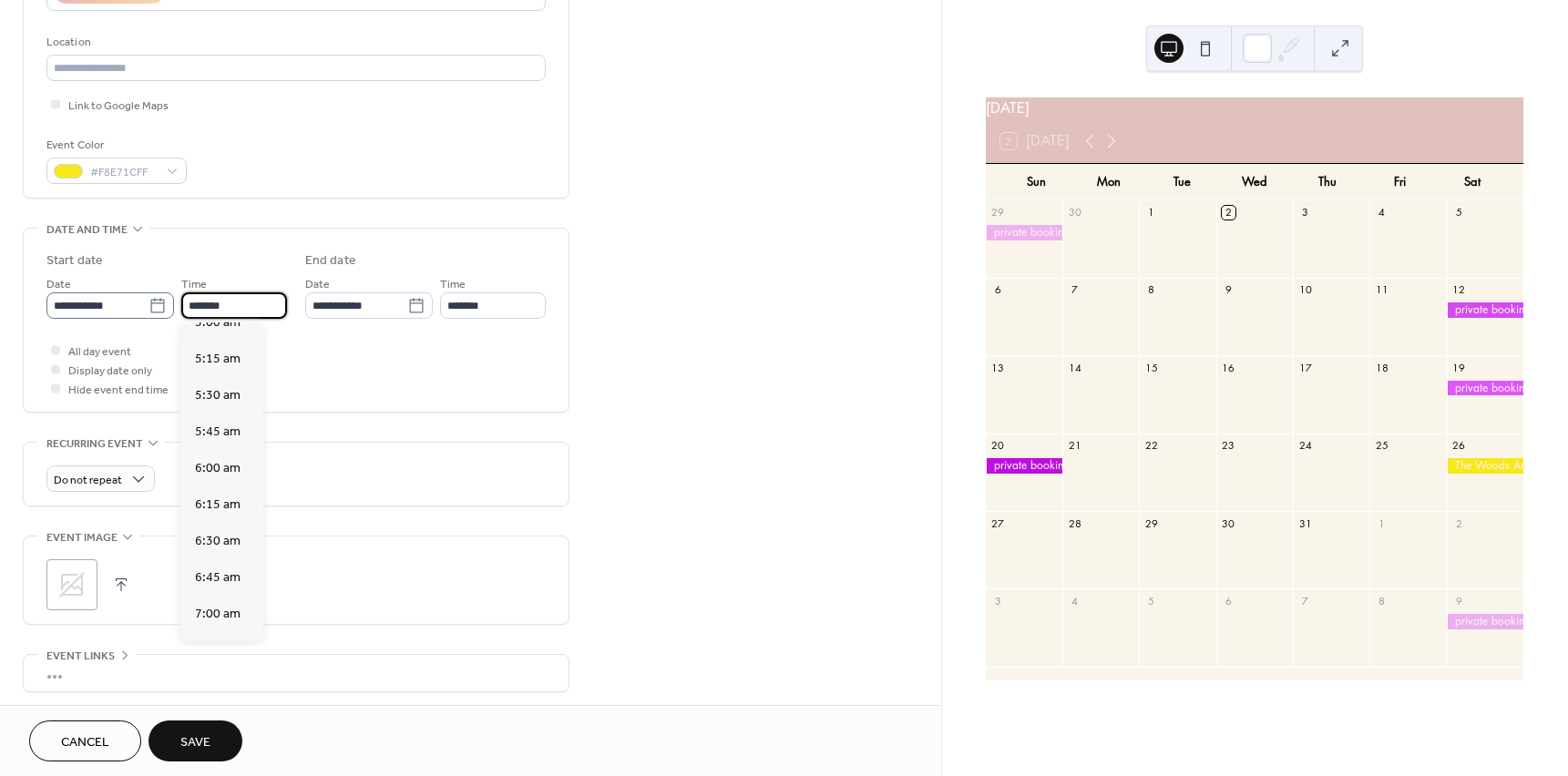 scroll, scrollTop: 2539, scrollLeft: 0, axis: vertical 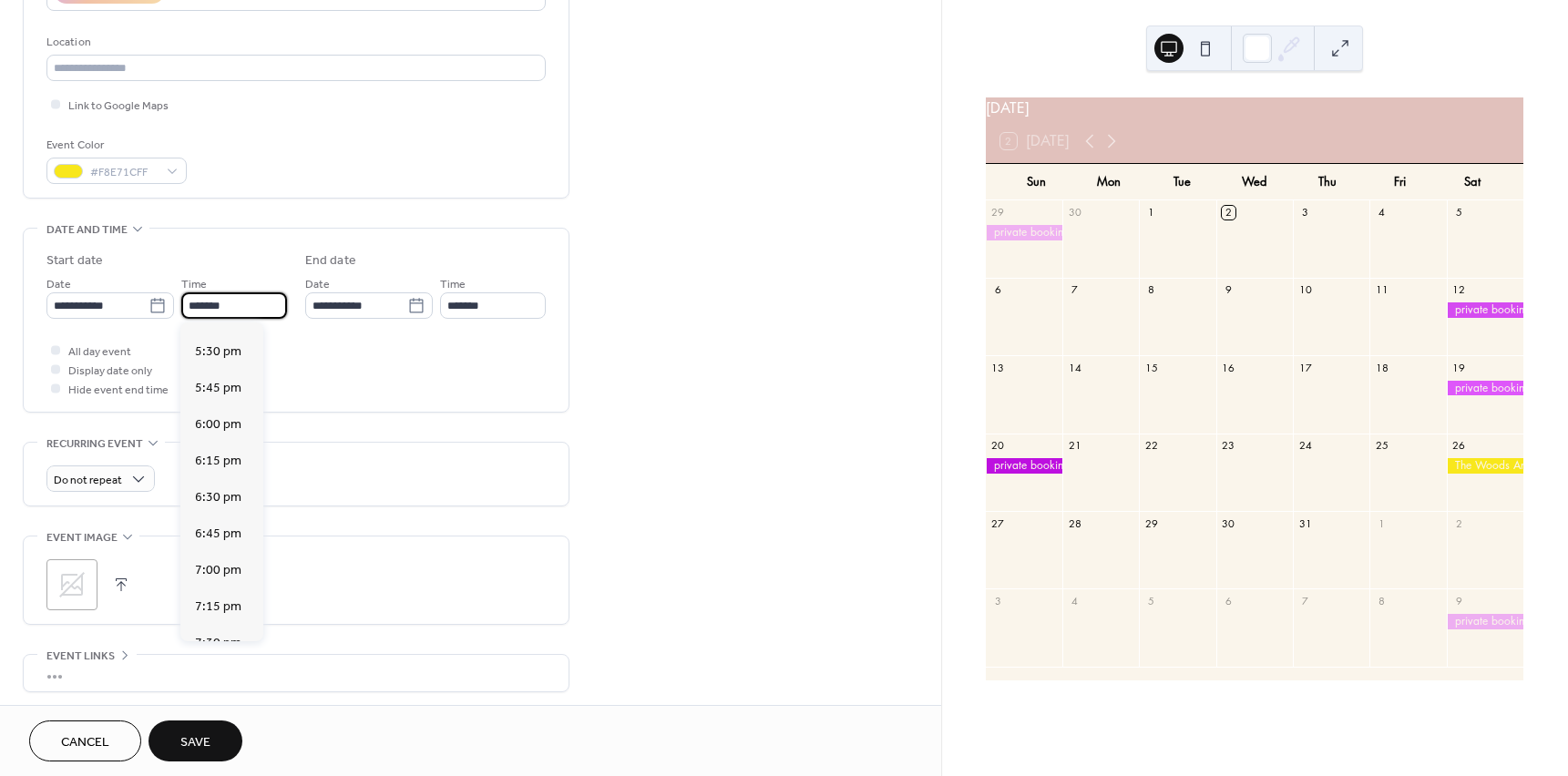 type on "*******" 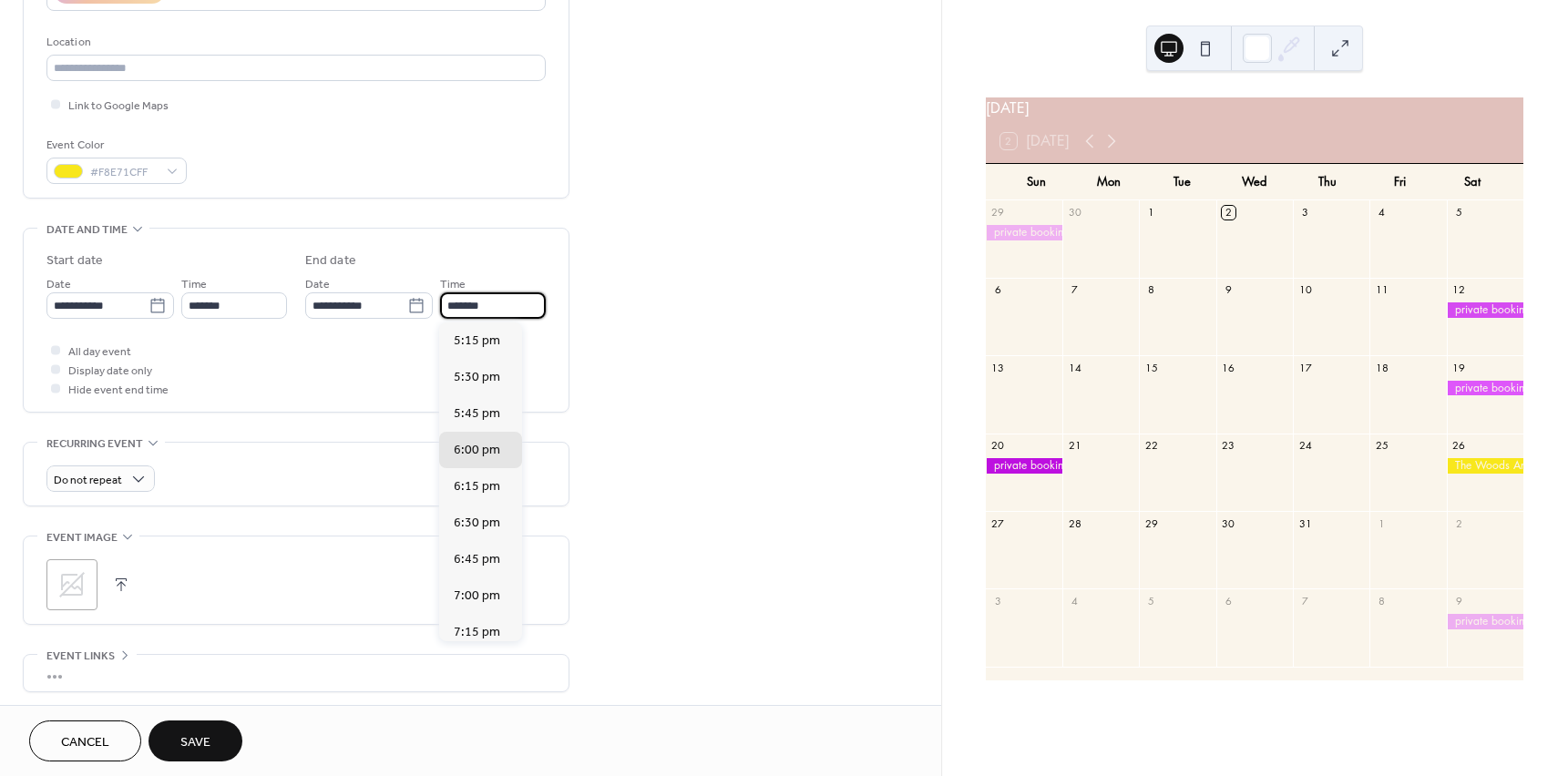 click on "*******" at bounding box center (493, 305) 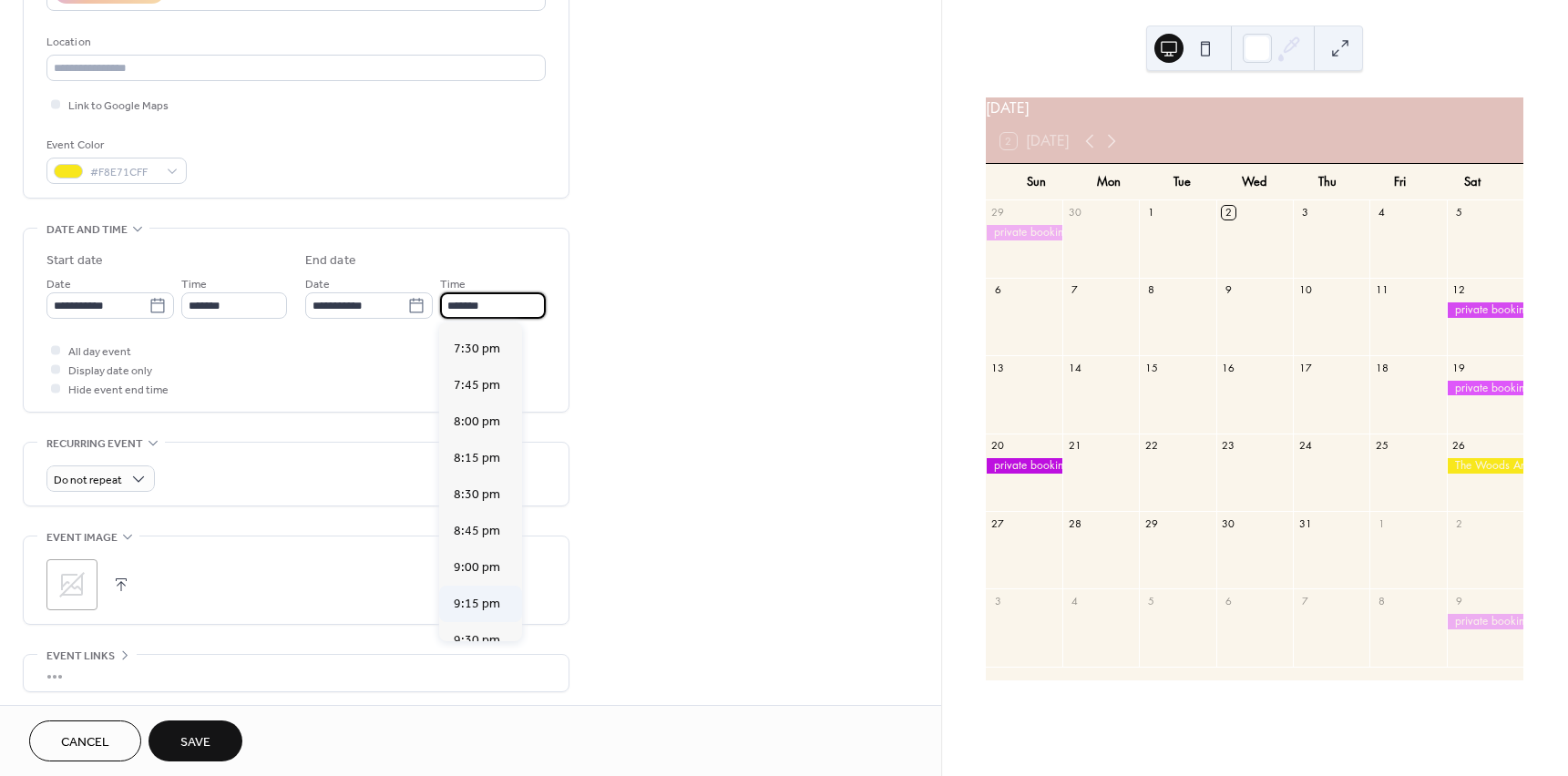 scroll, scrollTop: 364, scrollLeft: 0, axis: vertical 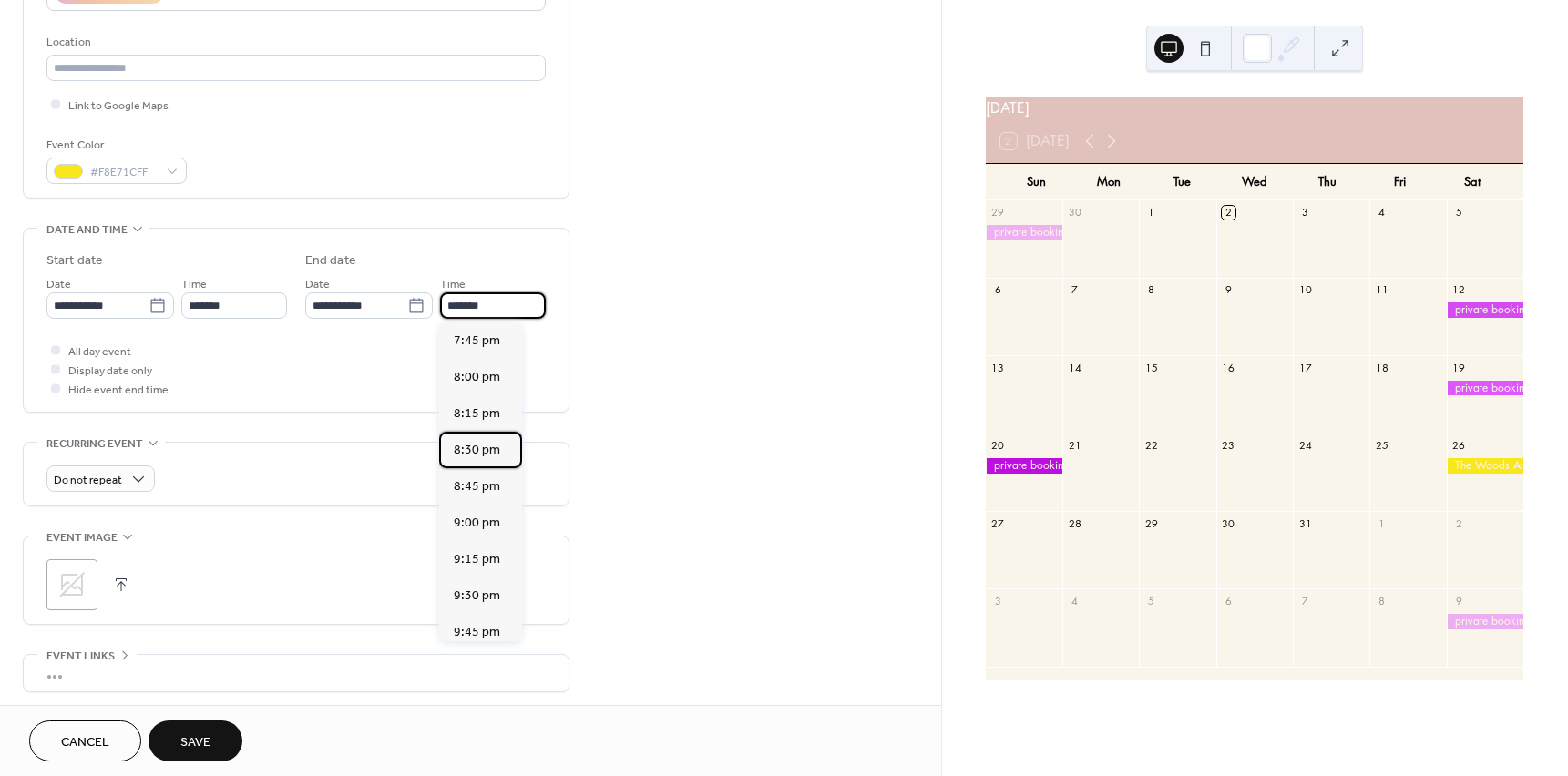 click on "8:30 pm" at bounding box center [477, 450] 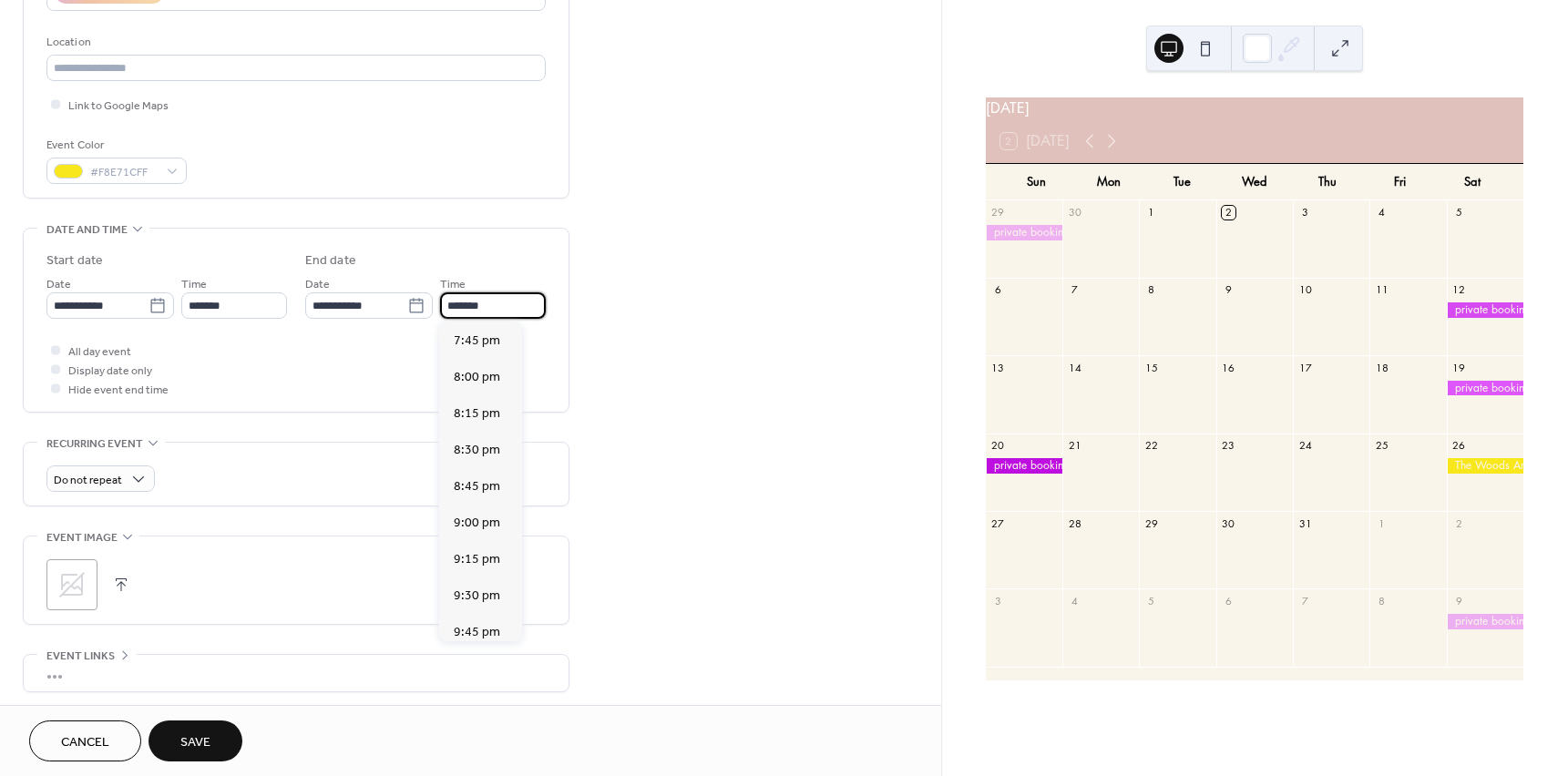 type on "*******" 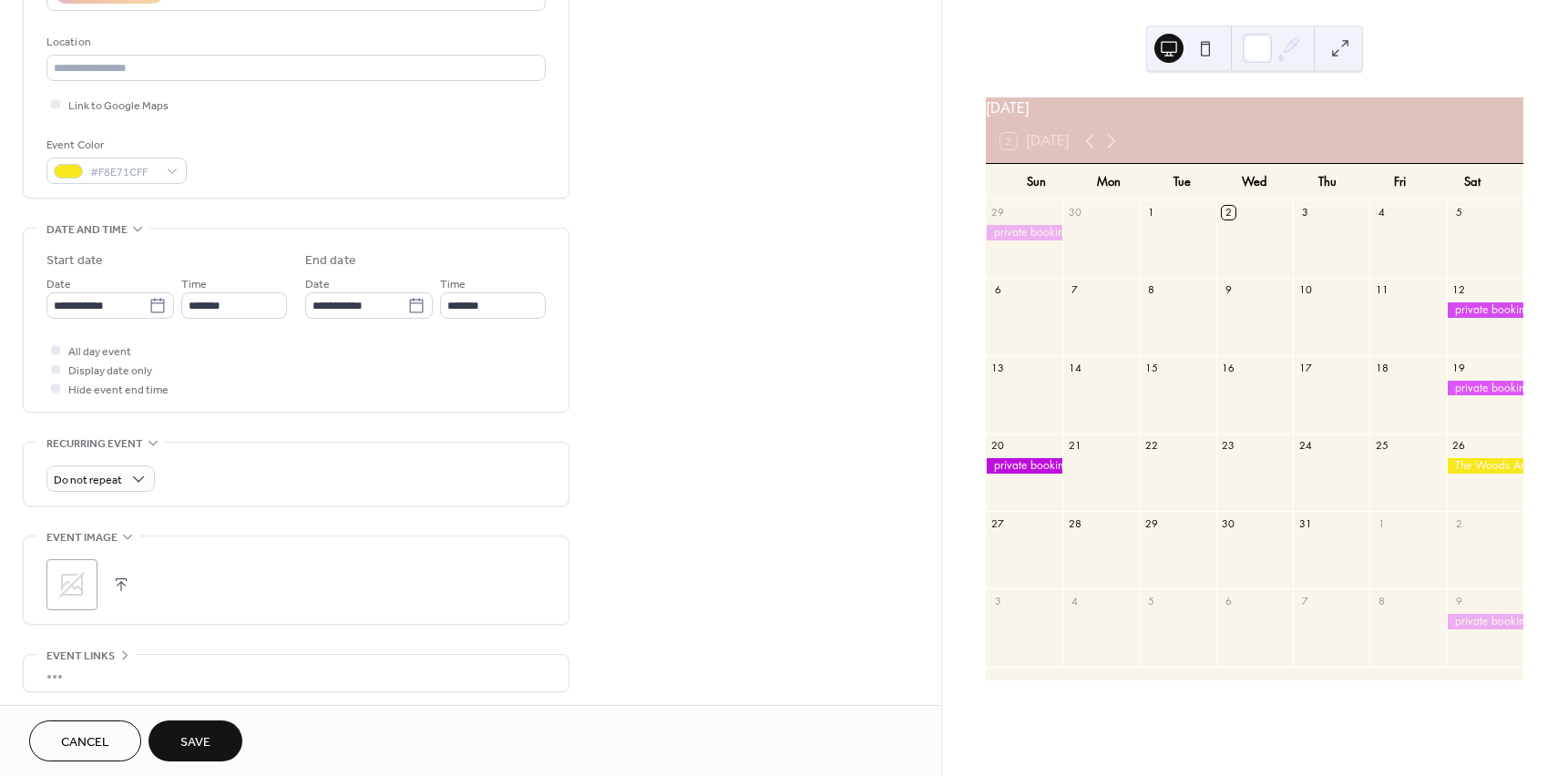 click on "**********" at bounding box center [470, 291] 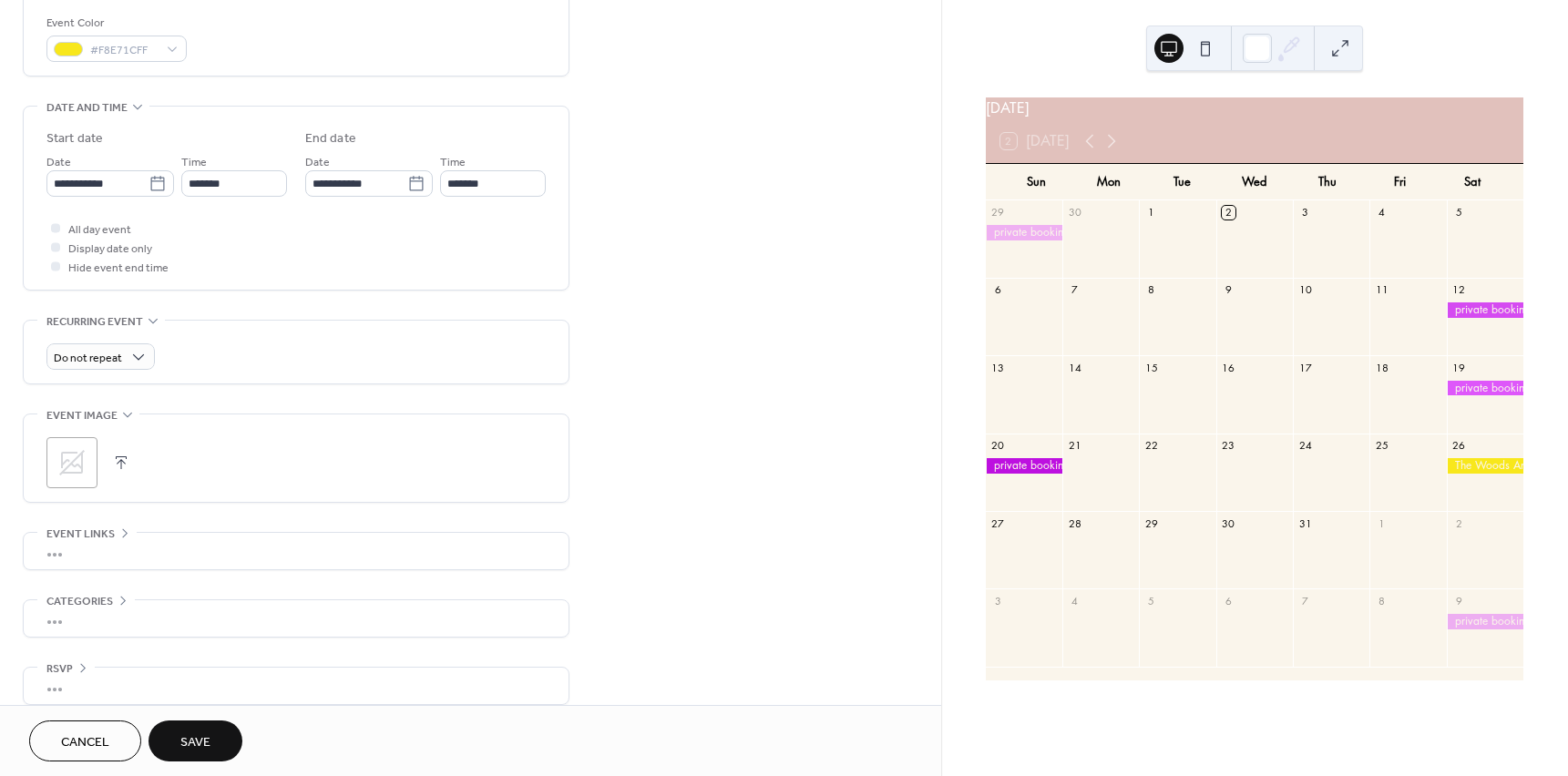 scroll, scrollTop: 505, scrollLeft: 0, axis: vertical 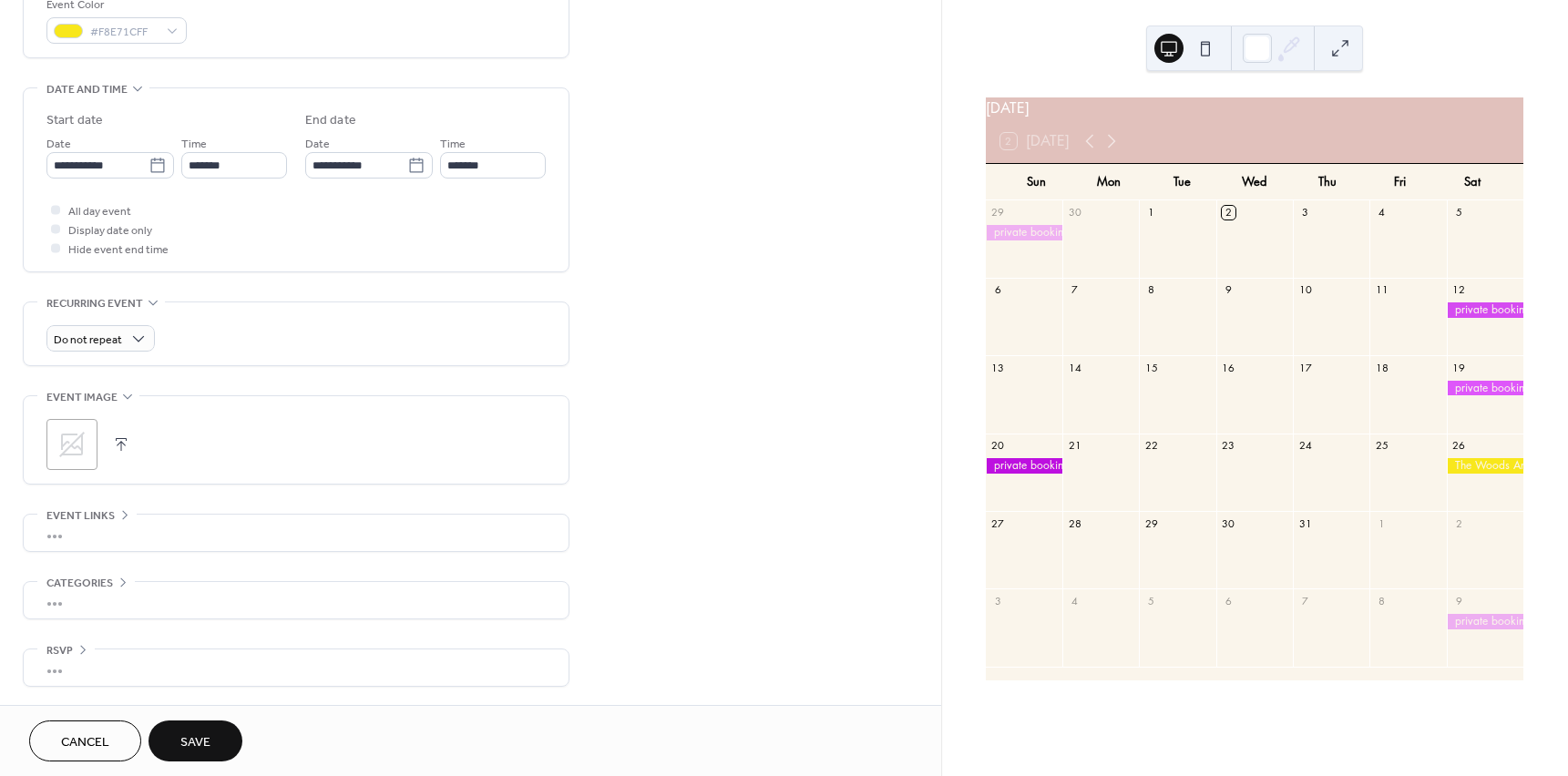 click on "Save" at bounding box center (195, 742) 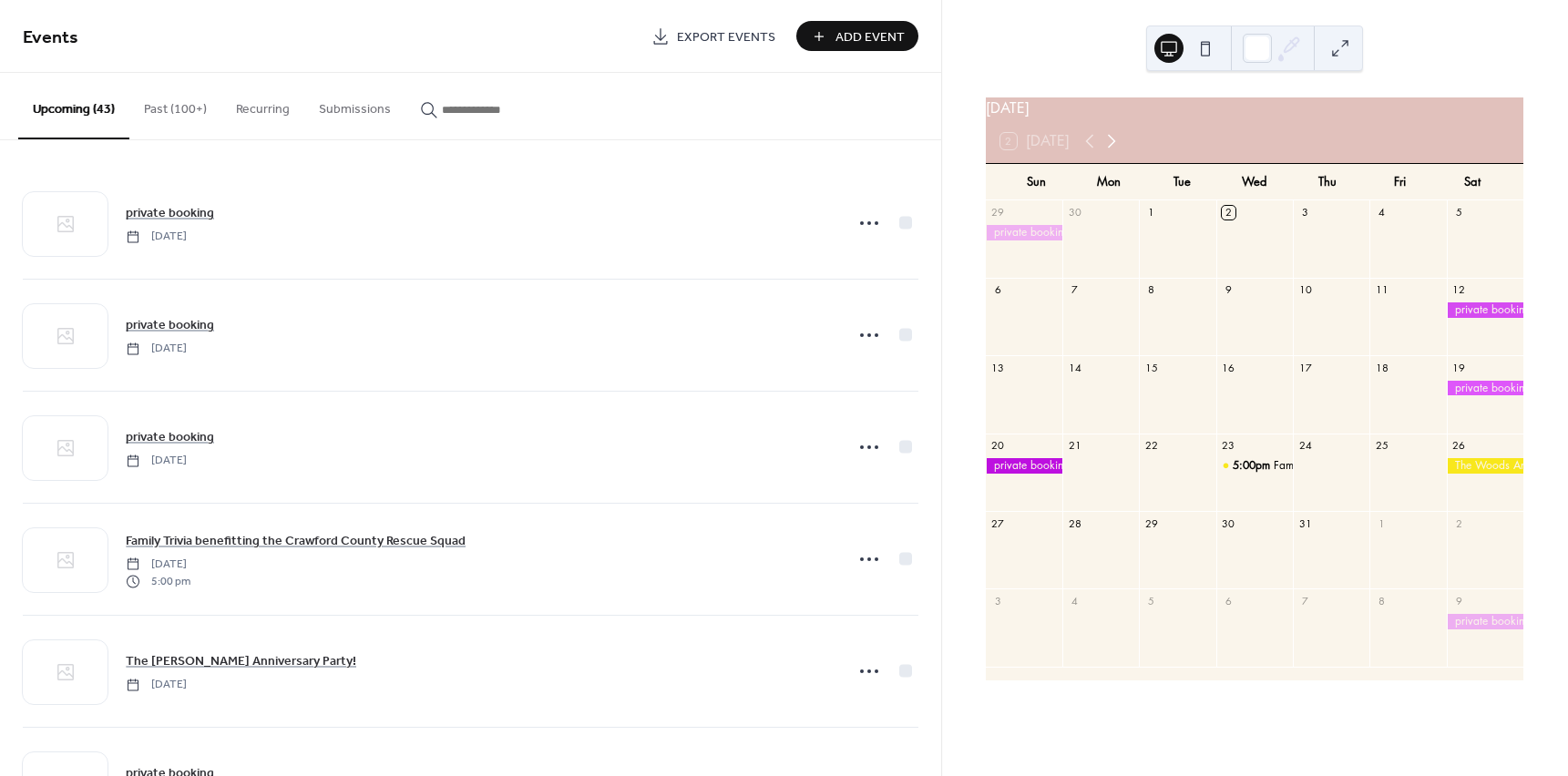 click 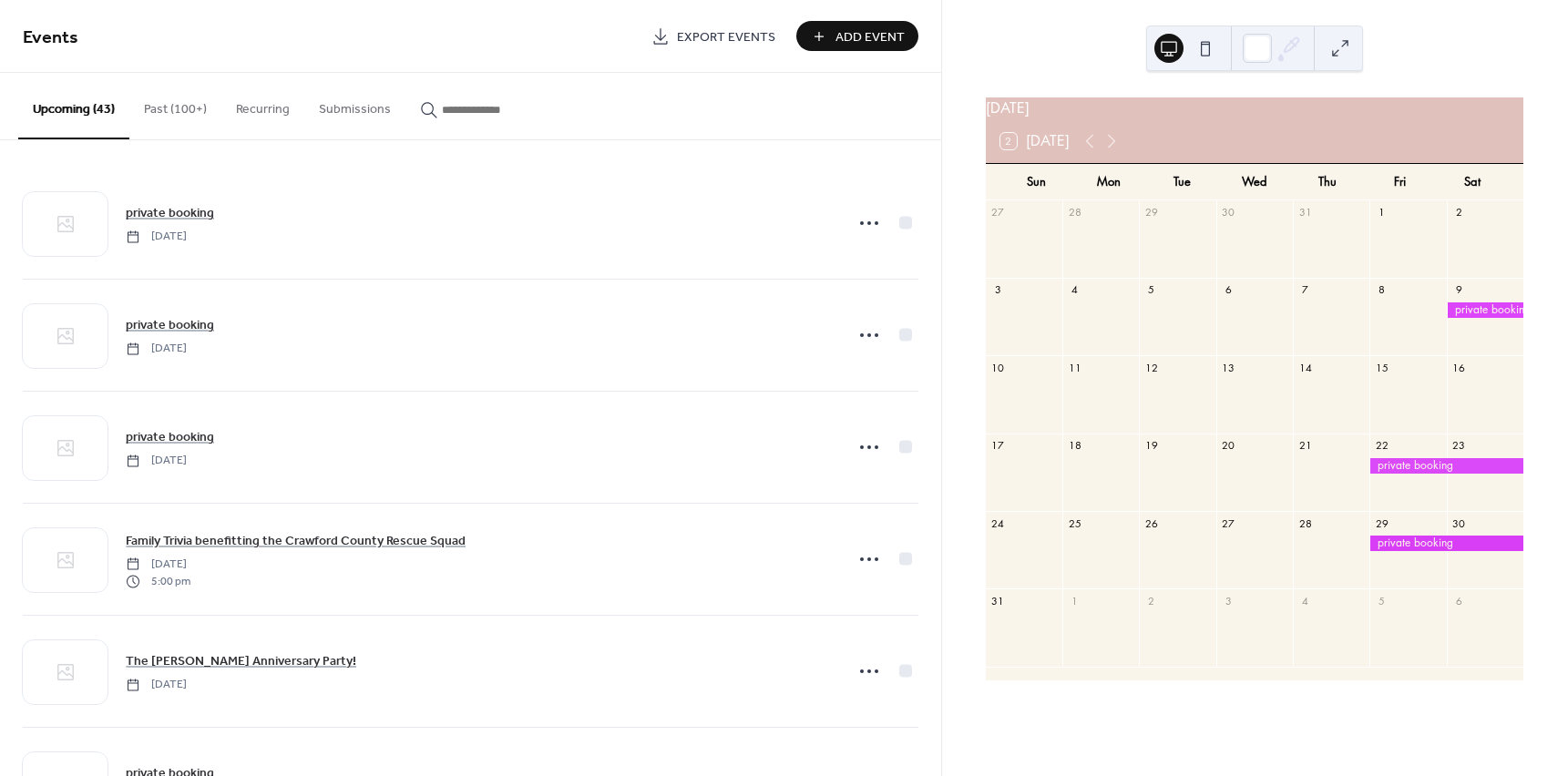 click on "Add Event" at bounding box center (870, 37) 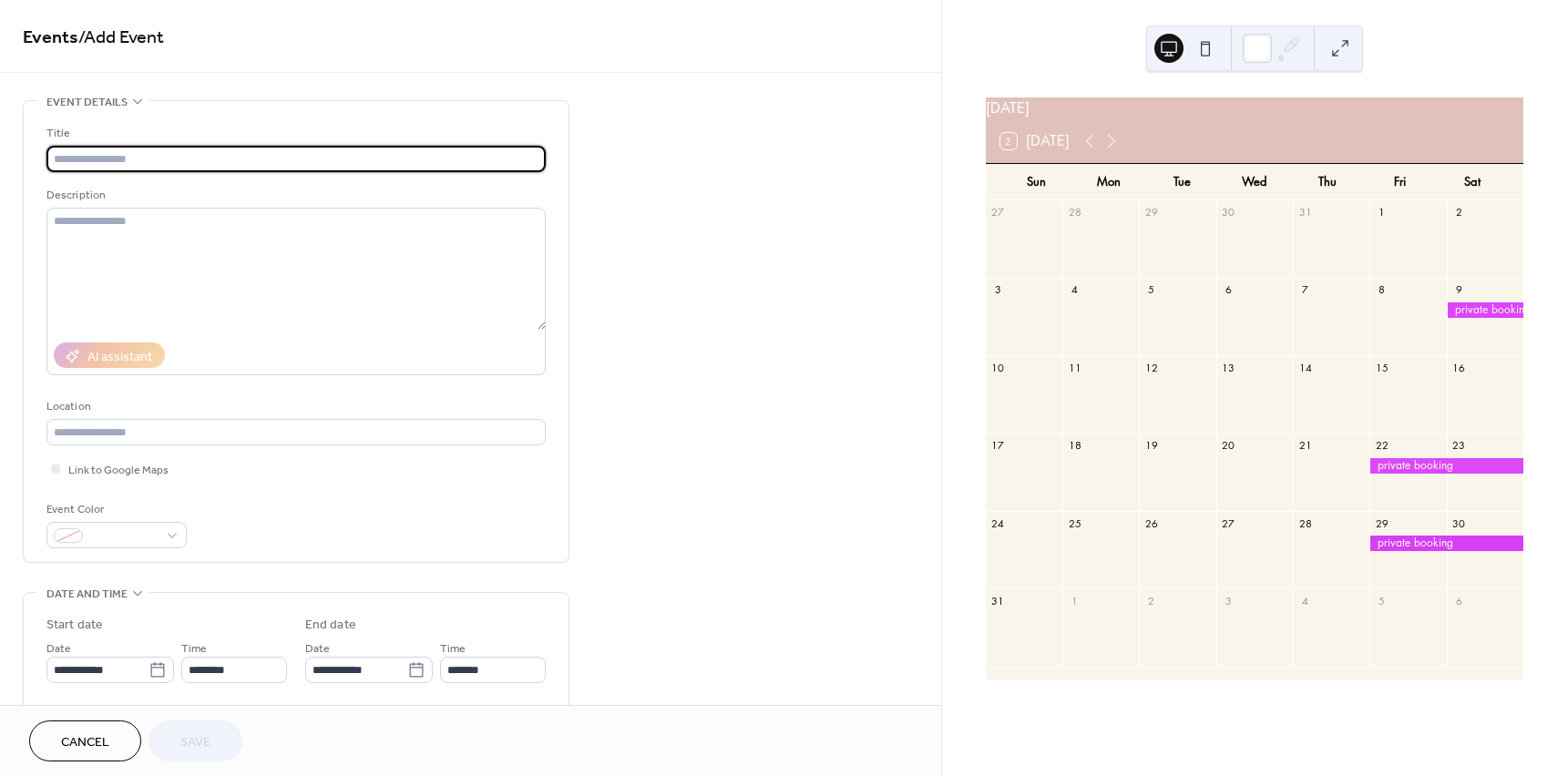 click at bounding box center [296, 158] 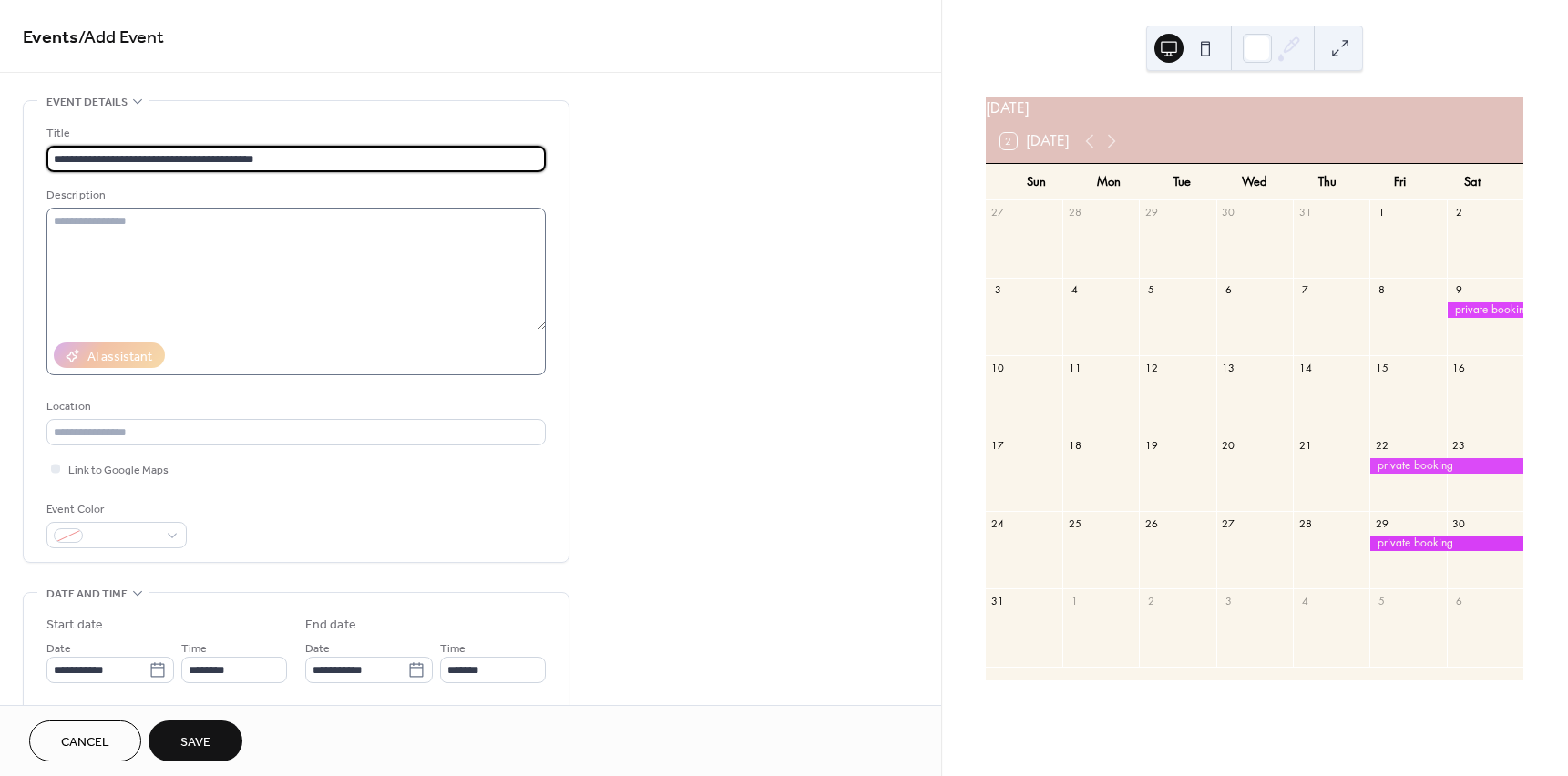 type on "**********" 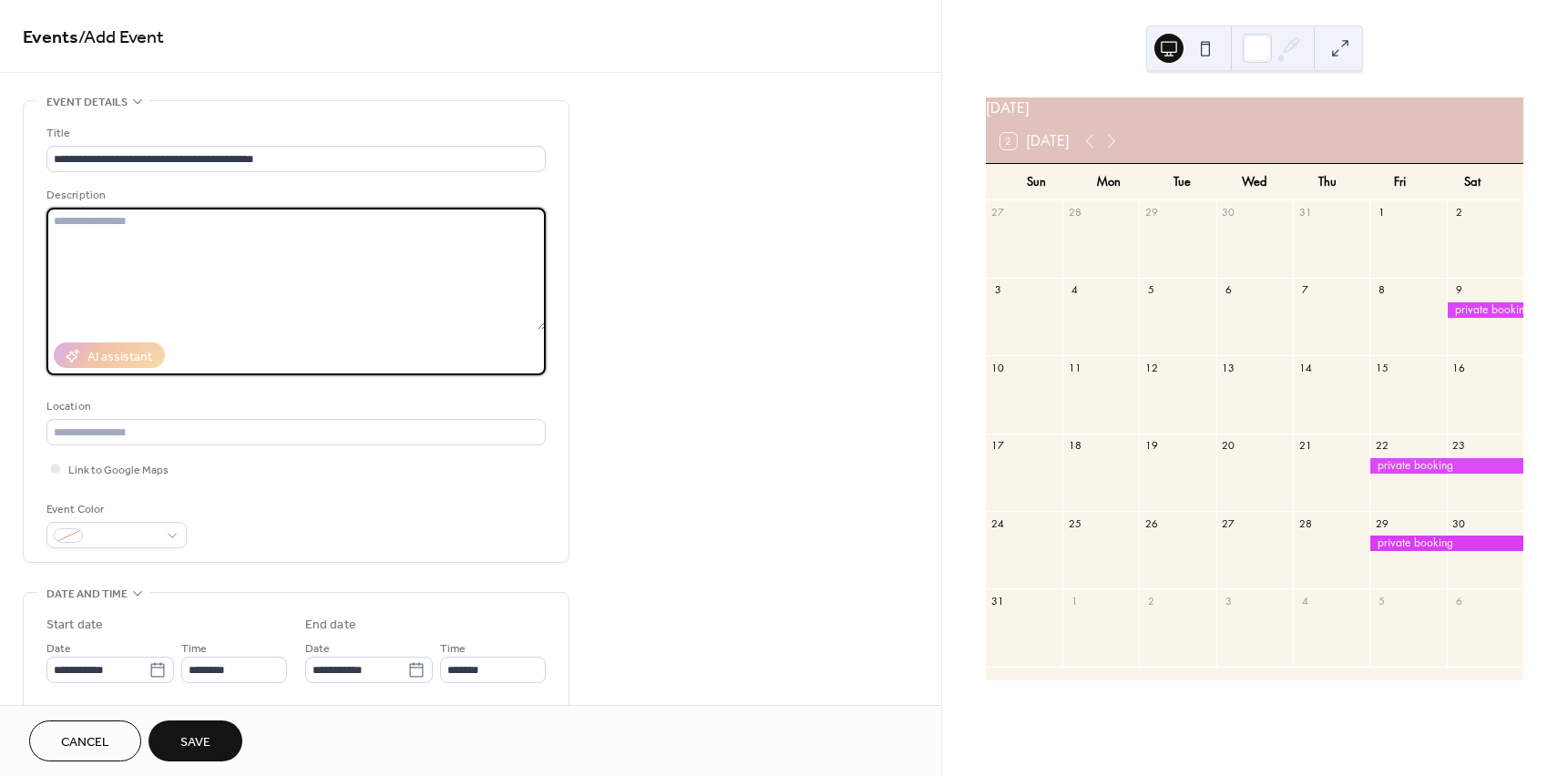 click at bounding box center [296, 269] 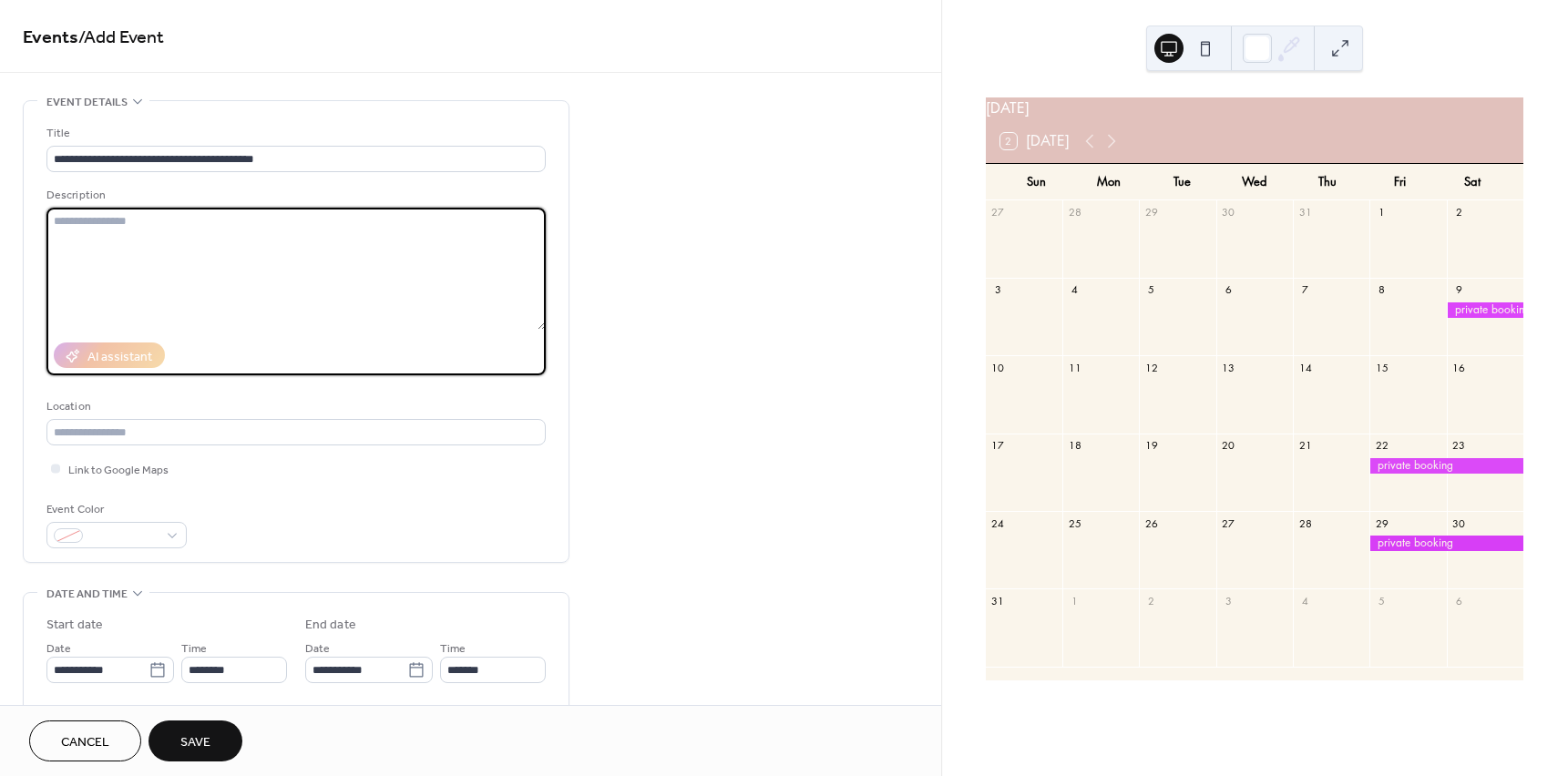 paste on "**********" 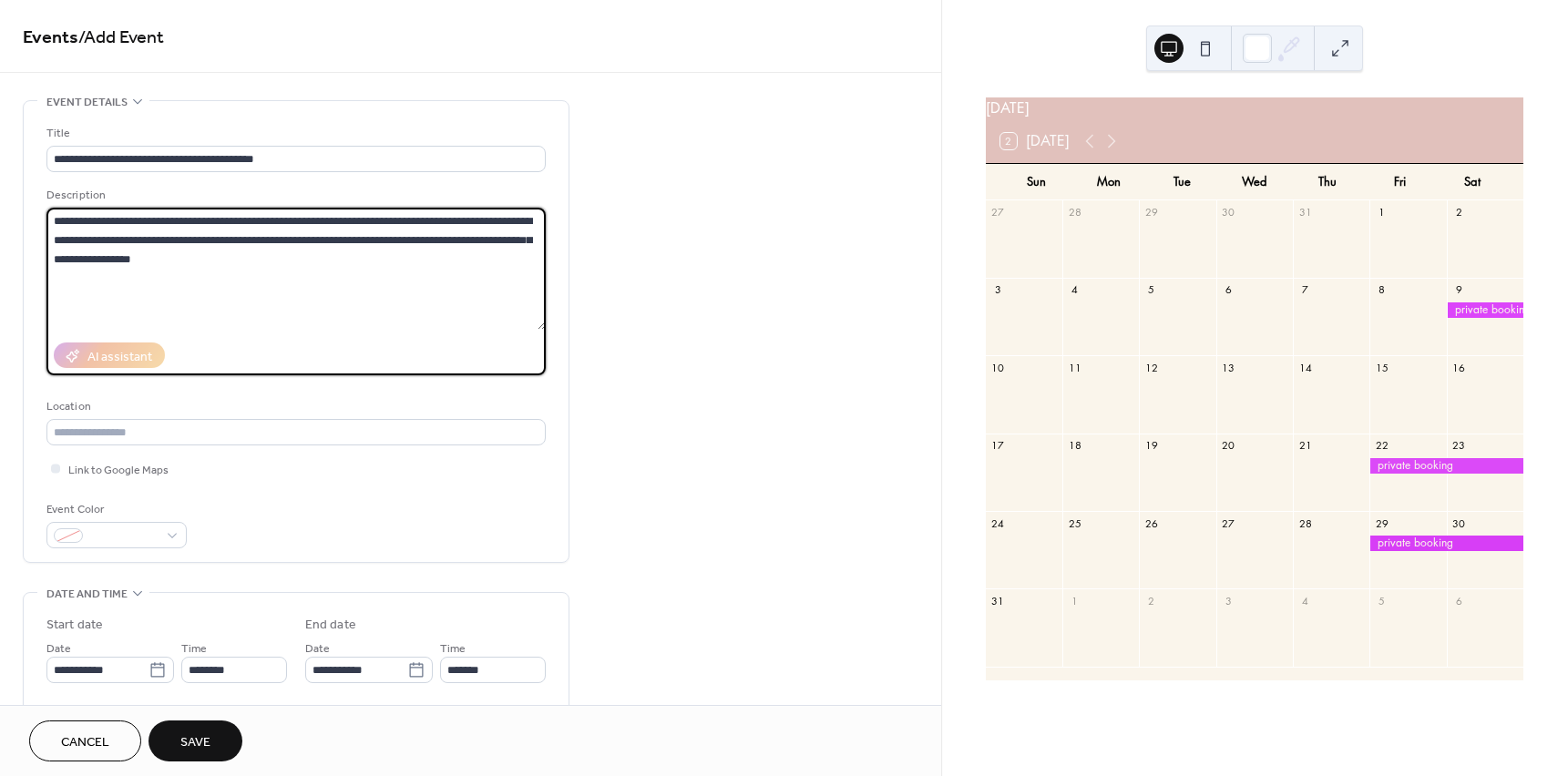 drag, startPoint x: 476, startPoint y: 218, endPoint x: 329, endPoint y: 223, distance: 147.08501 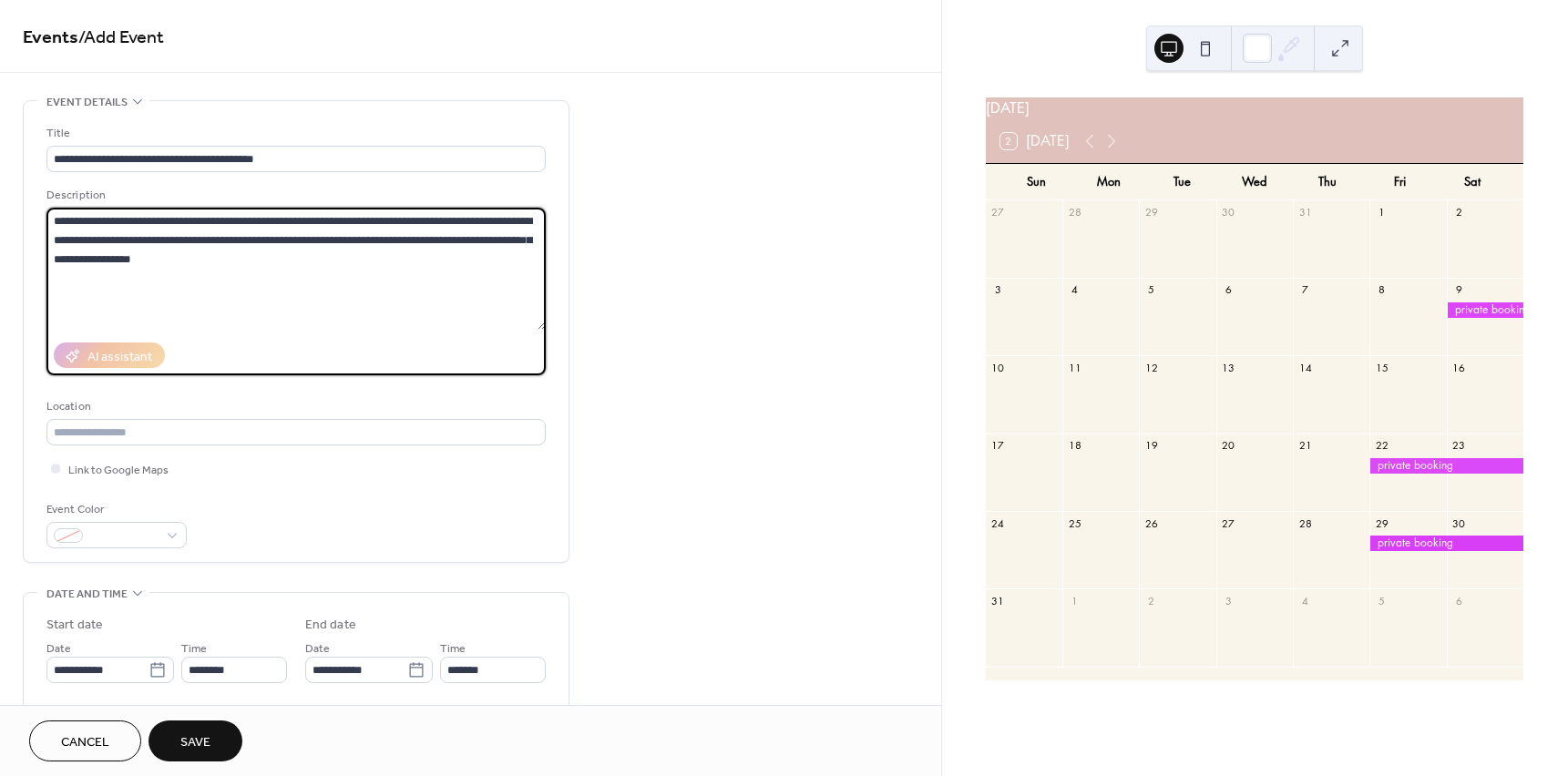 click on "**********" at bounding box center (296, 269) 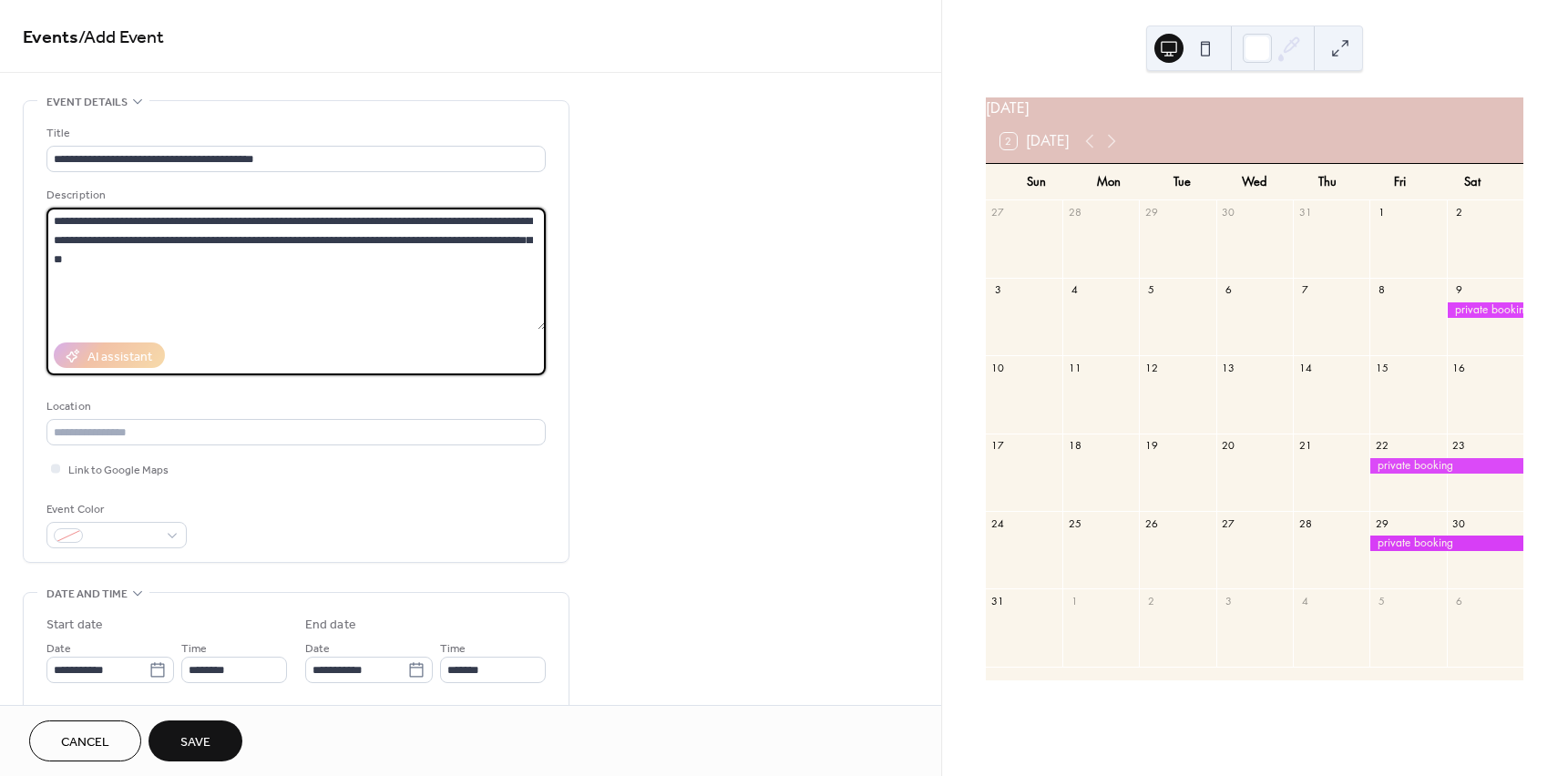 click on "**********" at bounding box center [296, 269] 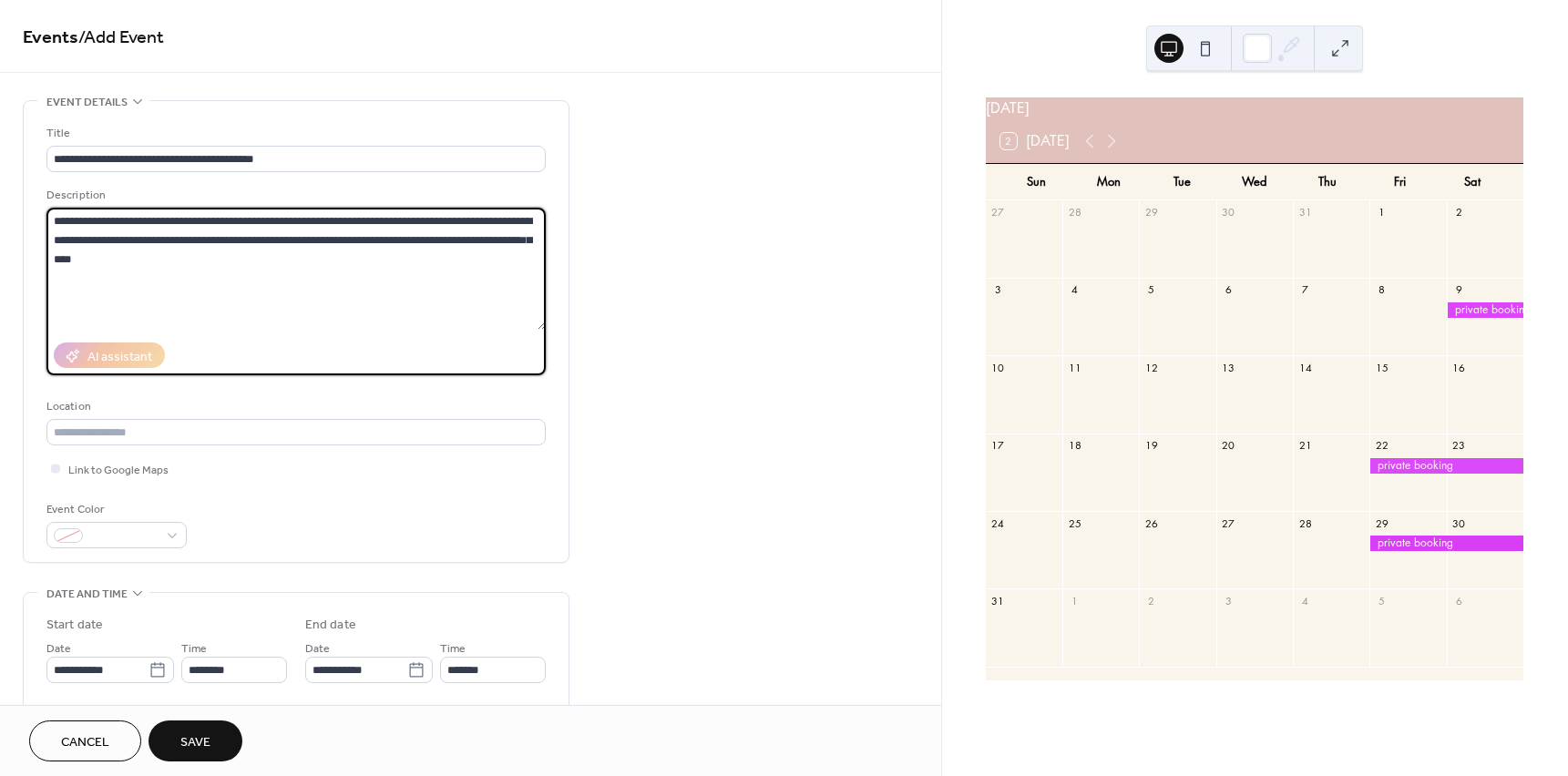 paste on "**********" 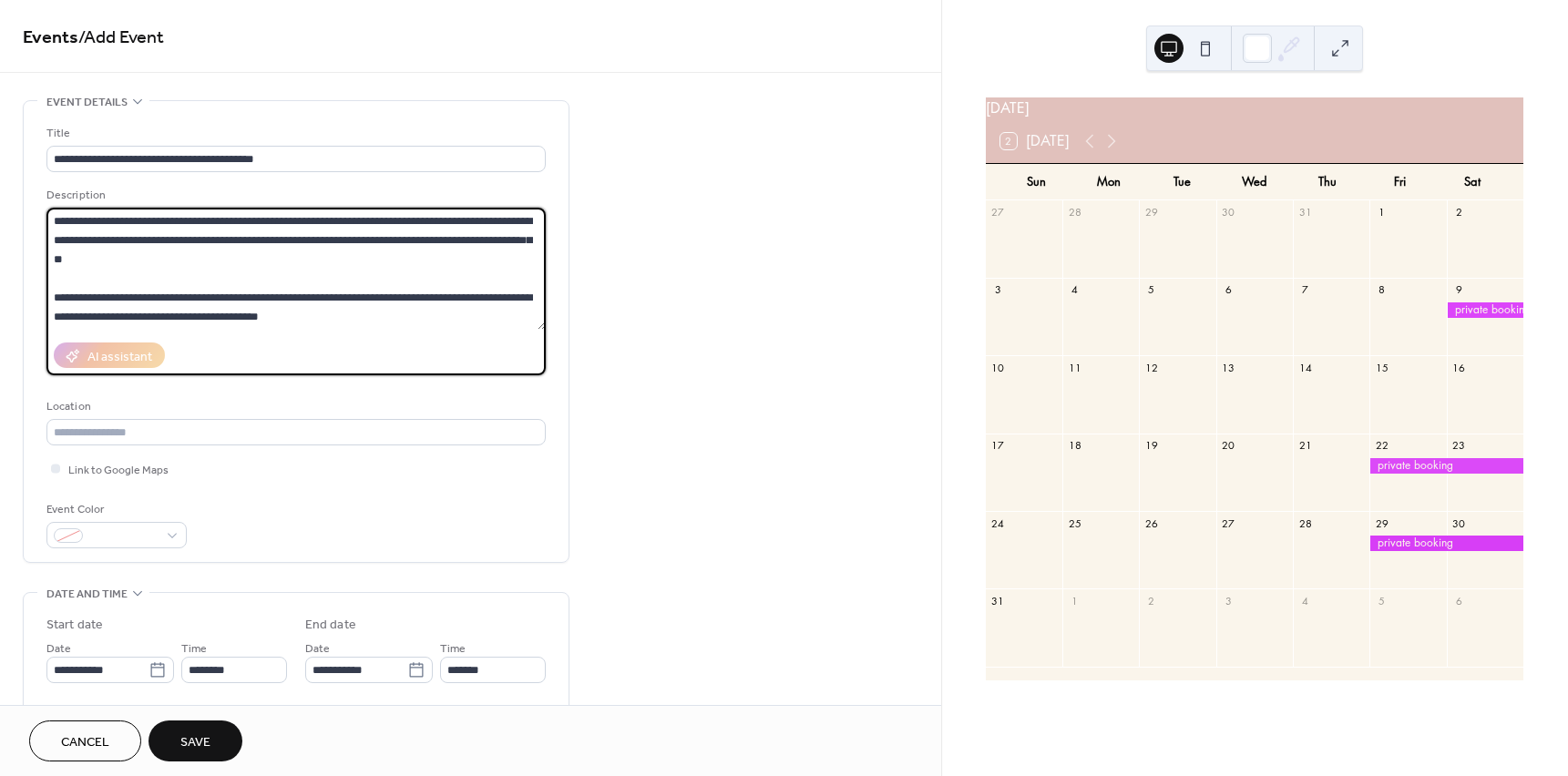 scroll, scrollTop: 55, scrollLeft: 0, axis: vertical 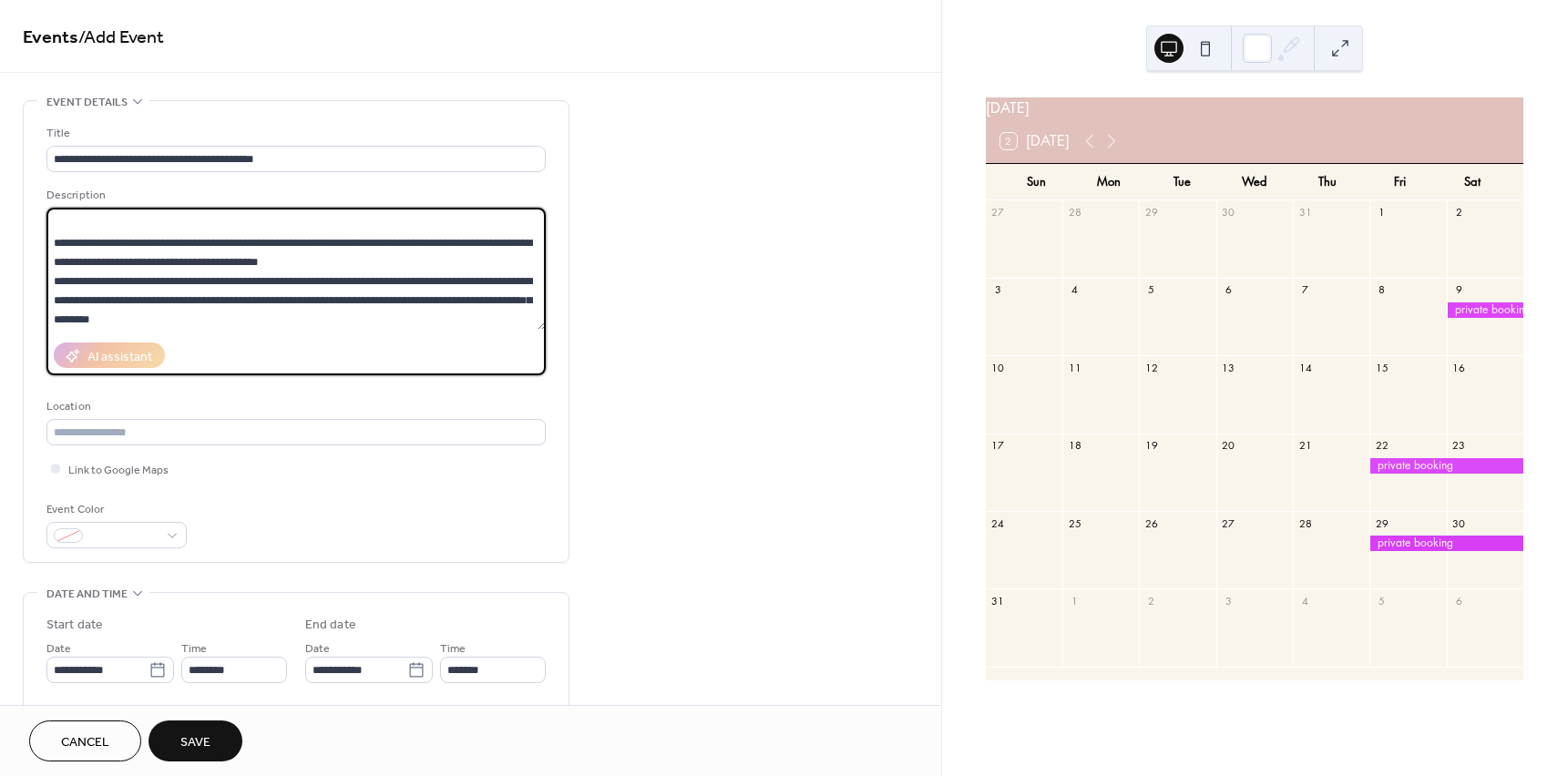 click on "**********" at bounding box center [296, 269] 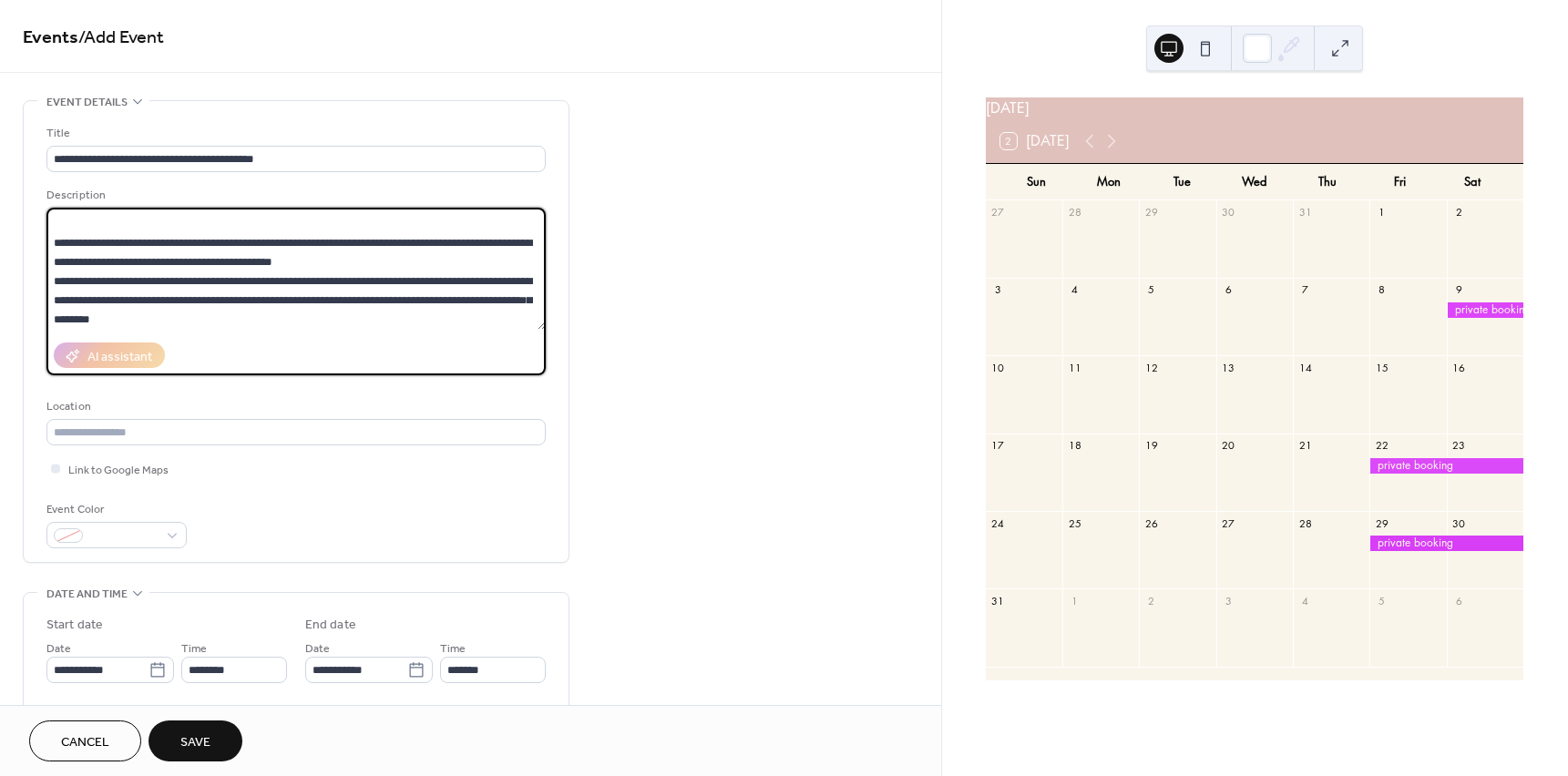 drag, startPoint x: 182, startPoint y: 260, endPoint x: 497, endPoint y: 246, distance: 315.31096 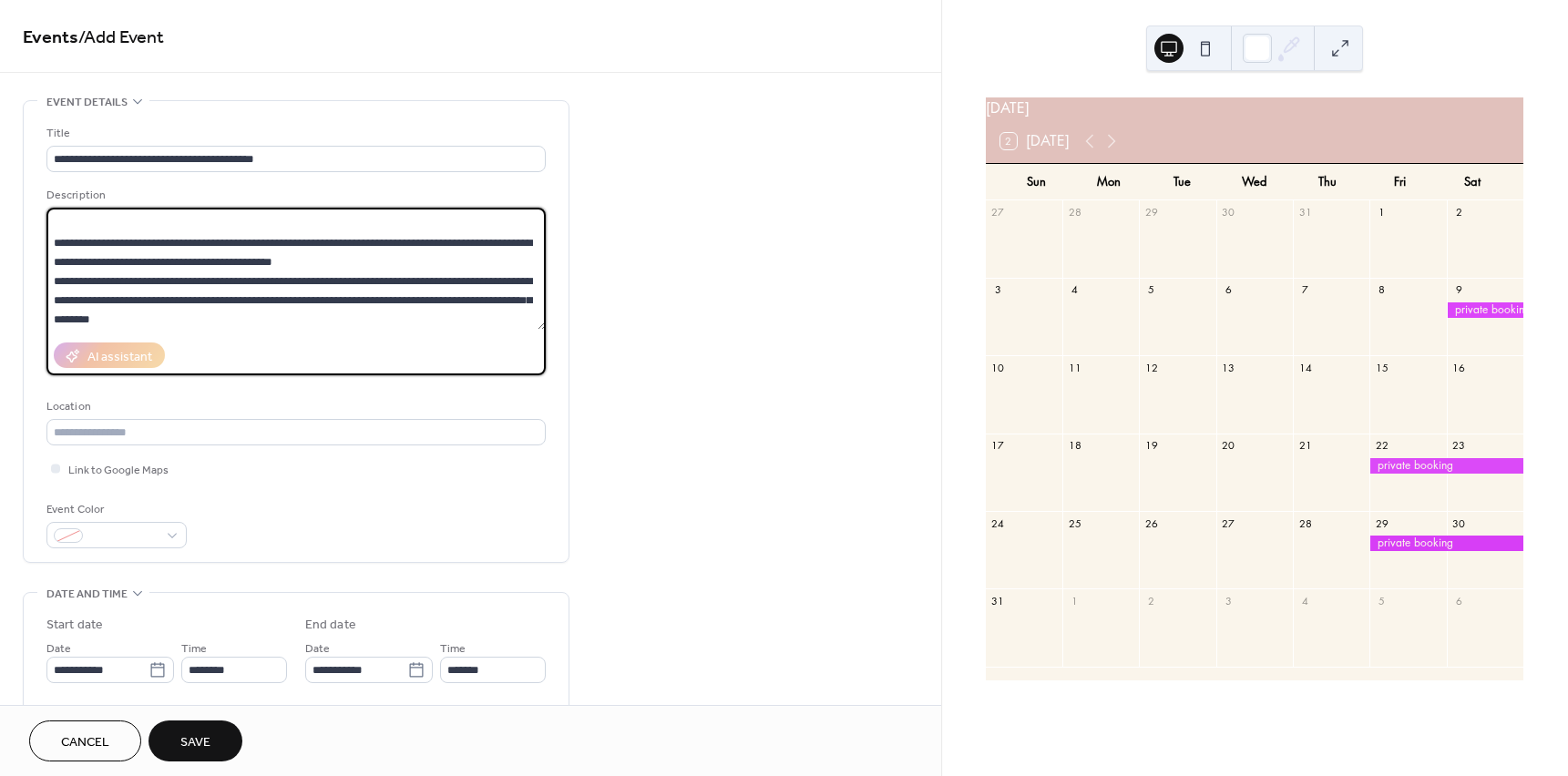 click on "**********" at bounding box center [296, 269] 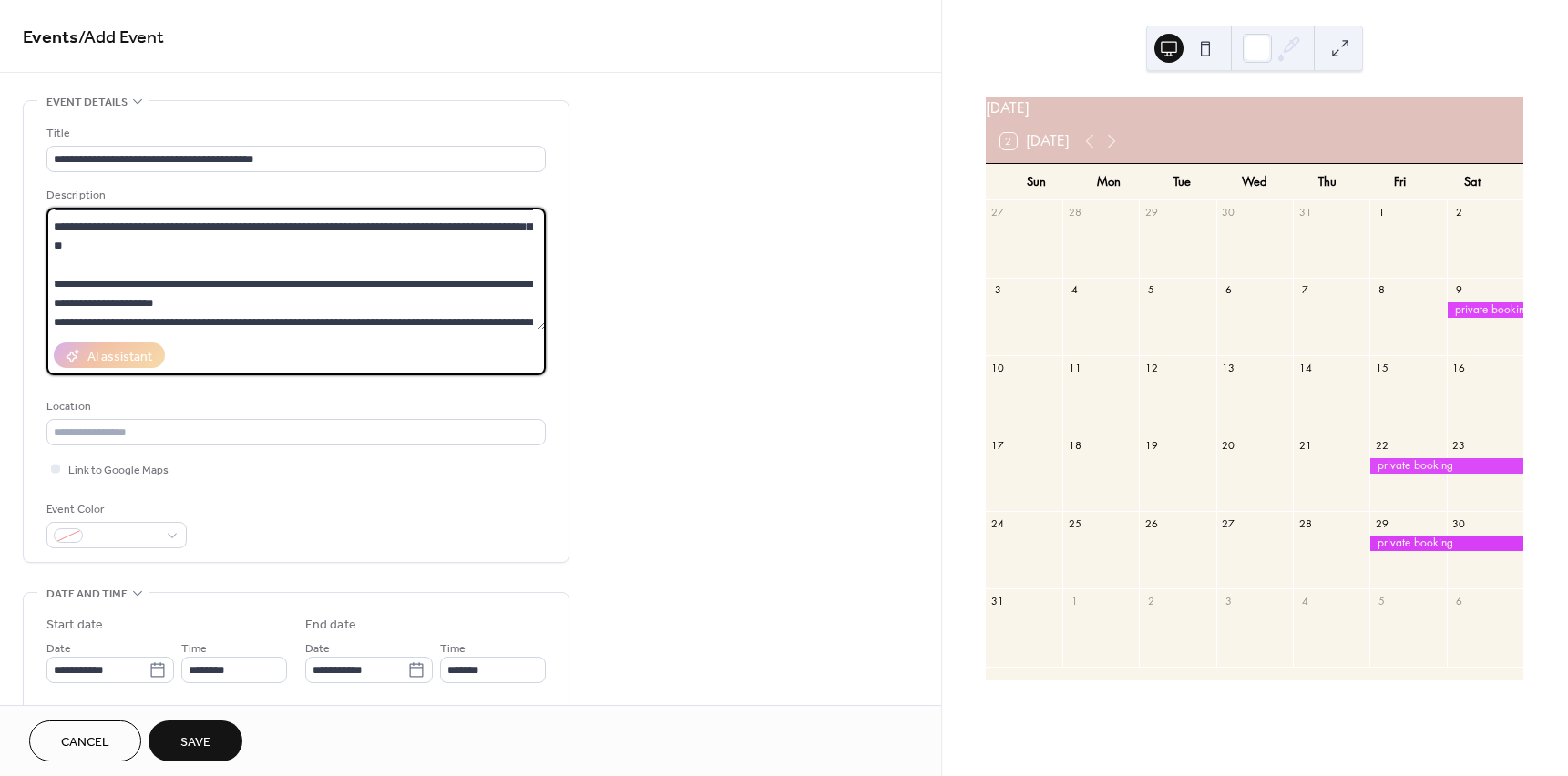 scroll, scrollTop: 57, scrollLeft: 0, axis: vertical 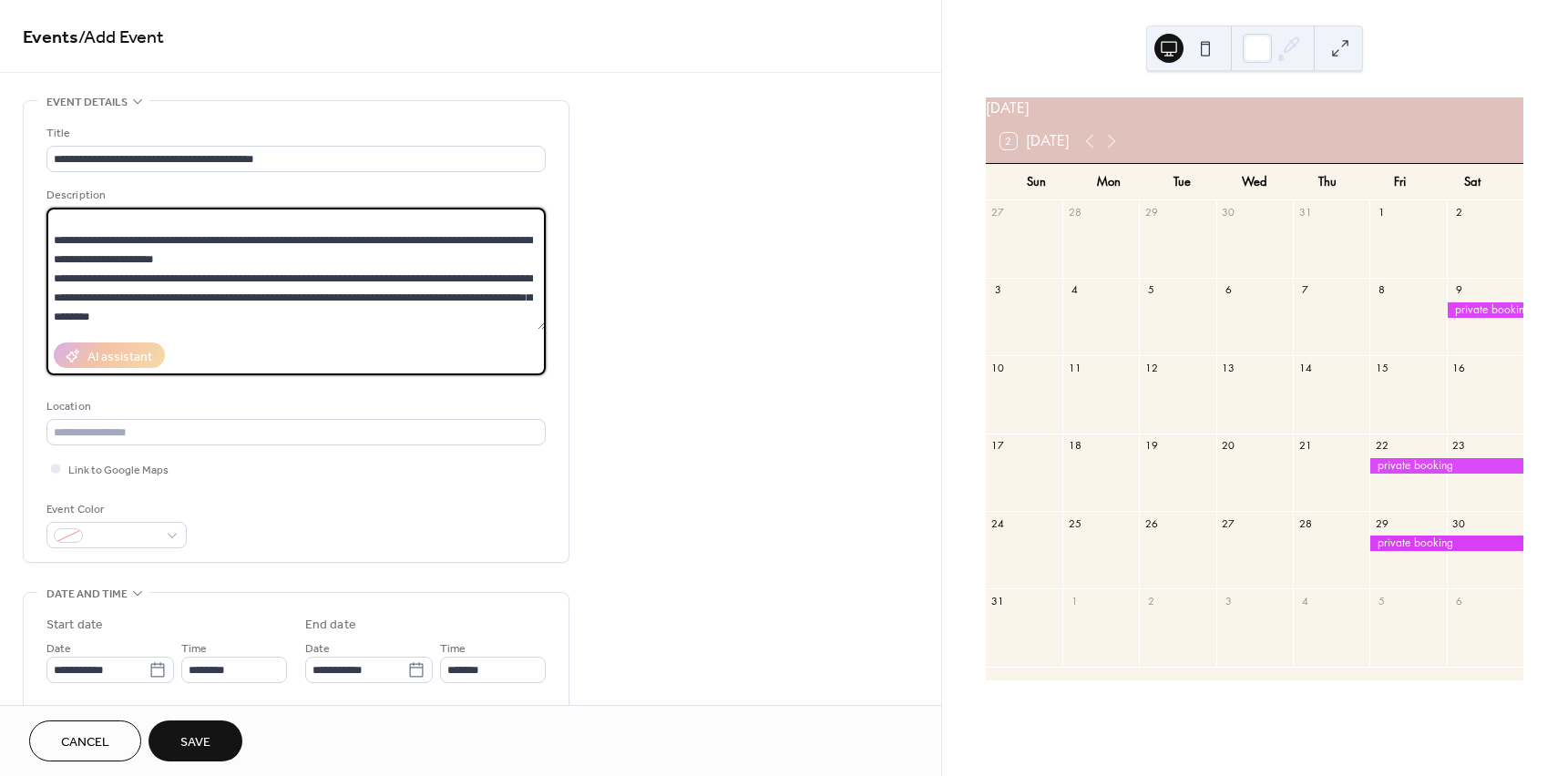 drag, startPoint x: 282, startPoint y: 310, endPoint x: 207, endPoint y: 298, distance: 75.9539 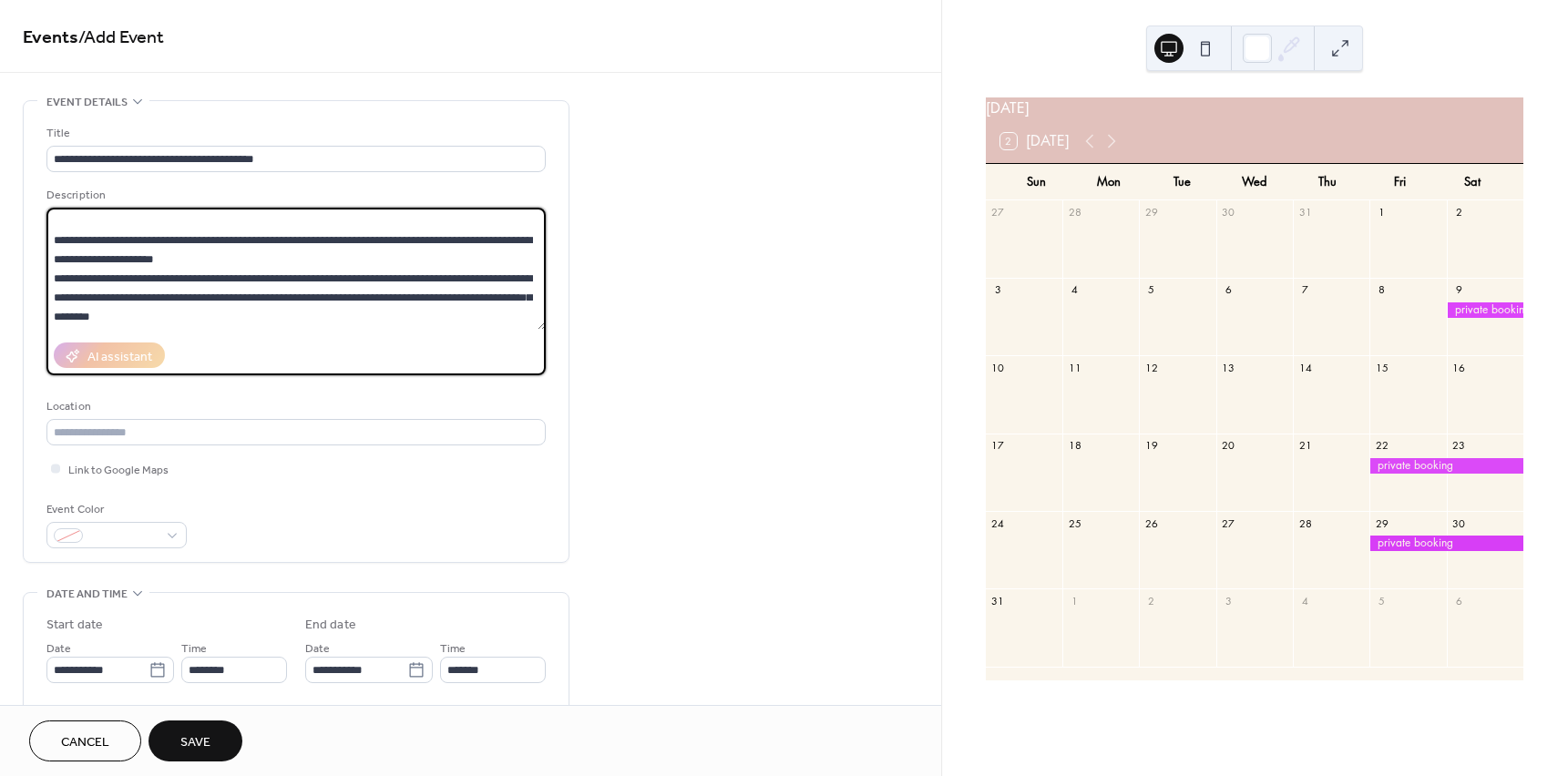click on "**********" at bounding box center (296, 269) 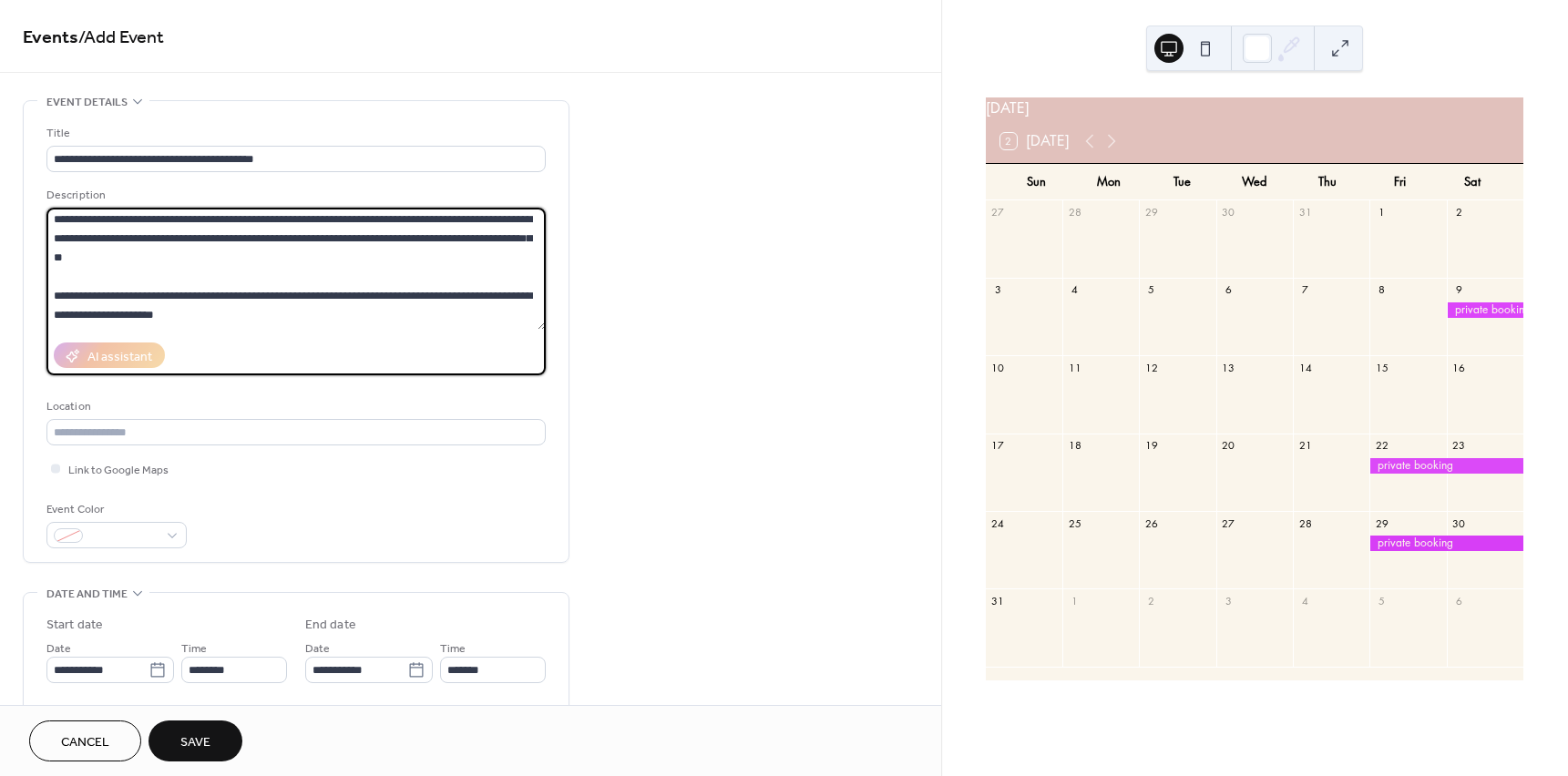 scroll, scrollTop: 0, scrollLeft: 0, axis: both 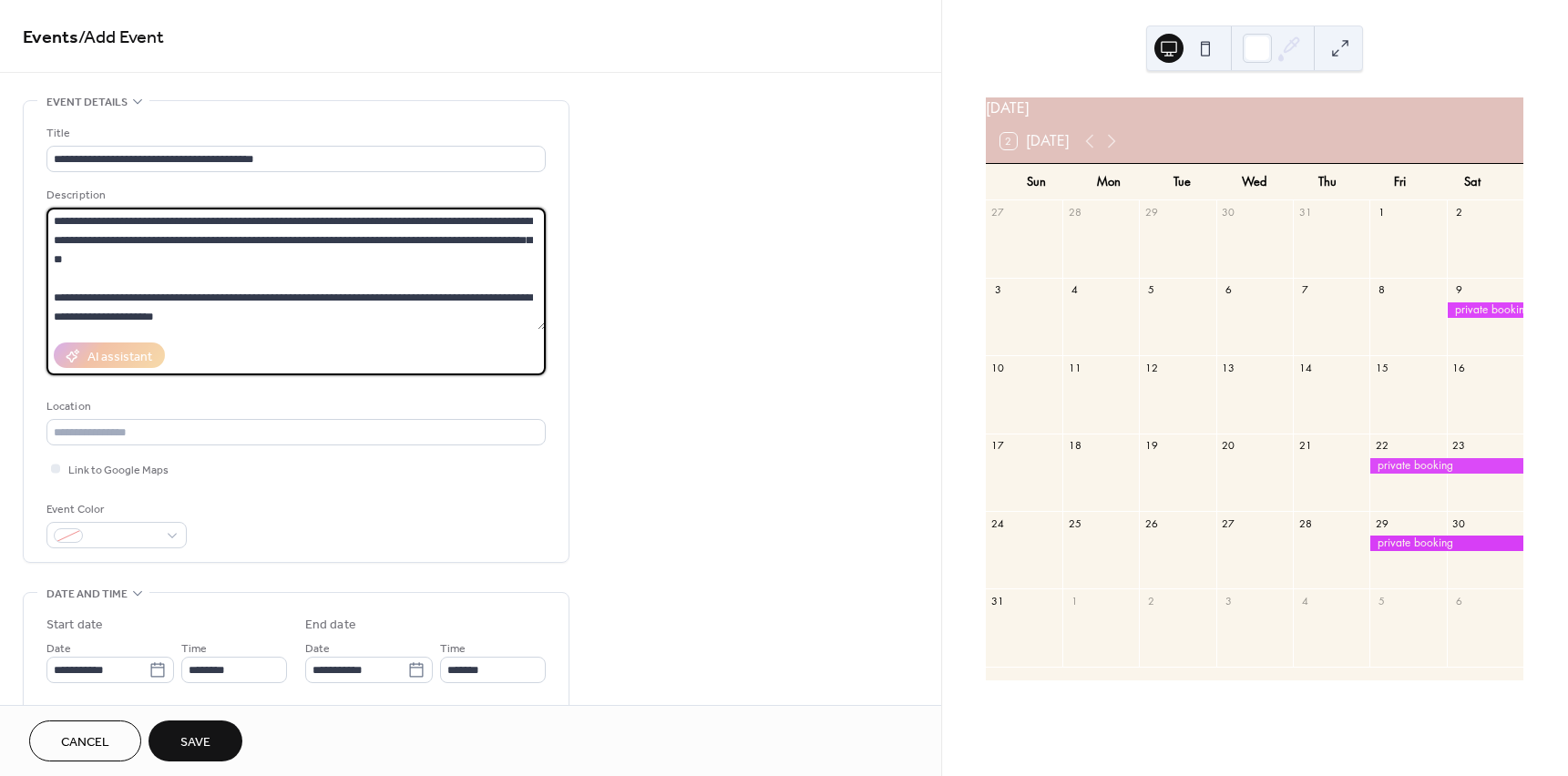 drag, startPoint x: 237, startPoint y: 237, endPoint x: 51, endPoint y: 239, distance: 186.0108 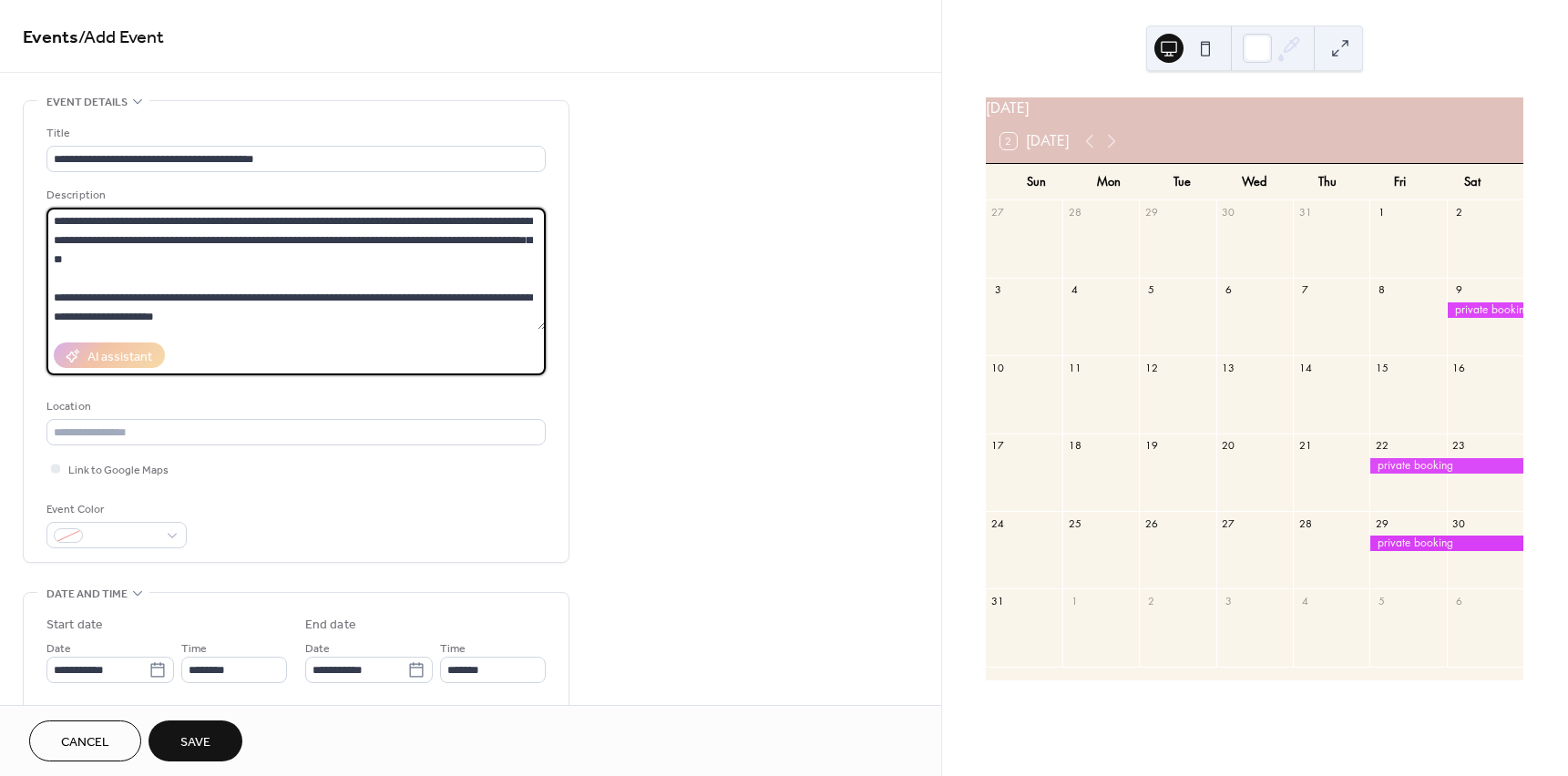 click on "**********" at bounding box center (296, 269) 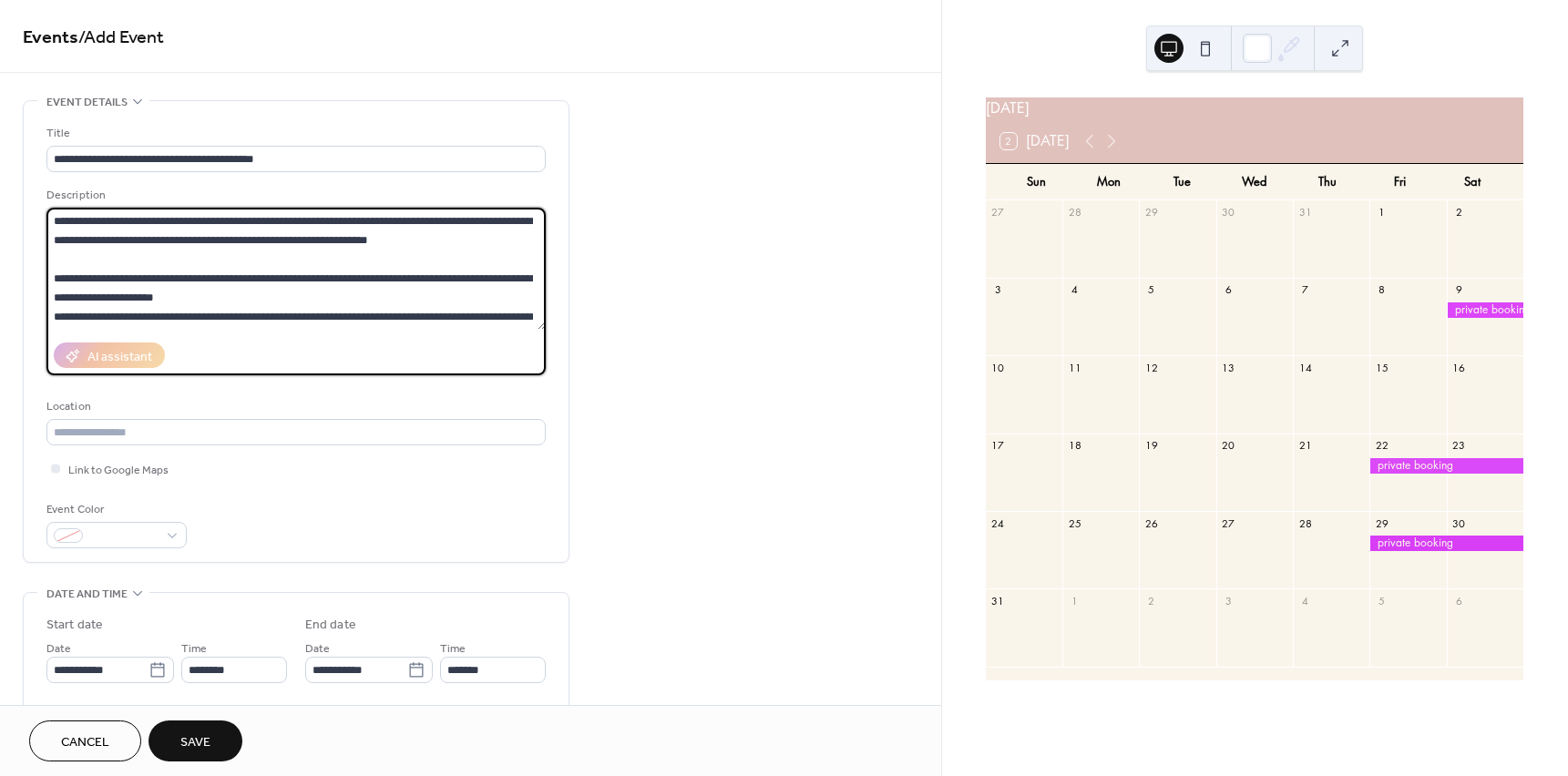 click on "**********" at bounding box center (296, 269) 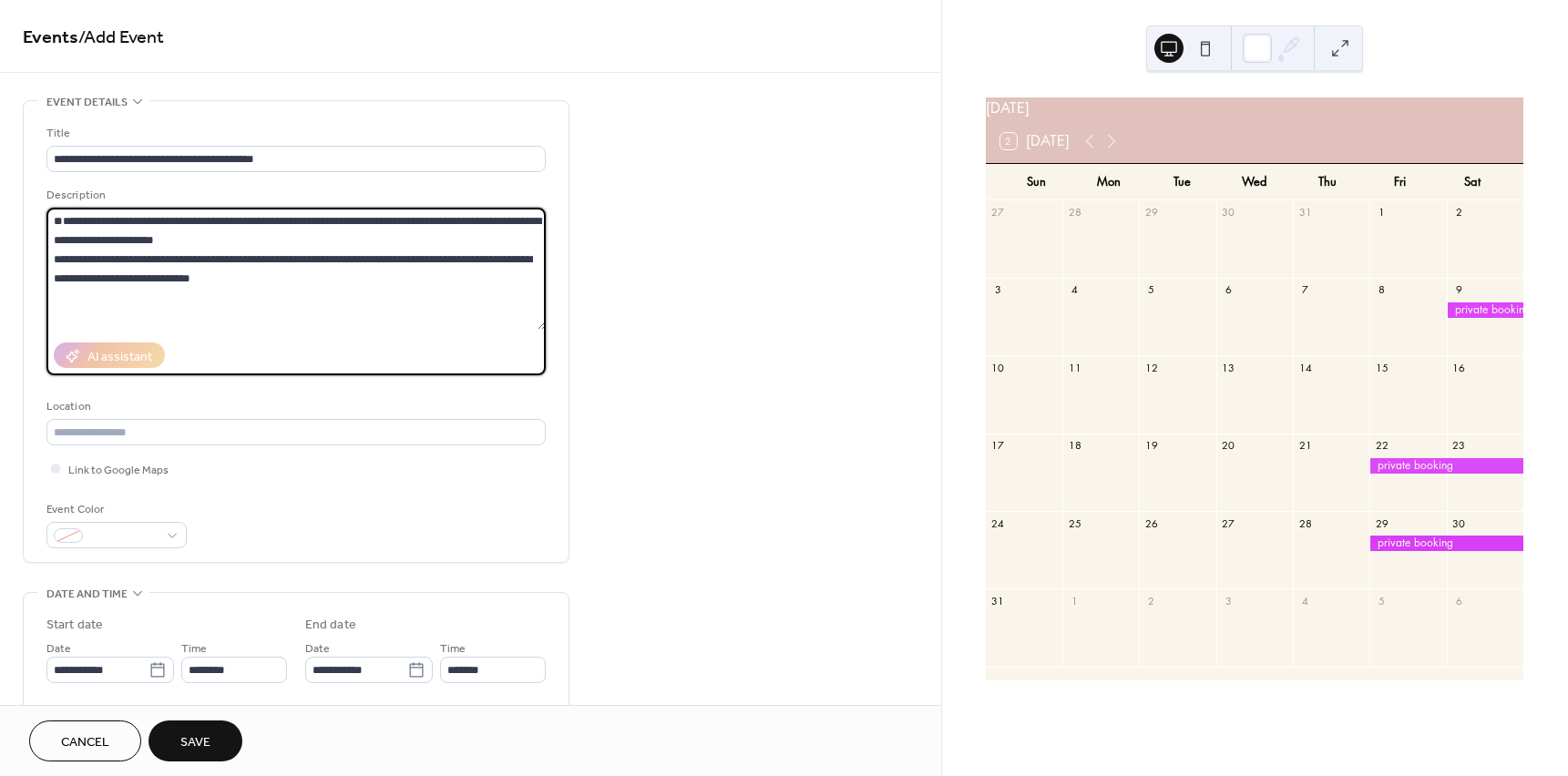 click on "**********" at bounding box center [296, 269] 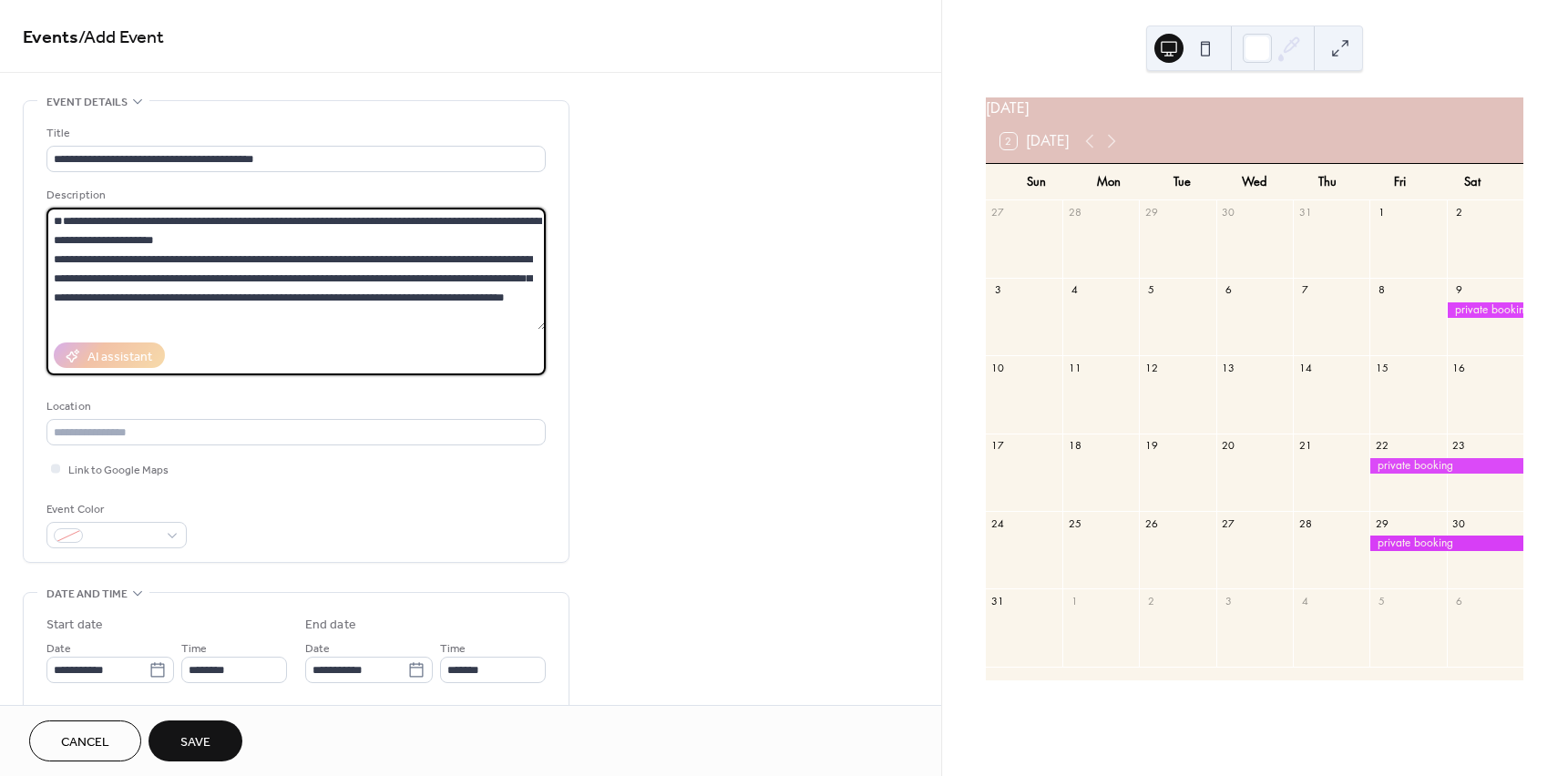 scroll, scrollTop: 38, scrollLeft: 0, axis: vertical 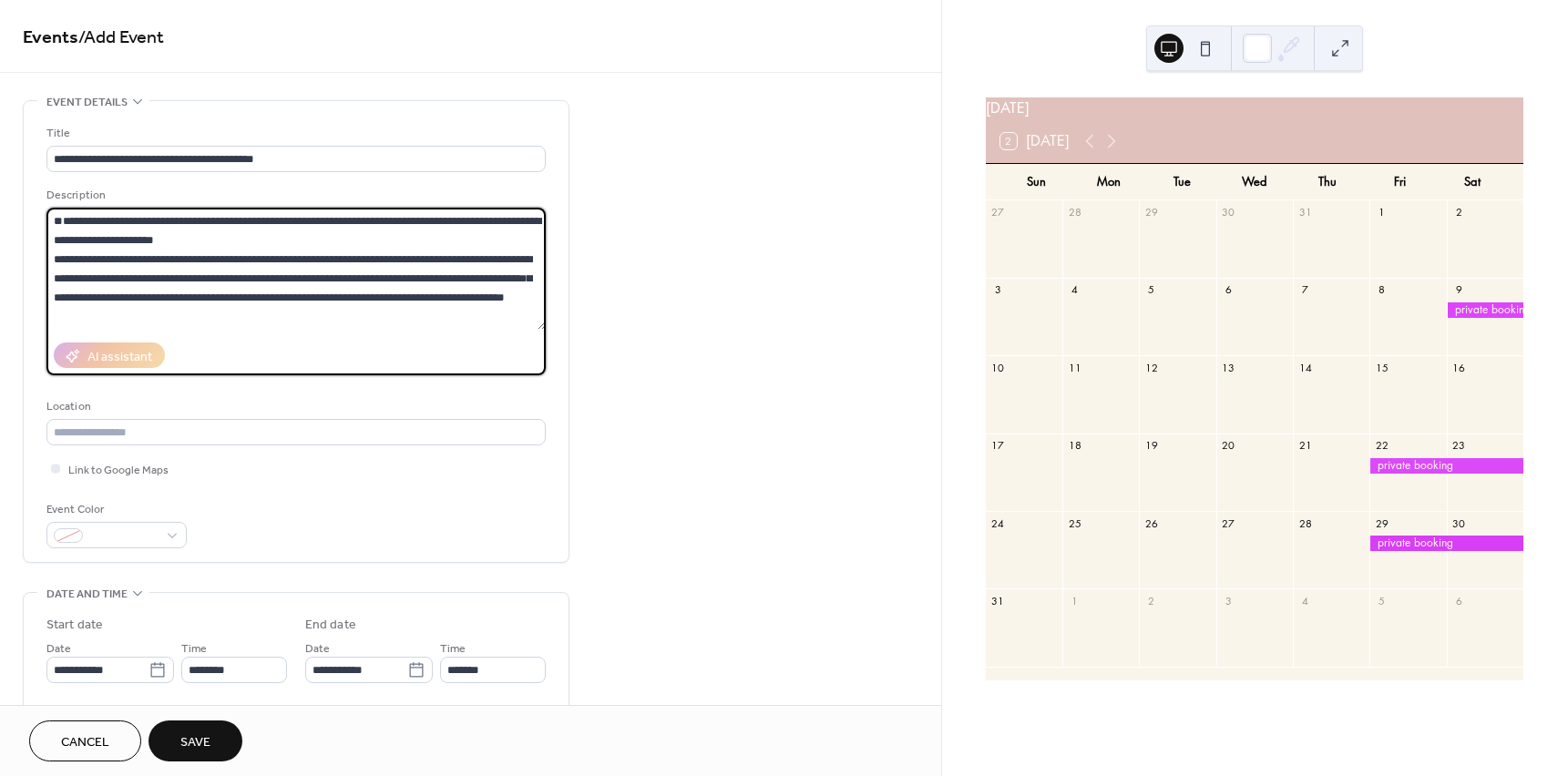 type on "**********" 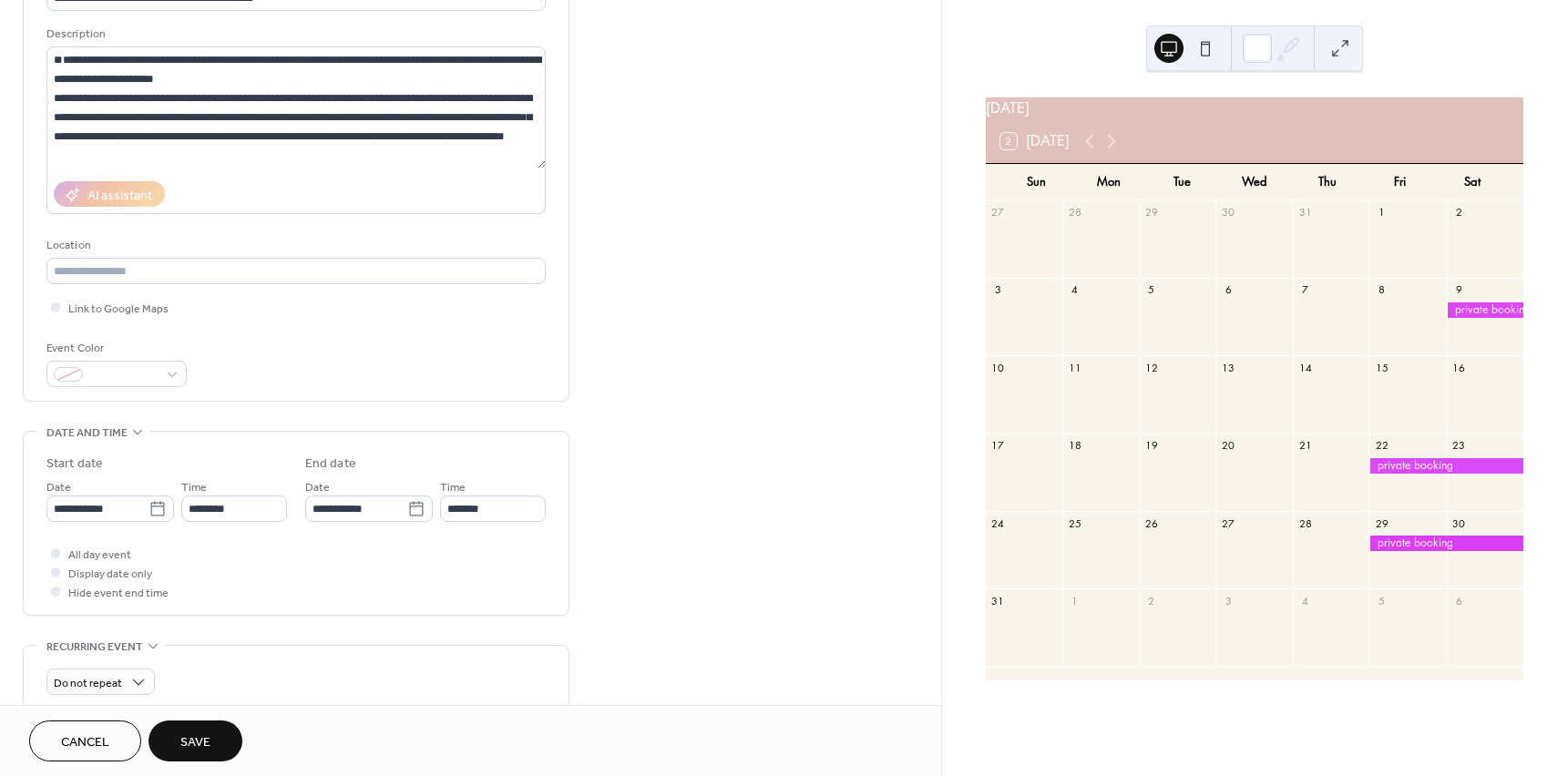 scroll, scrollTop: 182, scrollLeft: 0, axis: vertical 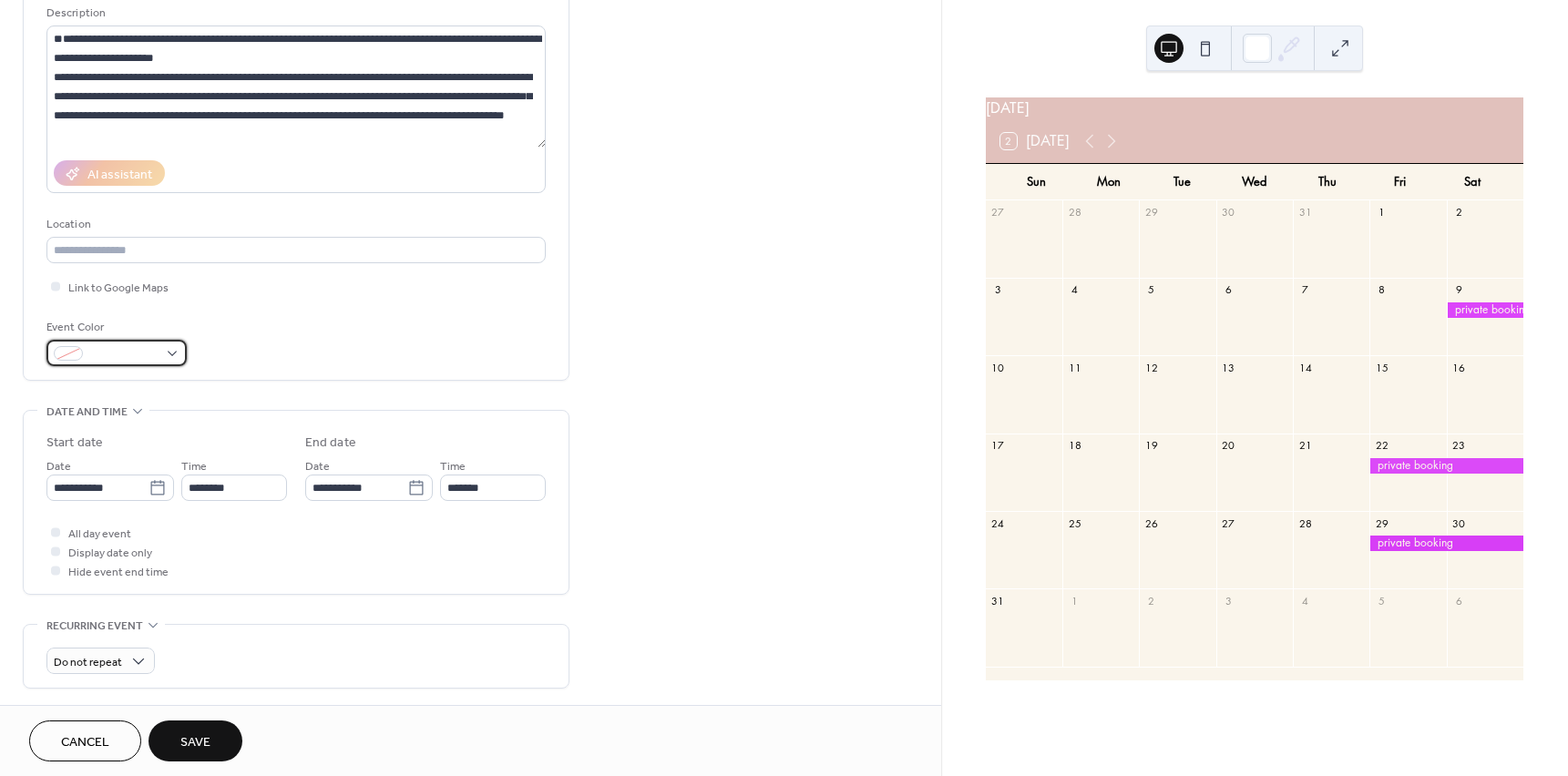 click at bounding box center [117, 352] 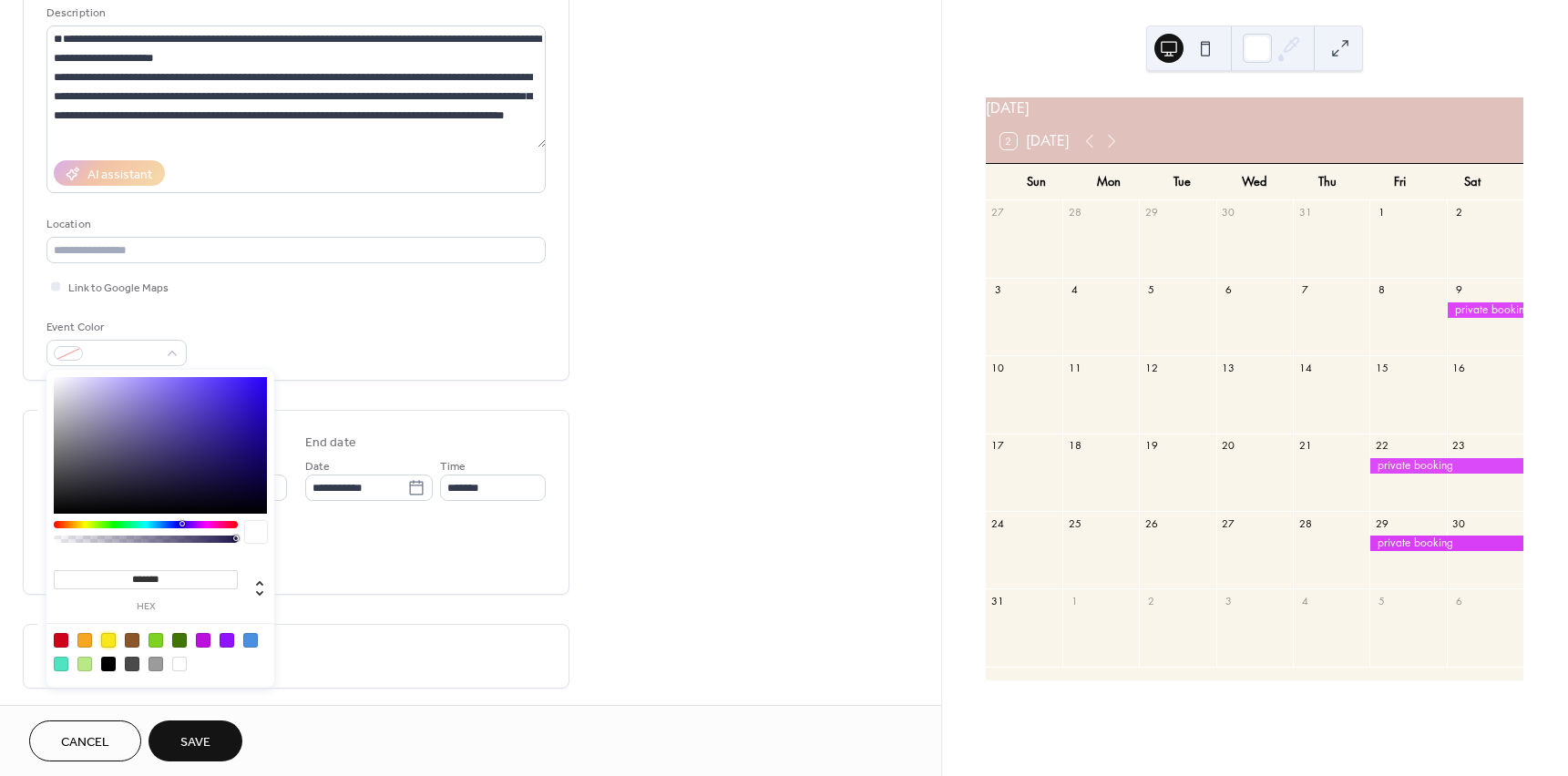 drag, startPoint x: 109, startPoint y: 632, endPoint x: 200, endPoint y: 607, distance: 94.37161 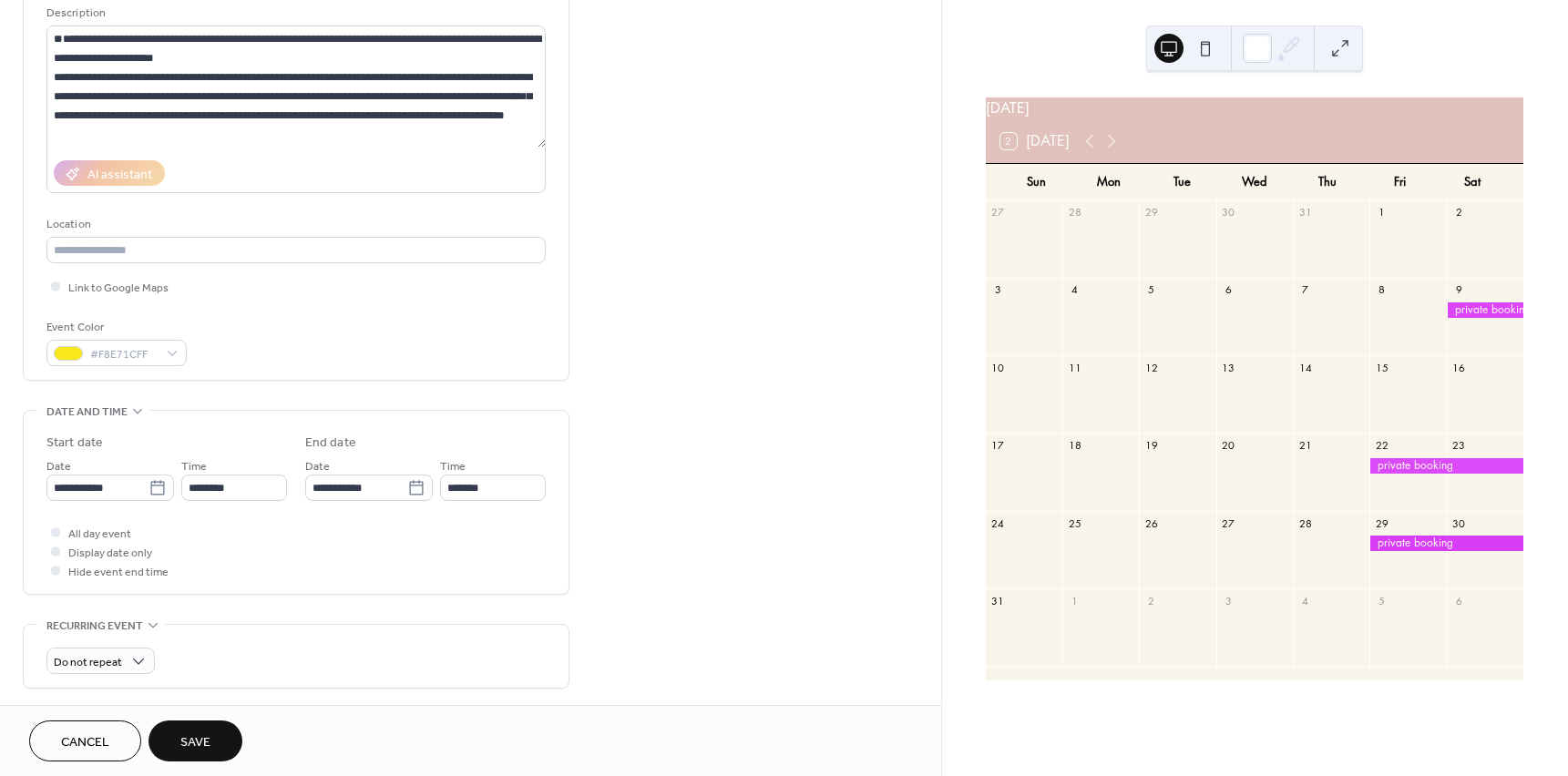 click on "**********" at bounding box center [470, 473] 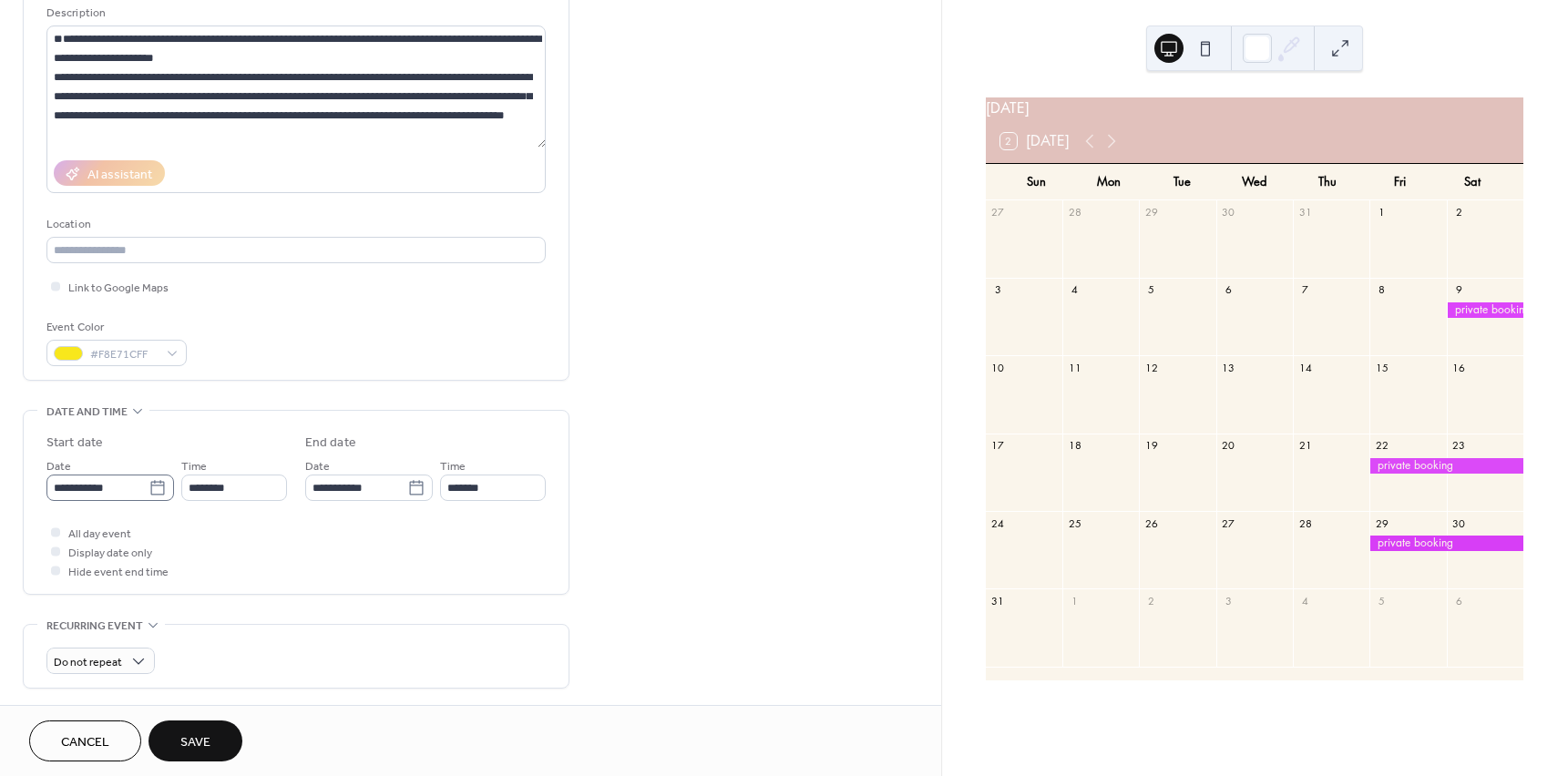 click 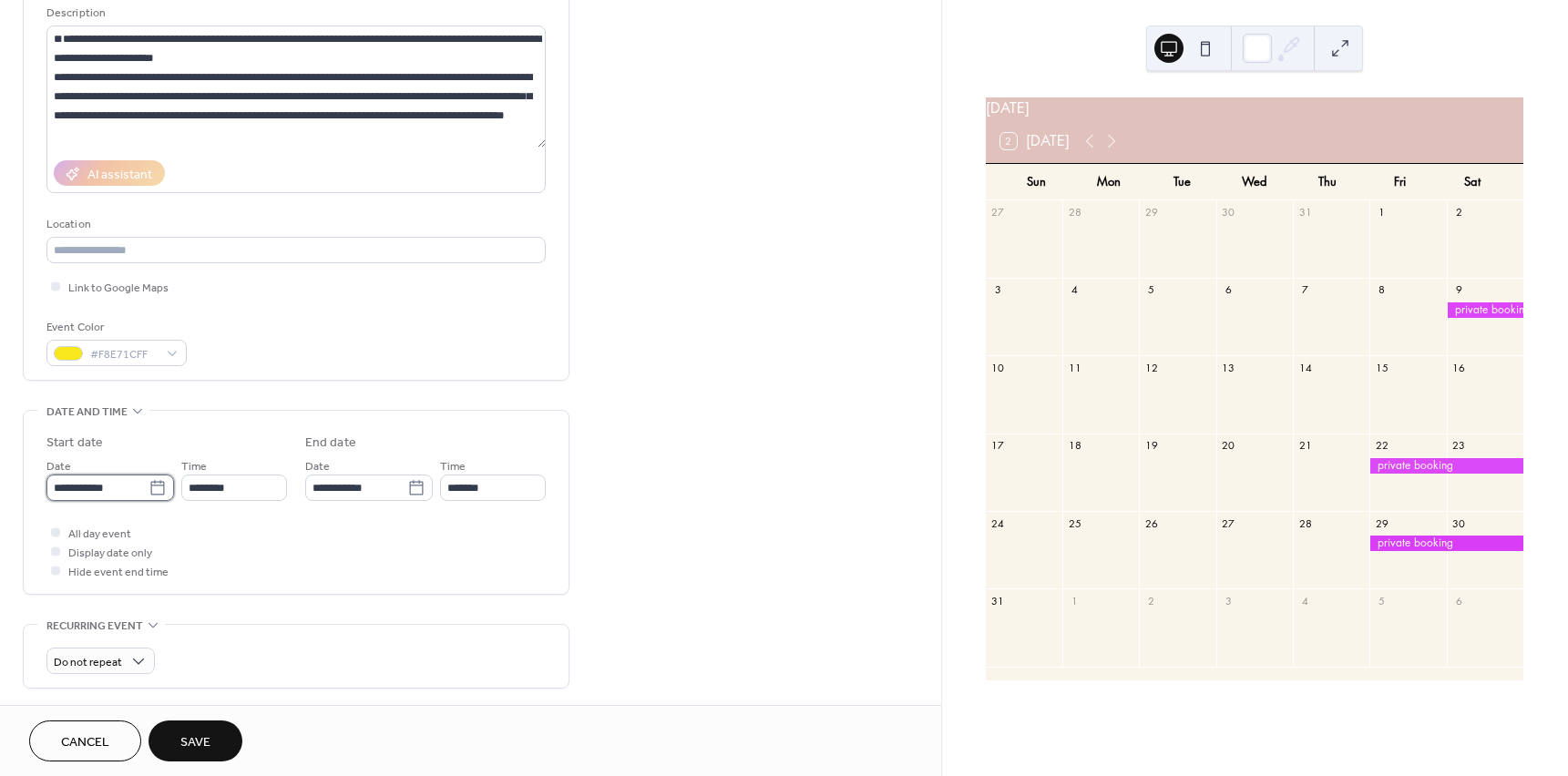 click on "**********" at bounding box center (97, 487) 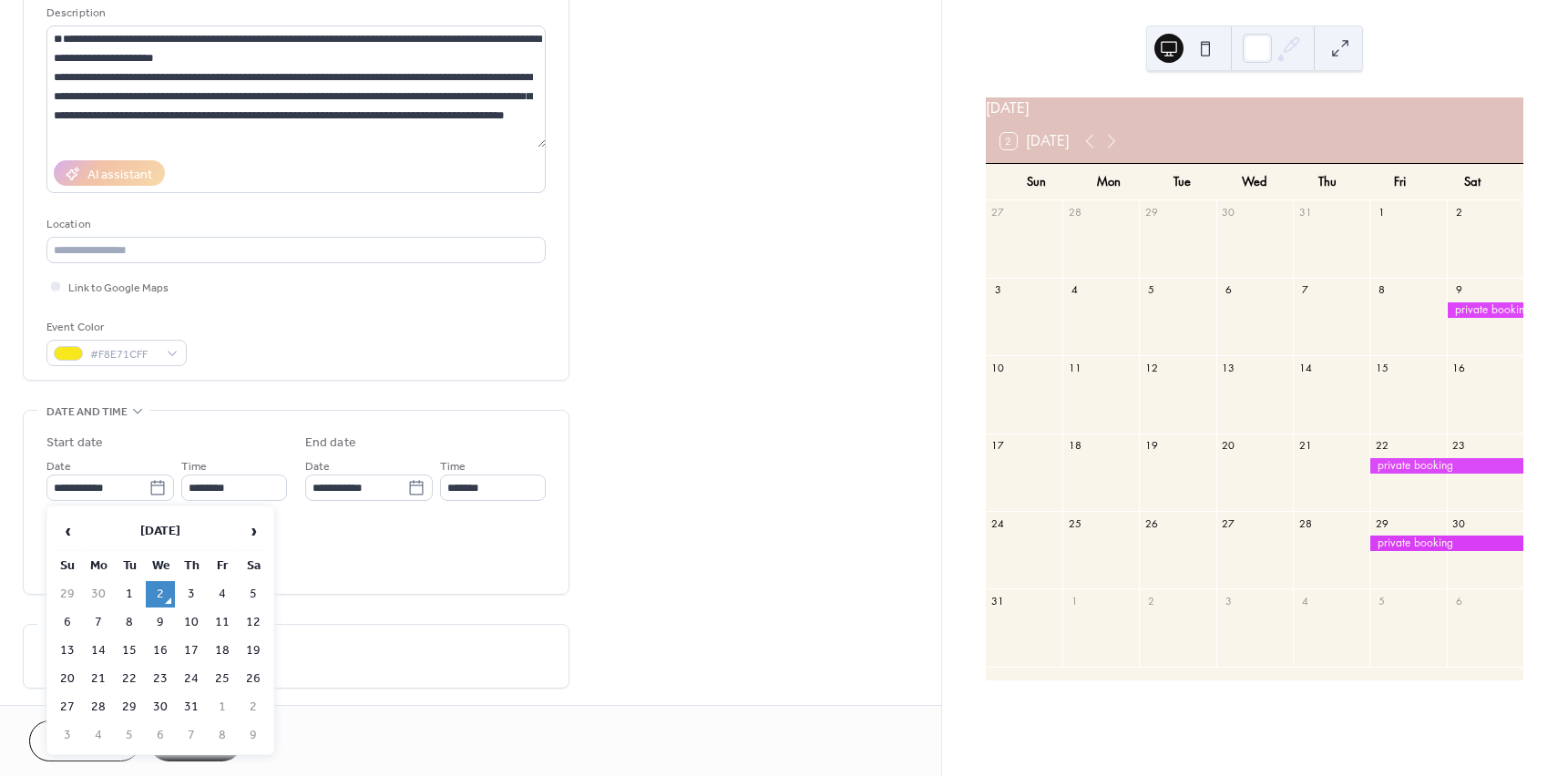click on "‹ July 2025 › Su Mo Tu We Th Fr Sa 29 30 1 2 3 4 5 6 7 8 9 10 11 12 13 14 15 16 17 18 19 20 21 22 23 24 25 26 27 28 29 30 31 1 2 3 4 5 6 7 8 9" at bounding box center [160, 630] 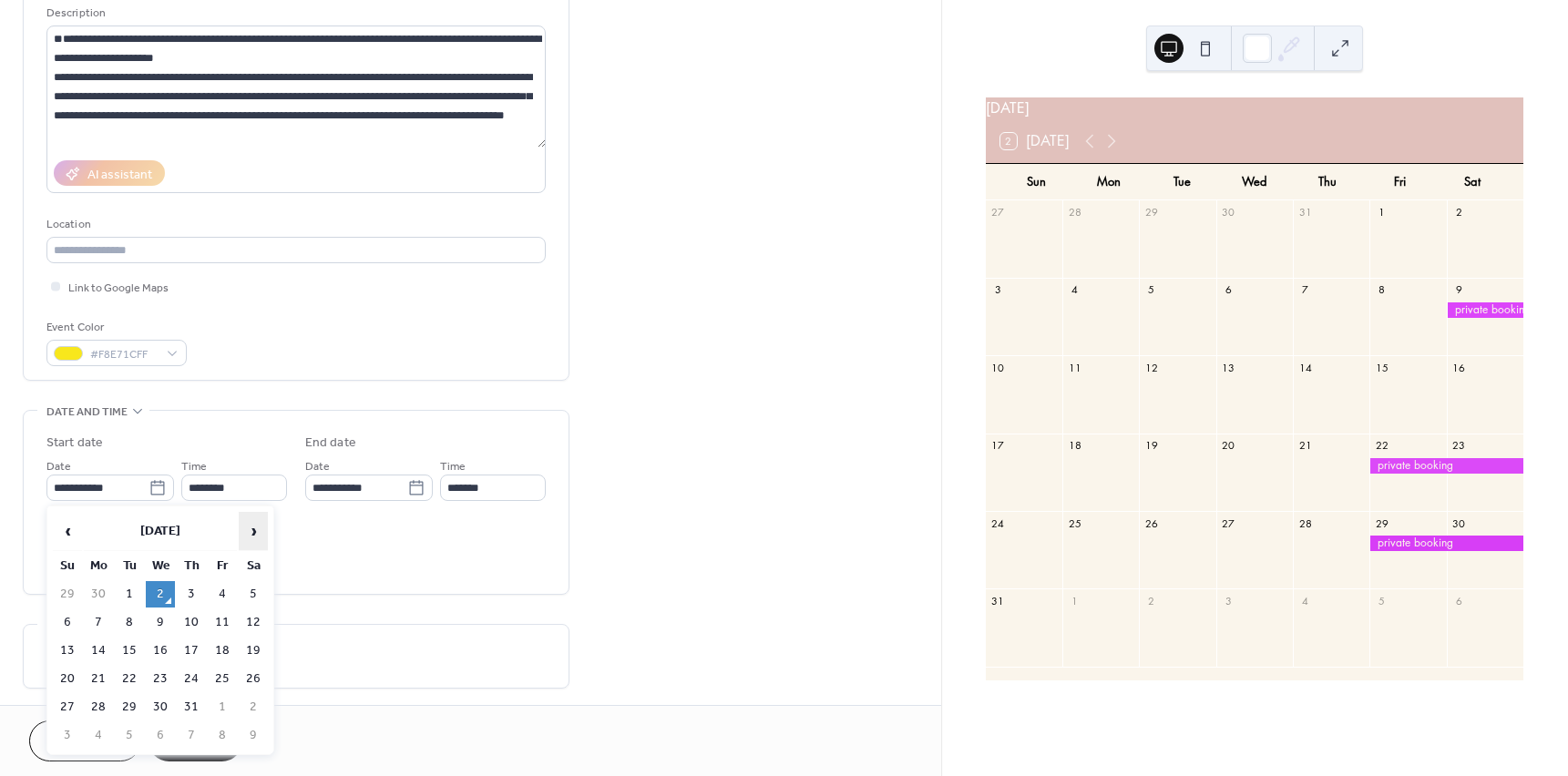 click on "›" at bounding box center (253, 531) 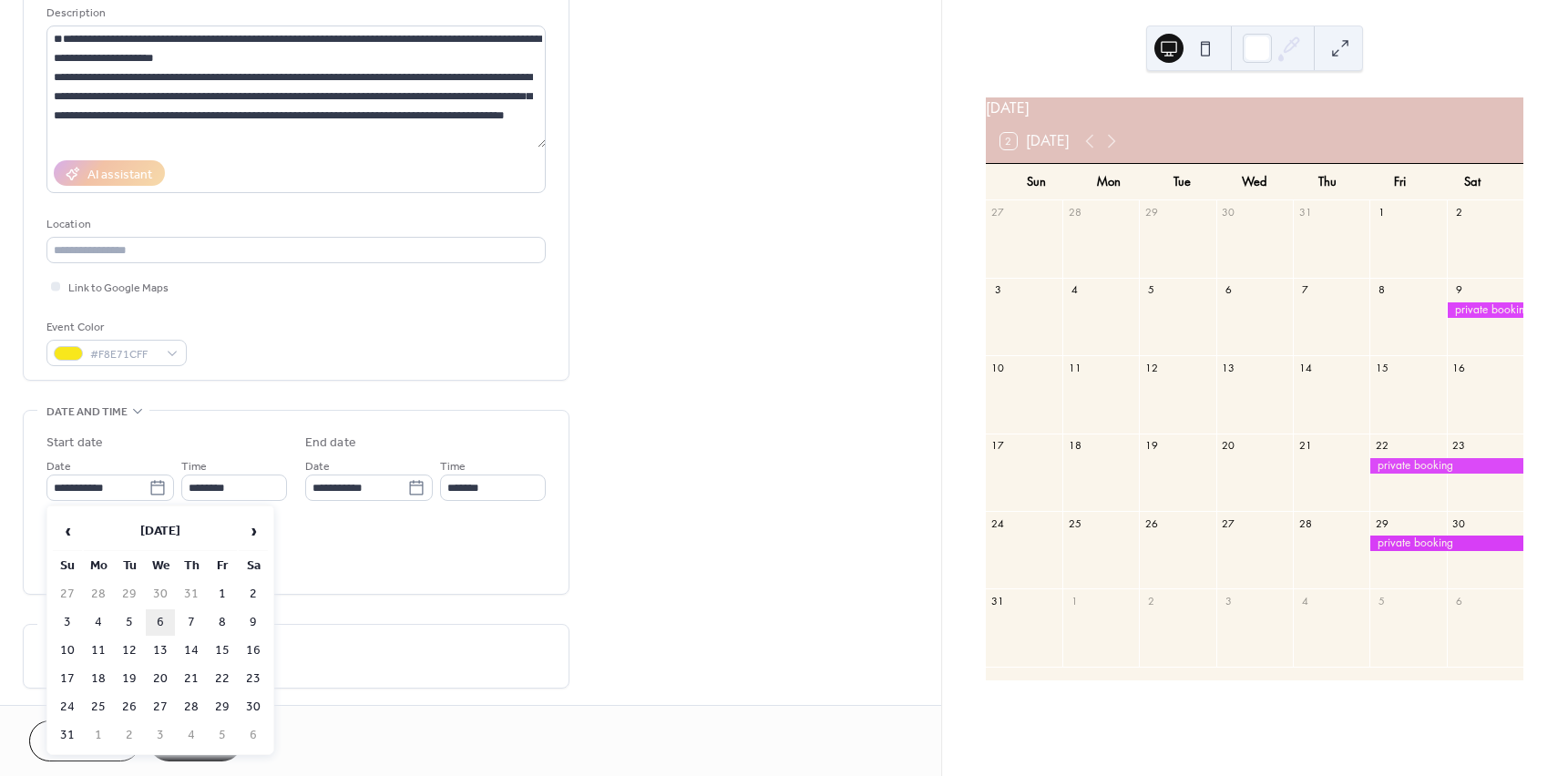 click on "6" at bounding box center [160, 622] 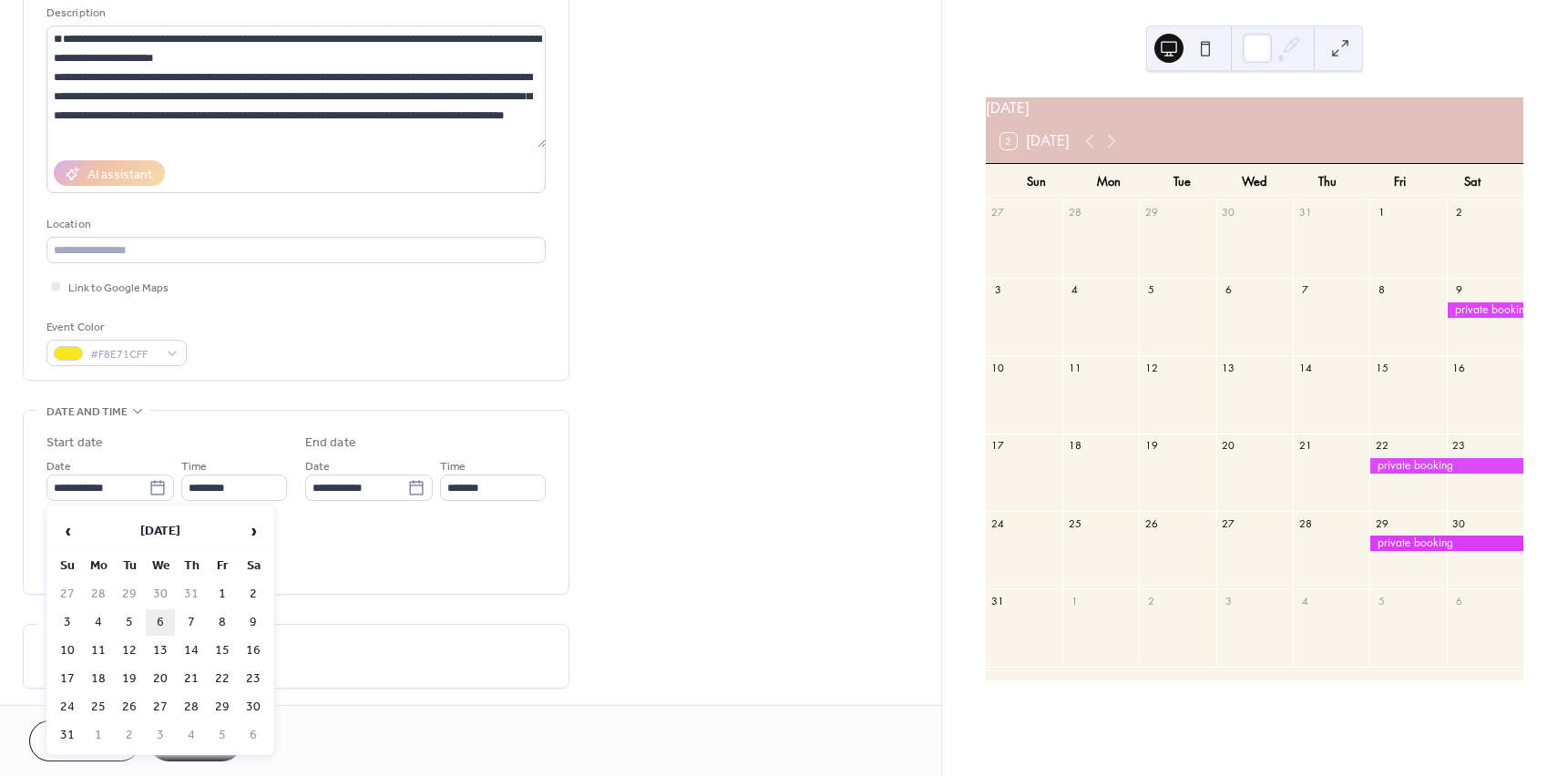 type on "**********" 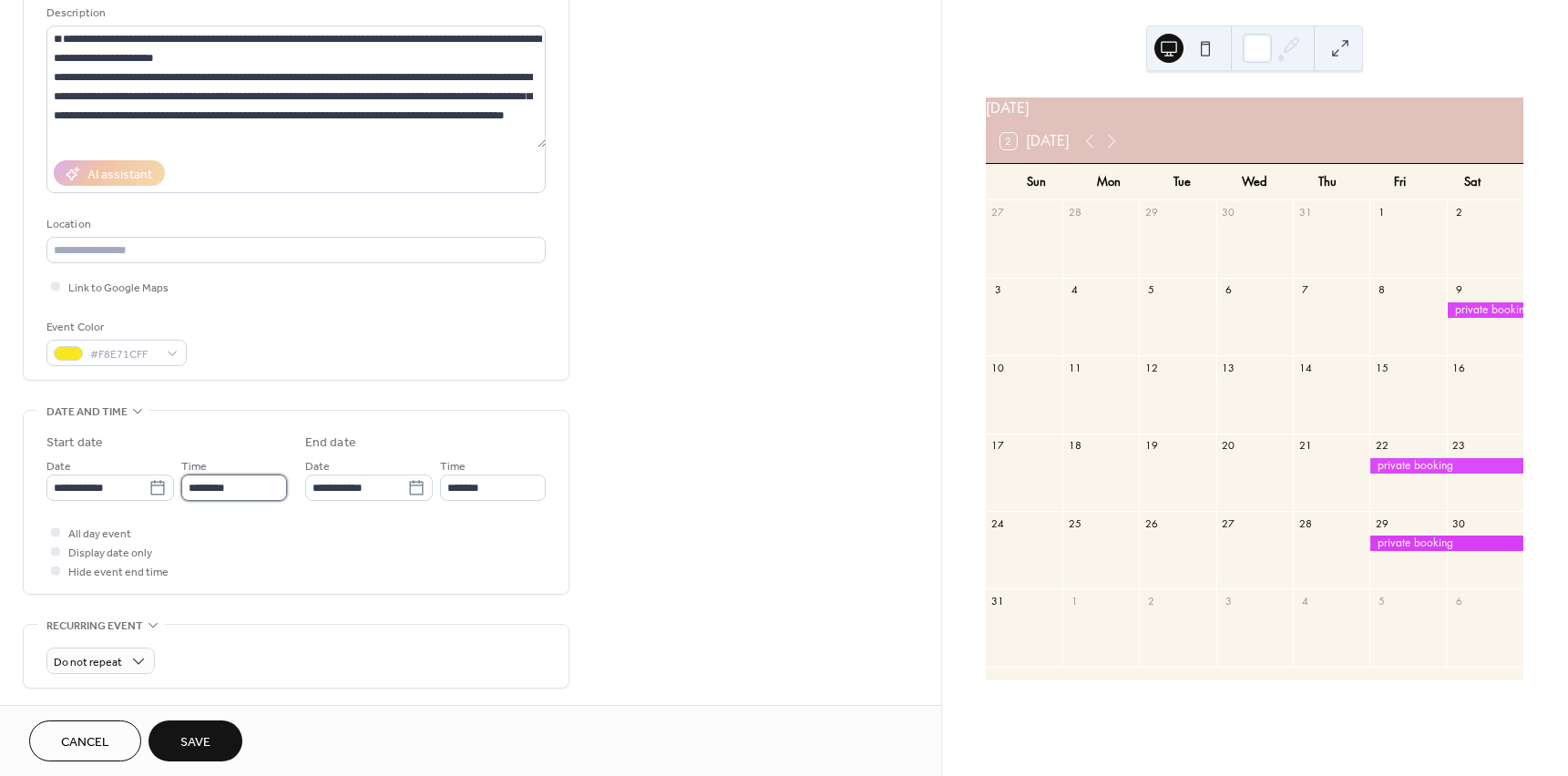 click on "********" at bounding box center (234, 487) 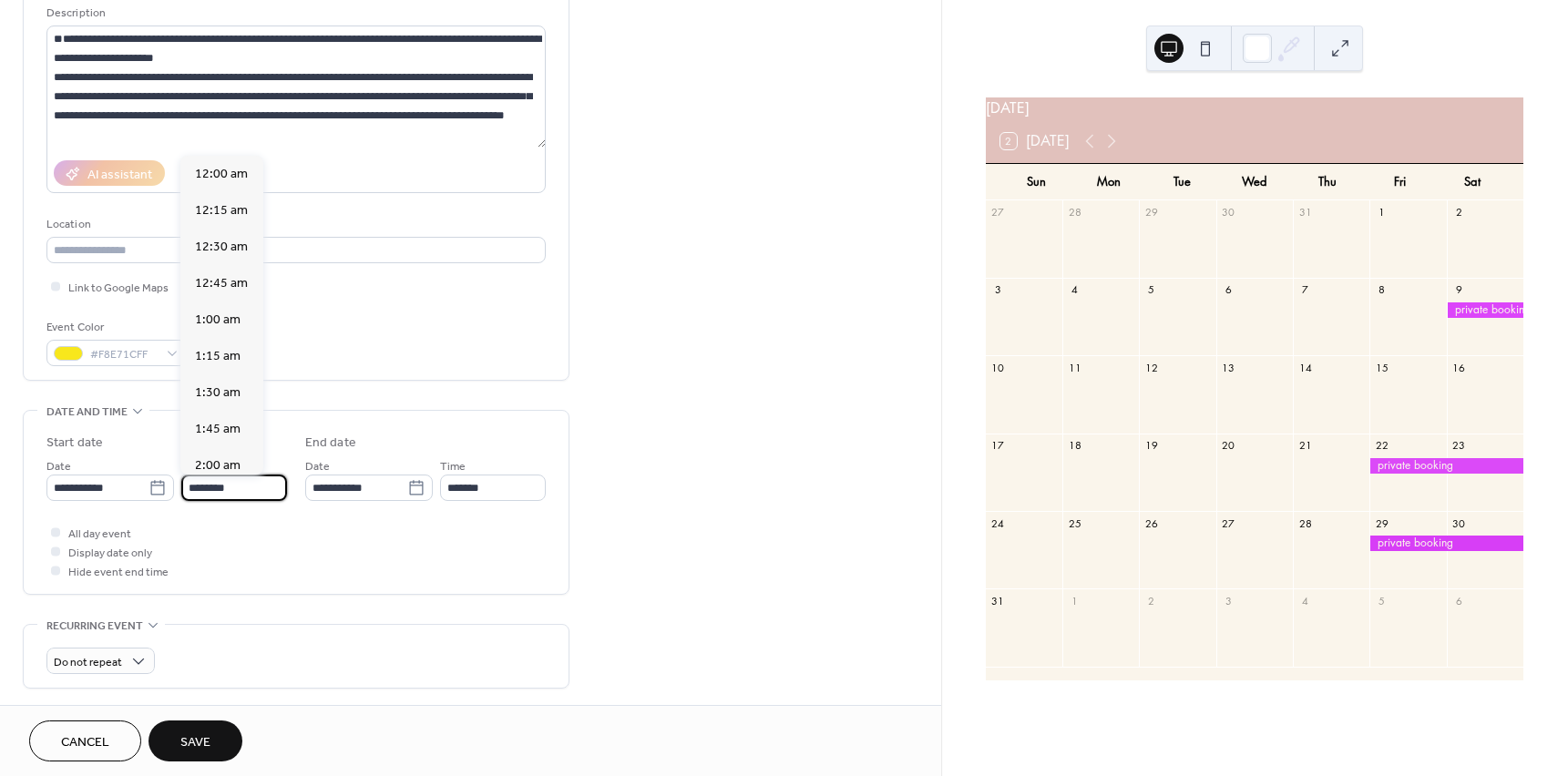 scroll, scrollTop: 1792, scrollLeft: 0, axis: vertical 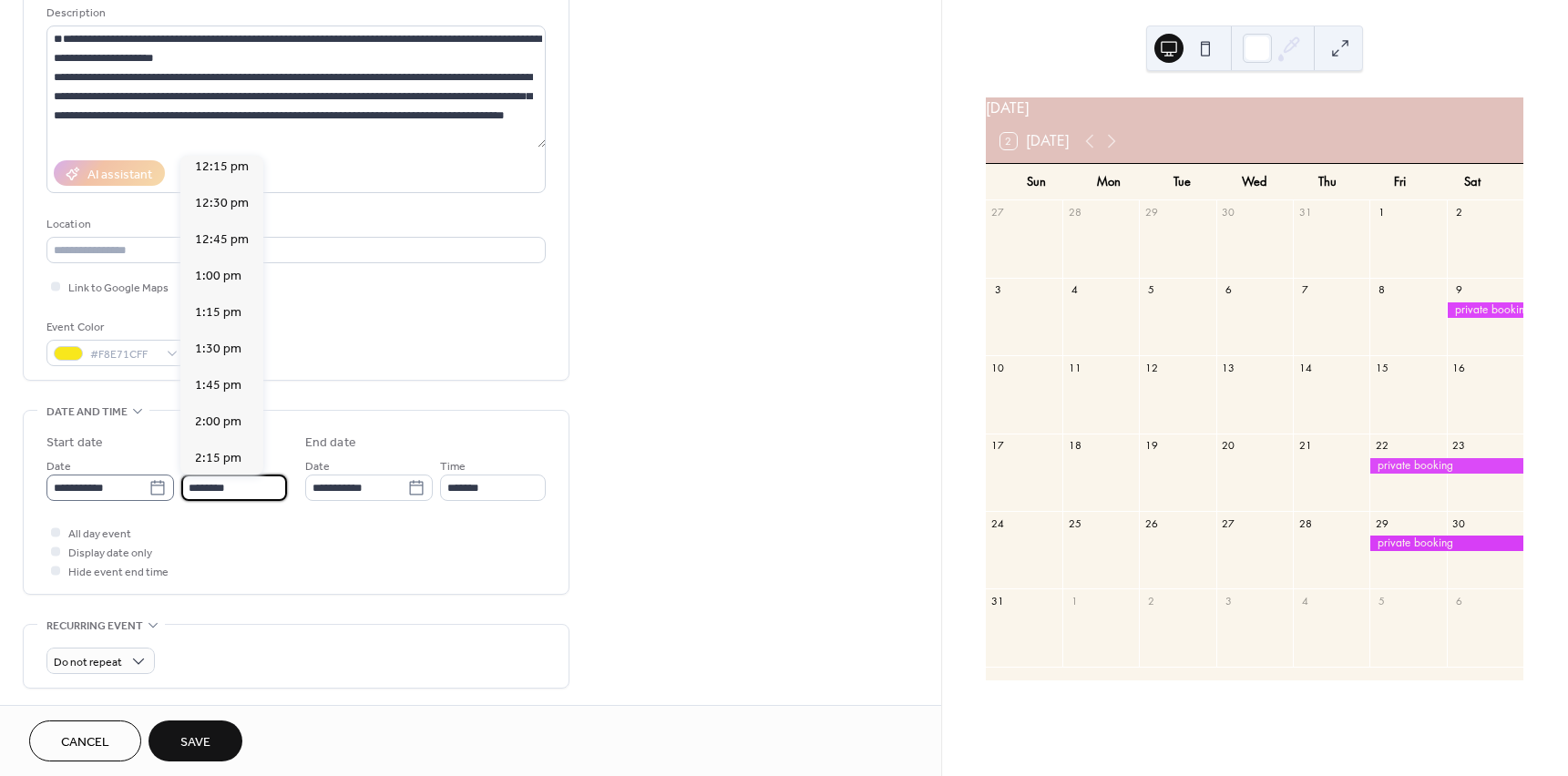 click on "**********" at bounding box center [167, 478] 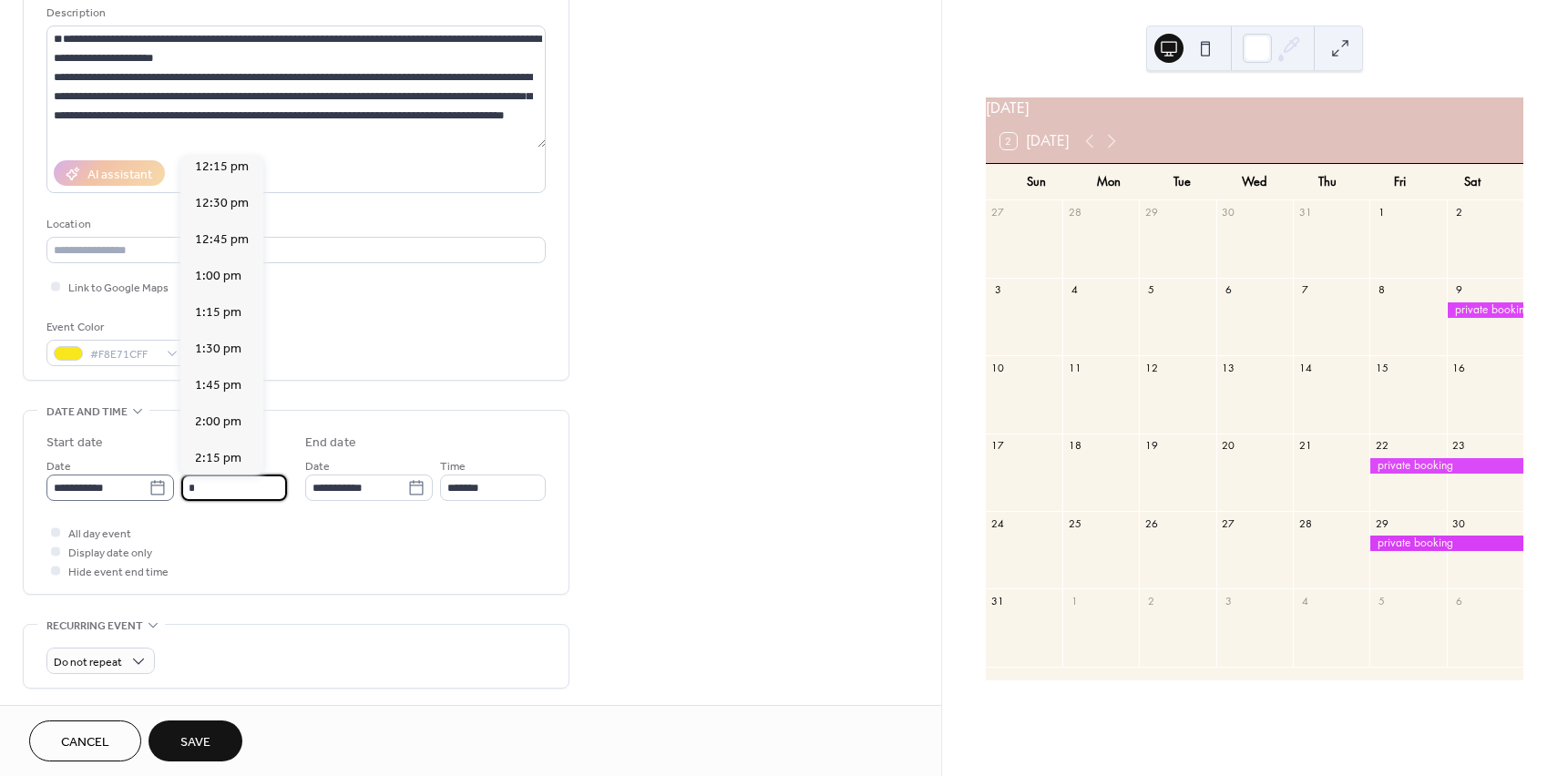 scroll, scrollTop: 747, scrollLeft: 0, axis: vertical 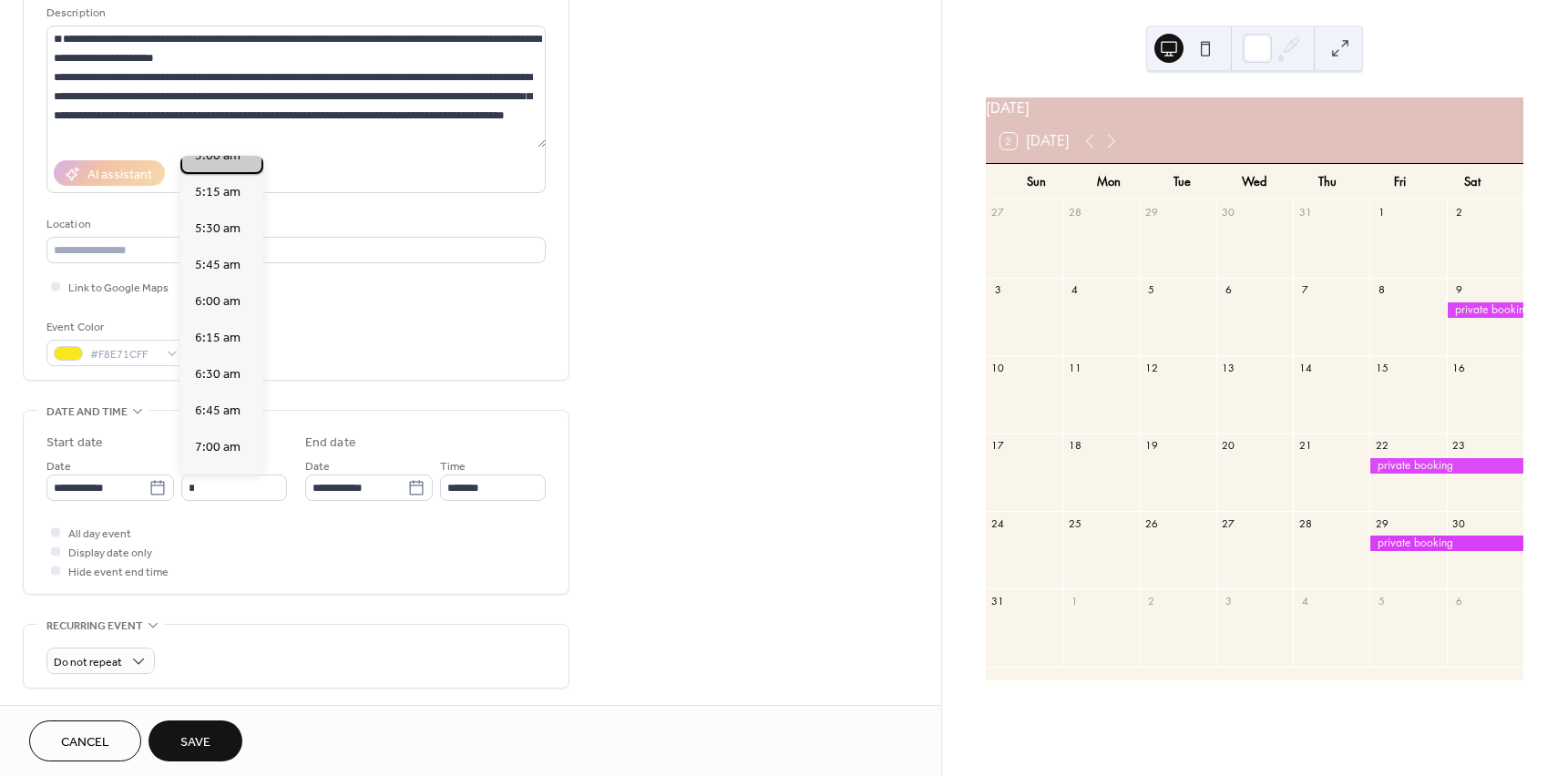 click on "5:00 am" at bounding box center [218, 156] 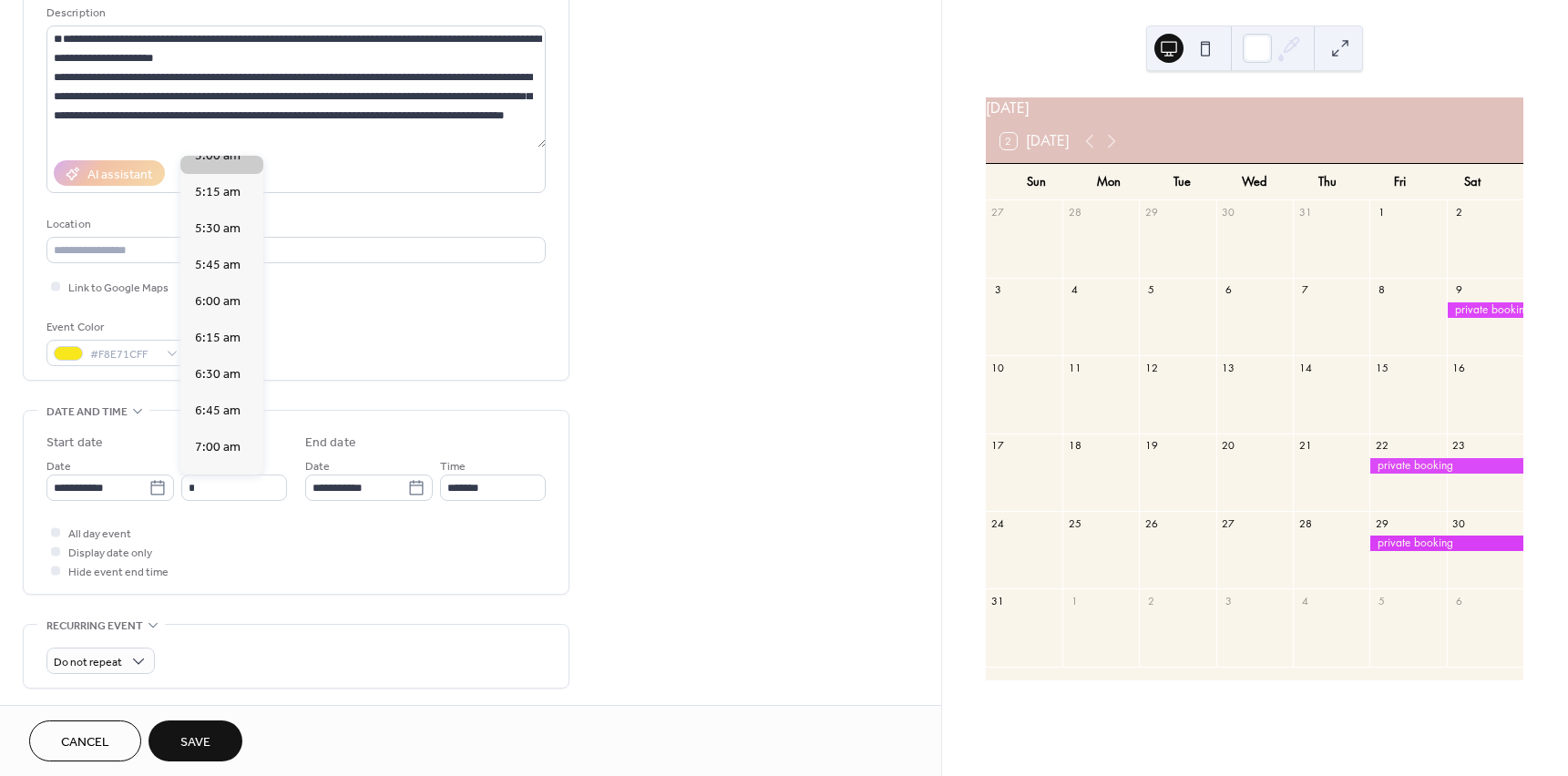 type on "*******" 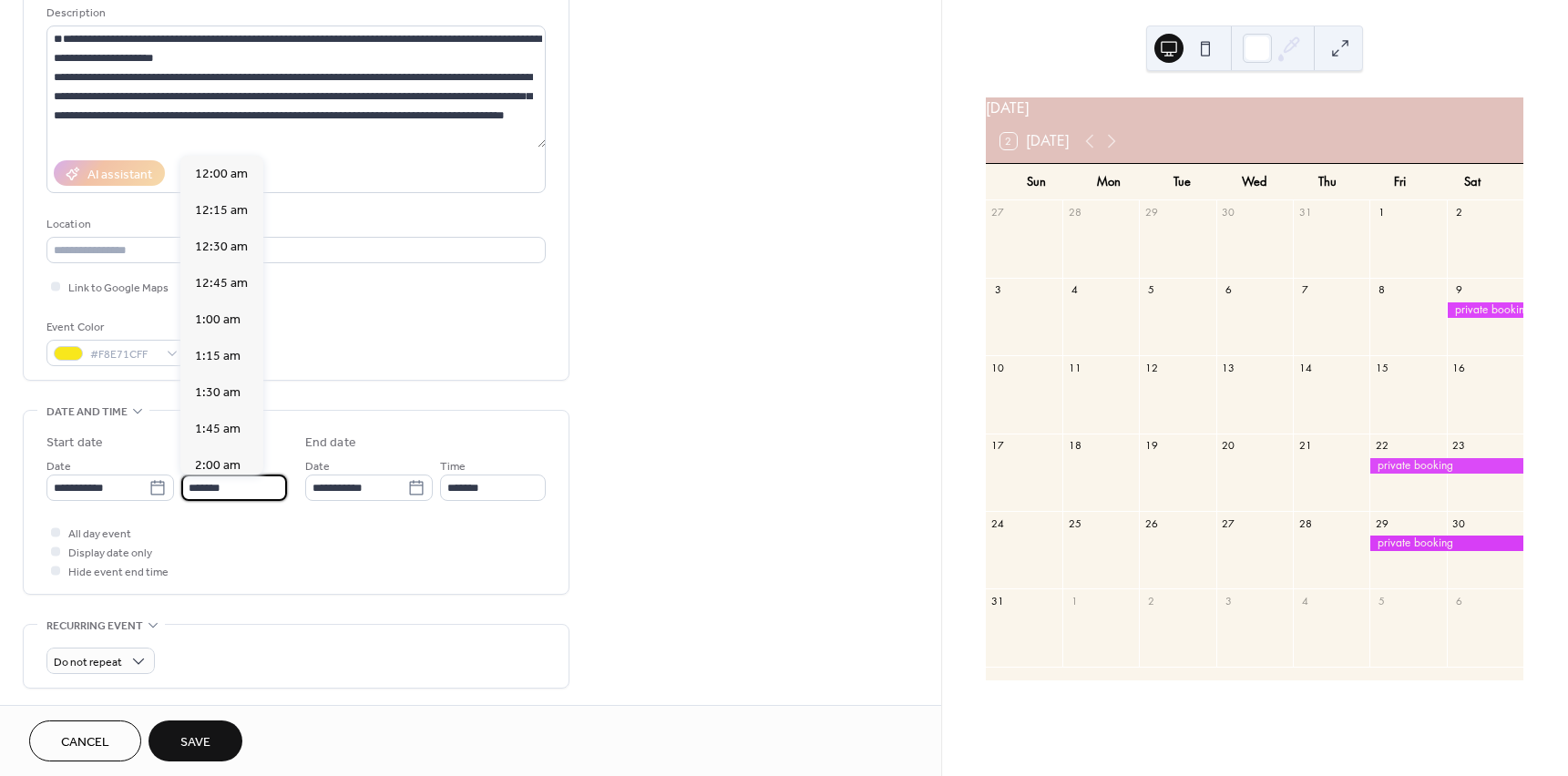 click on "*******" at bounding box center (234, 487) 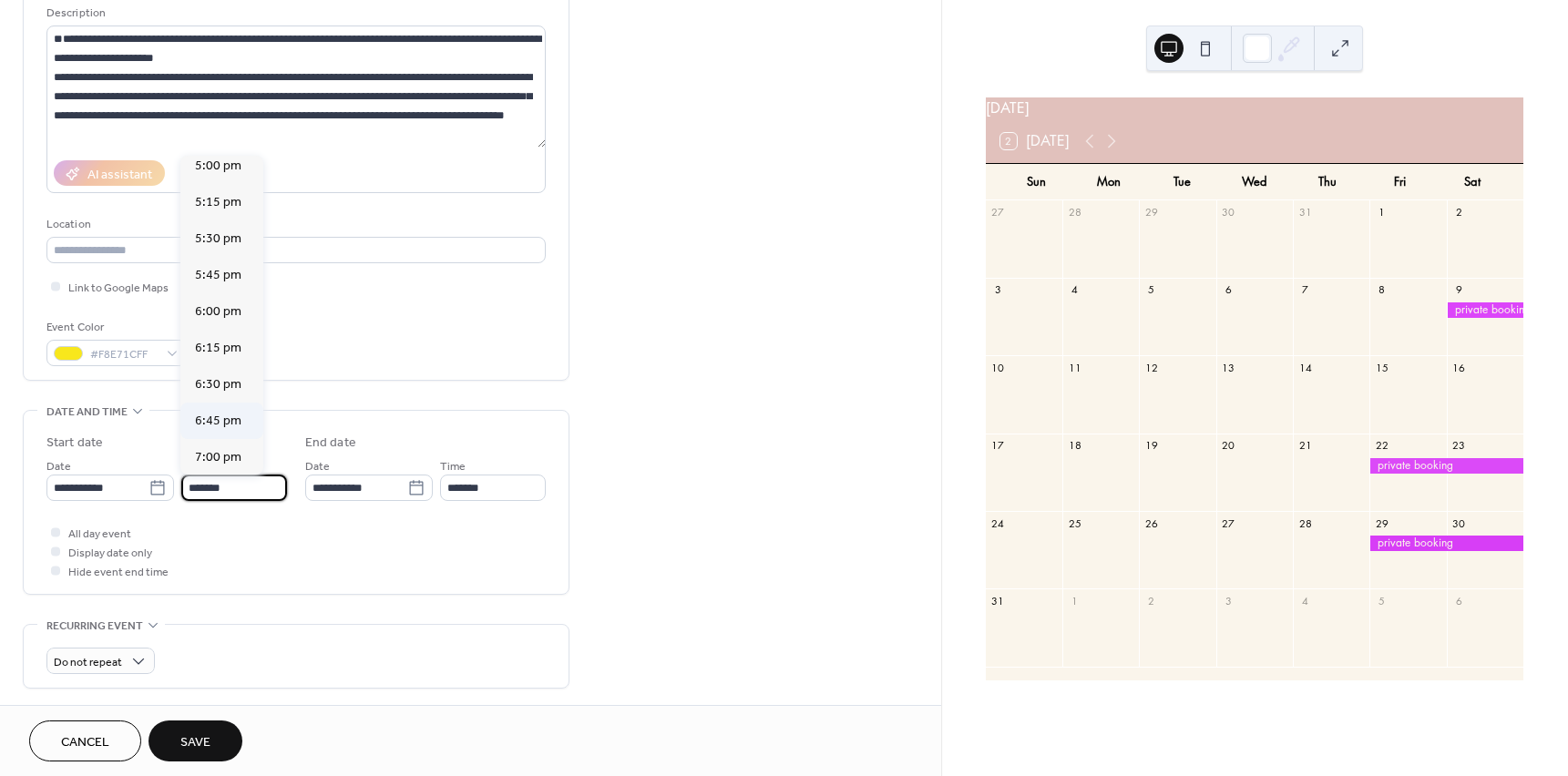 scroll, scrollTop: 2477, scrollLeft: 0, axis: vertical 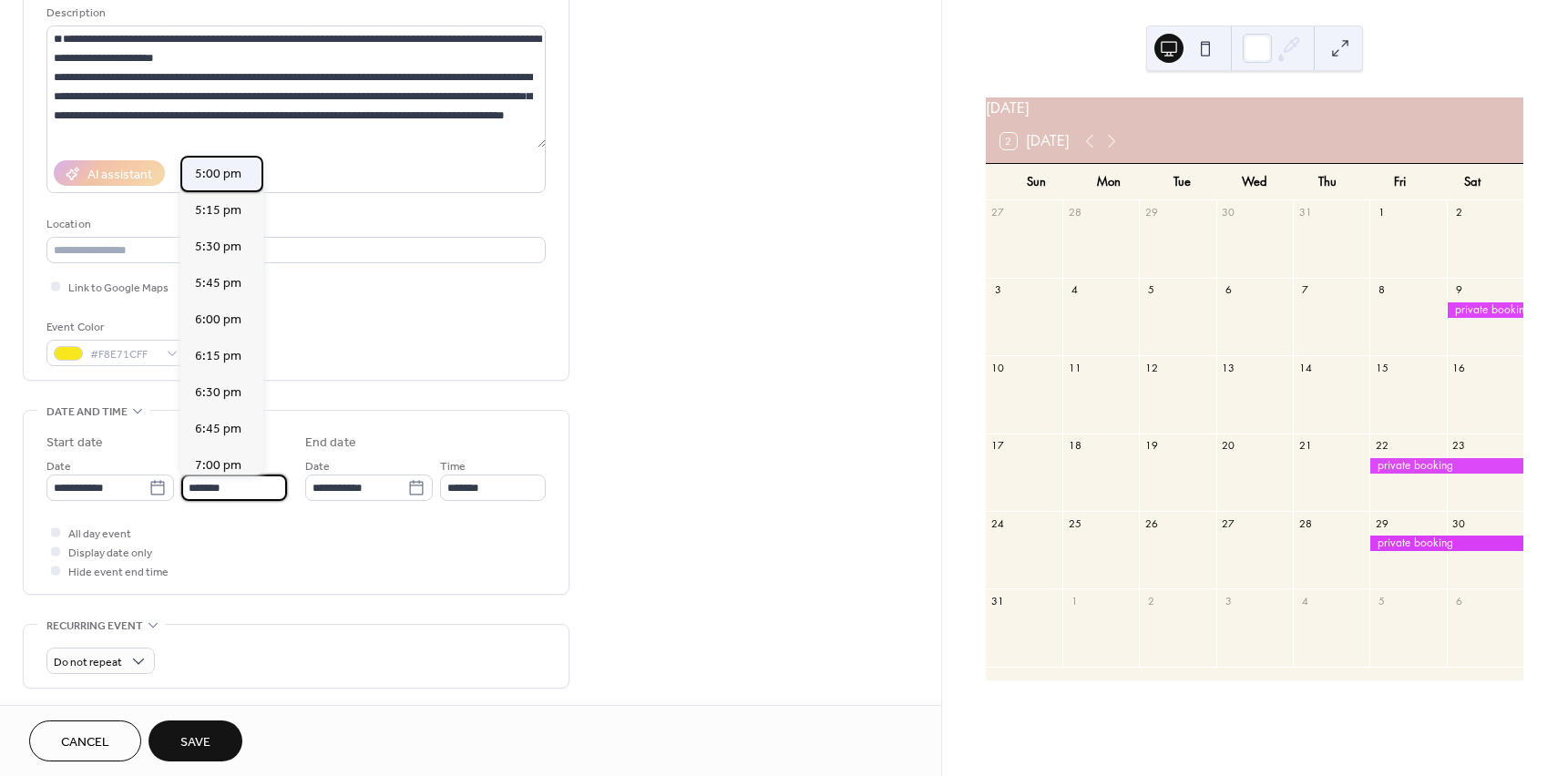 click on "5:00 pm" at bounding box center [218, 174] 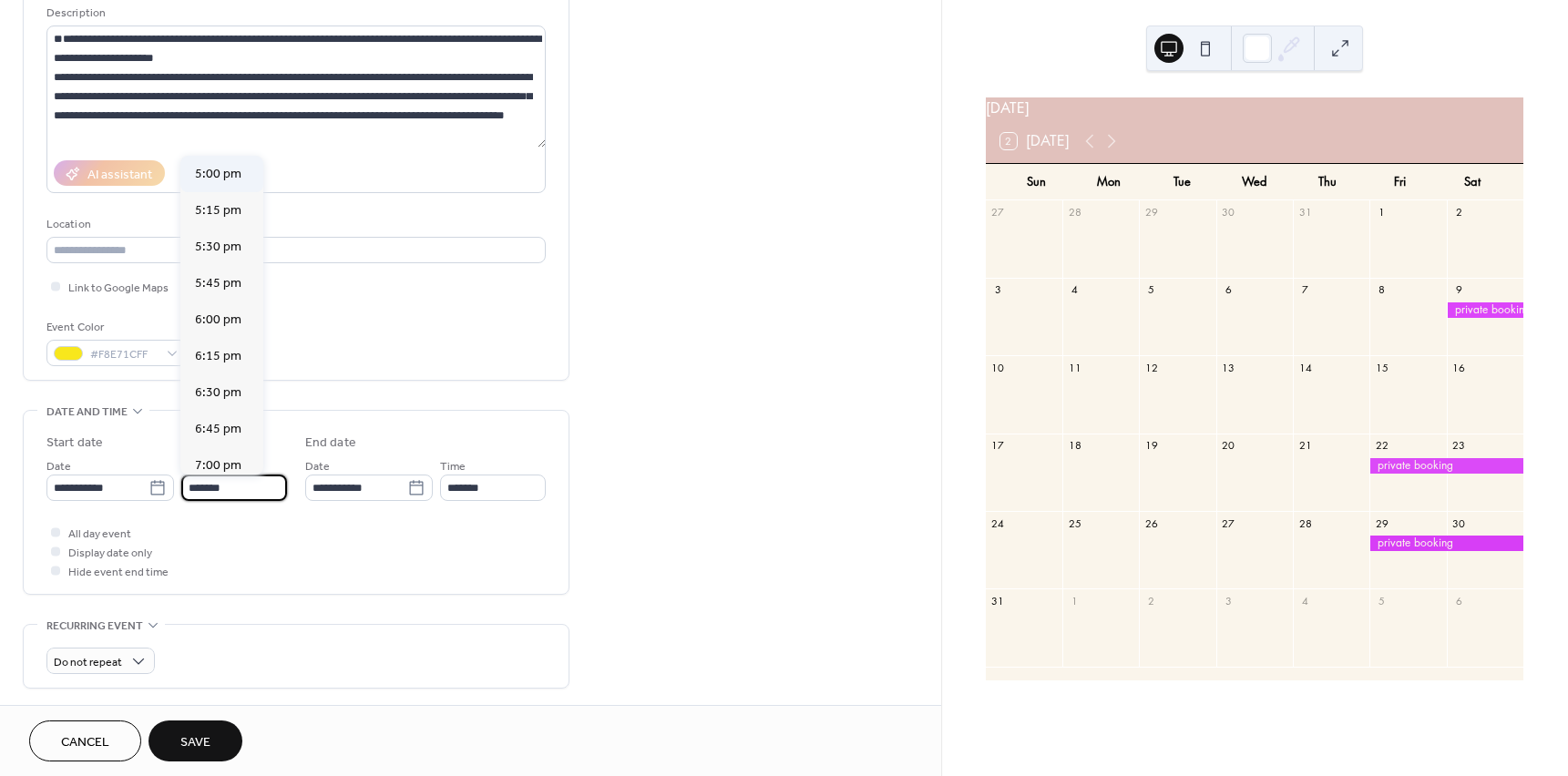 type on "*******" 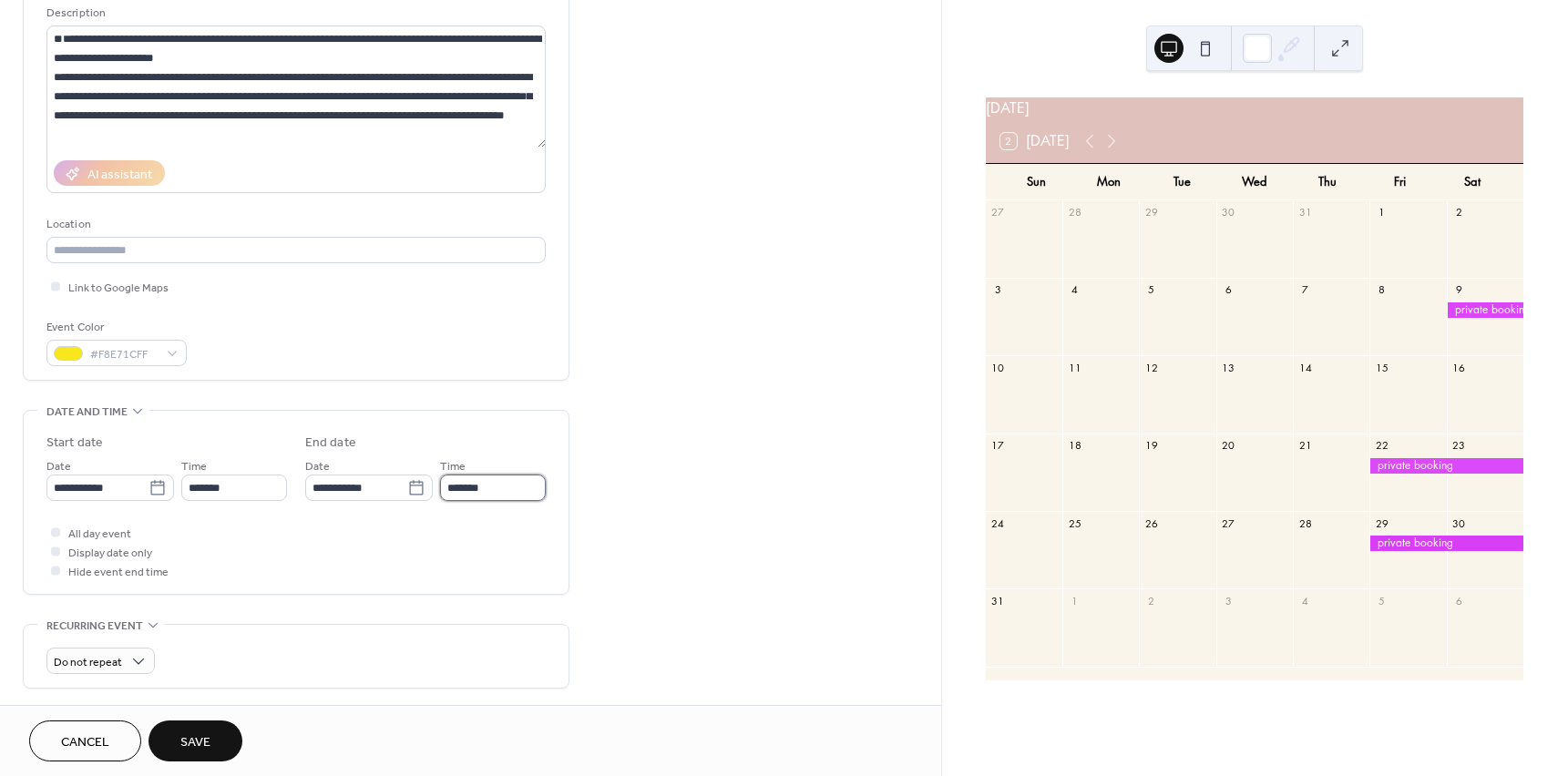 click on "*******" at bounding box center [493, 487] 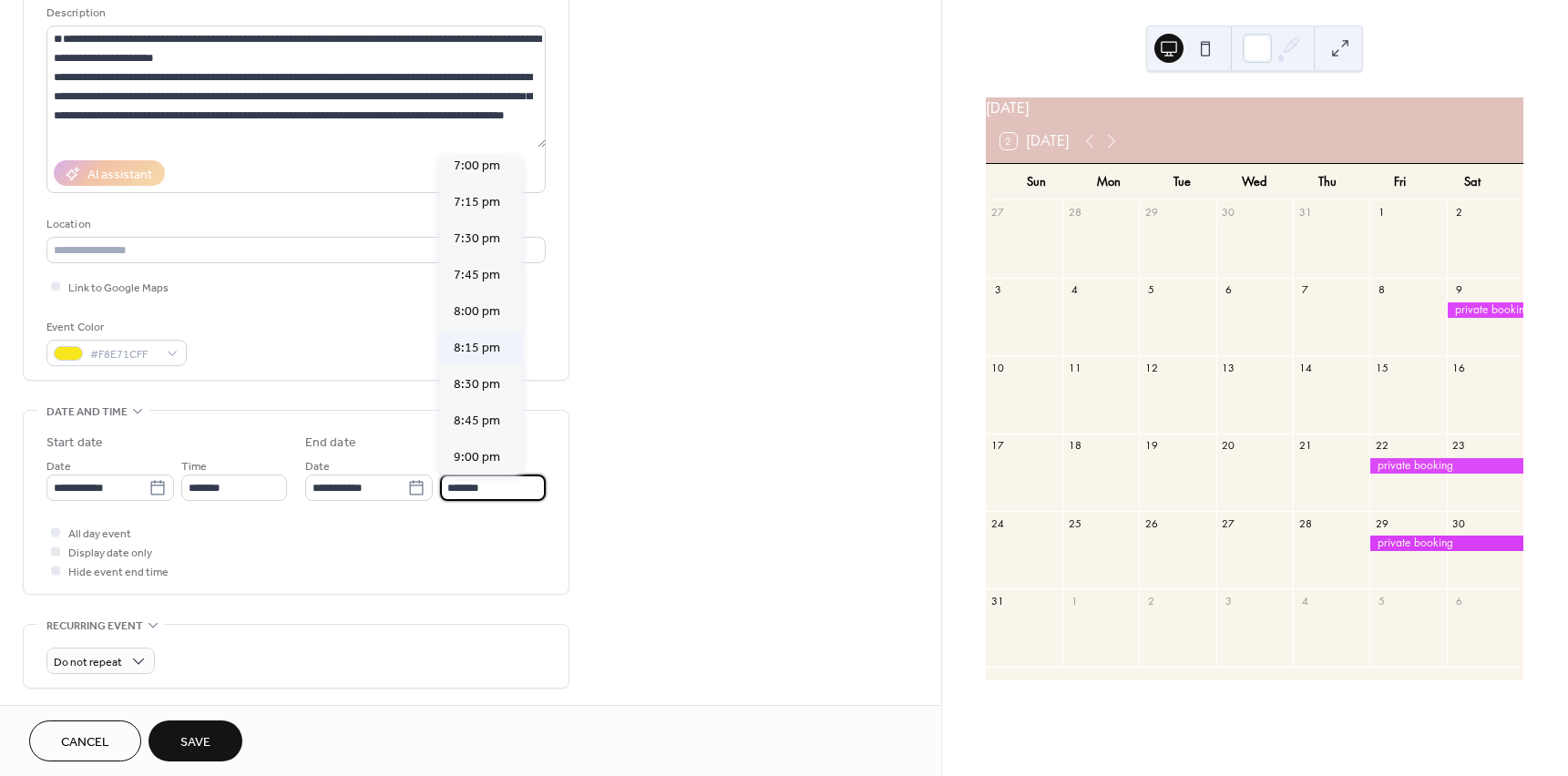 scroll, scrollTop: 273, scrollLeft: 0, axis: vertical 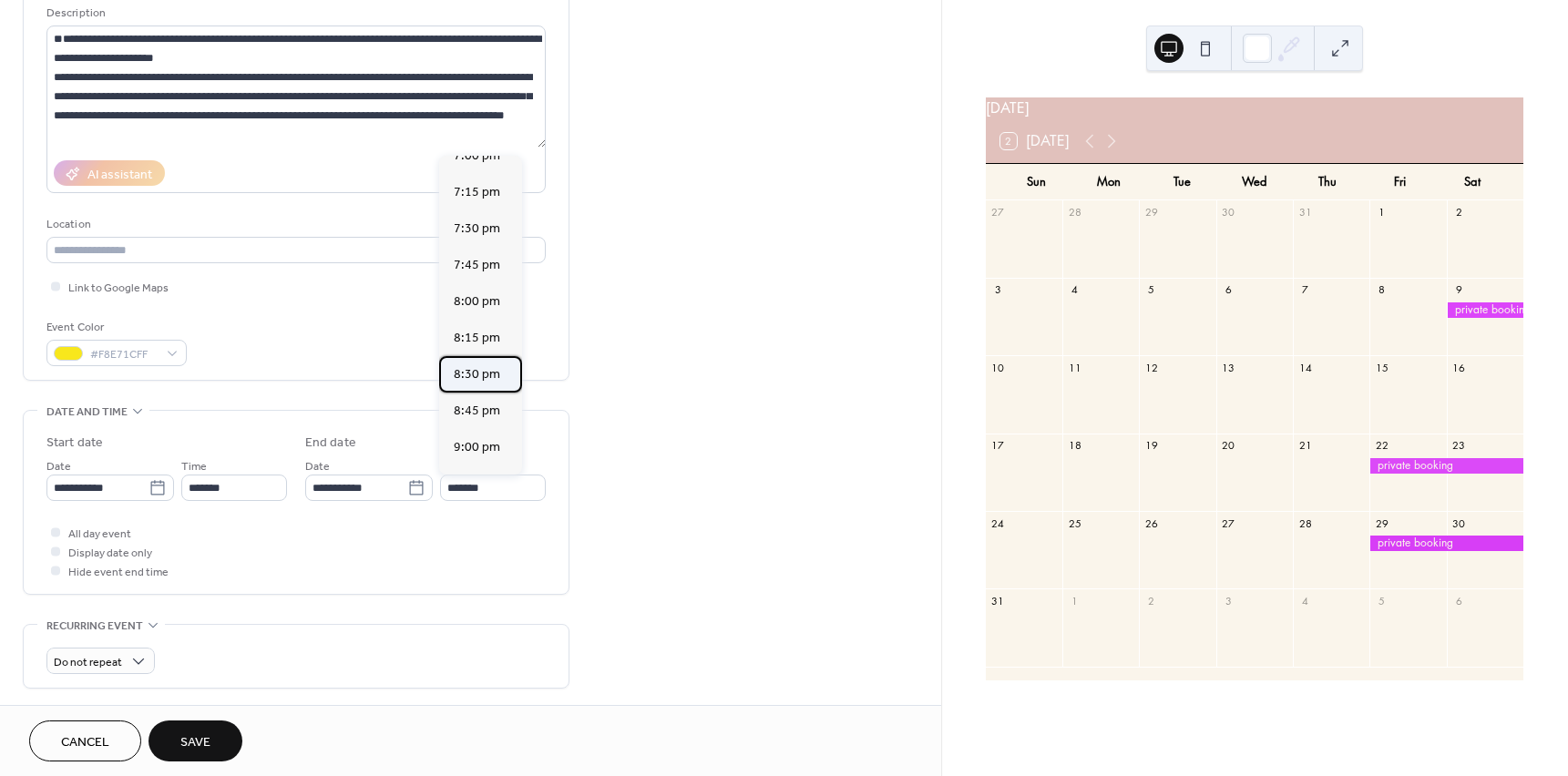 click on "8:30 pm" at bounding box center (477, 374) 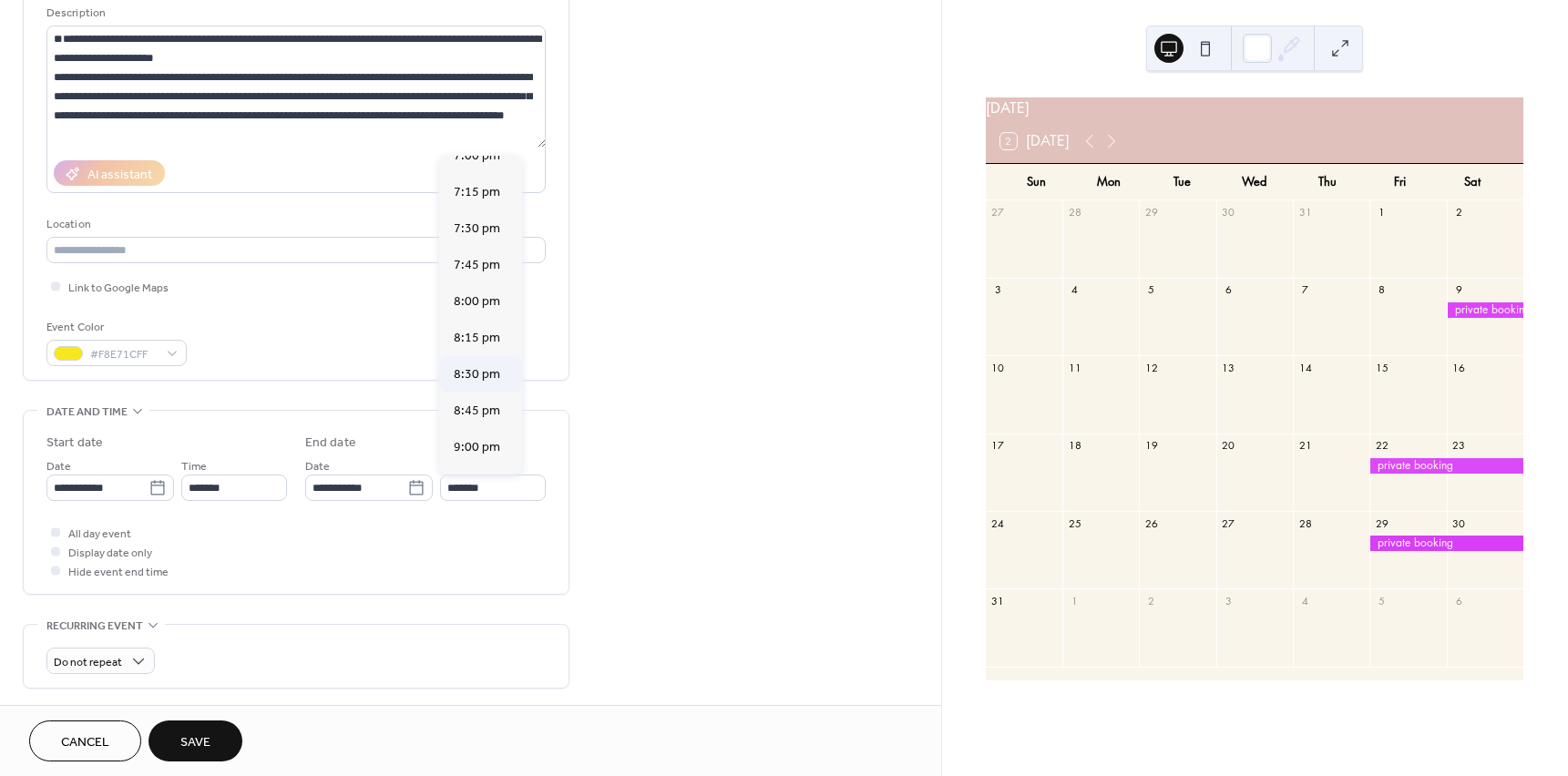 type on "*******" 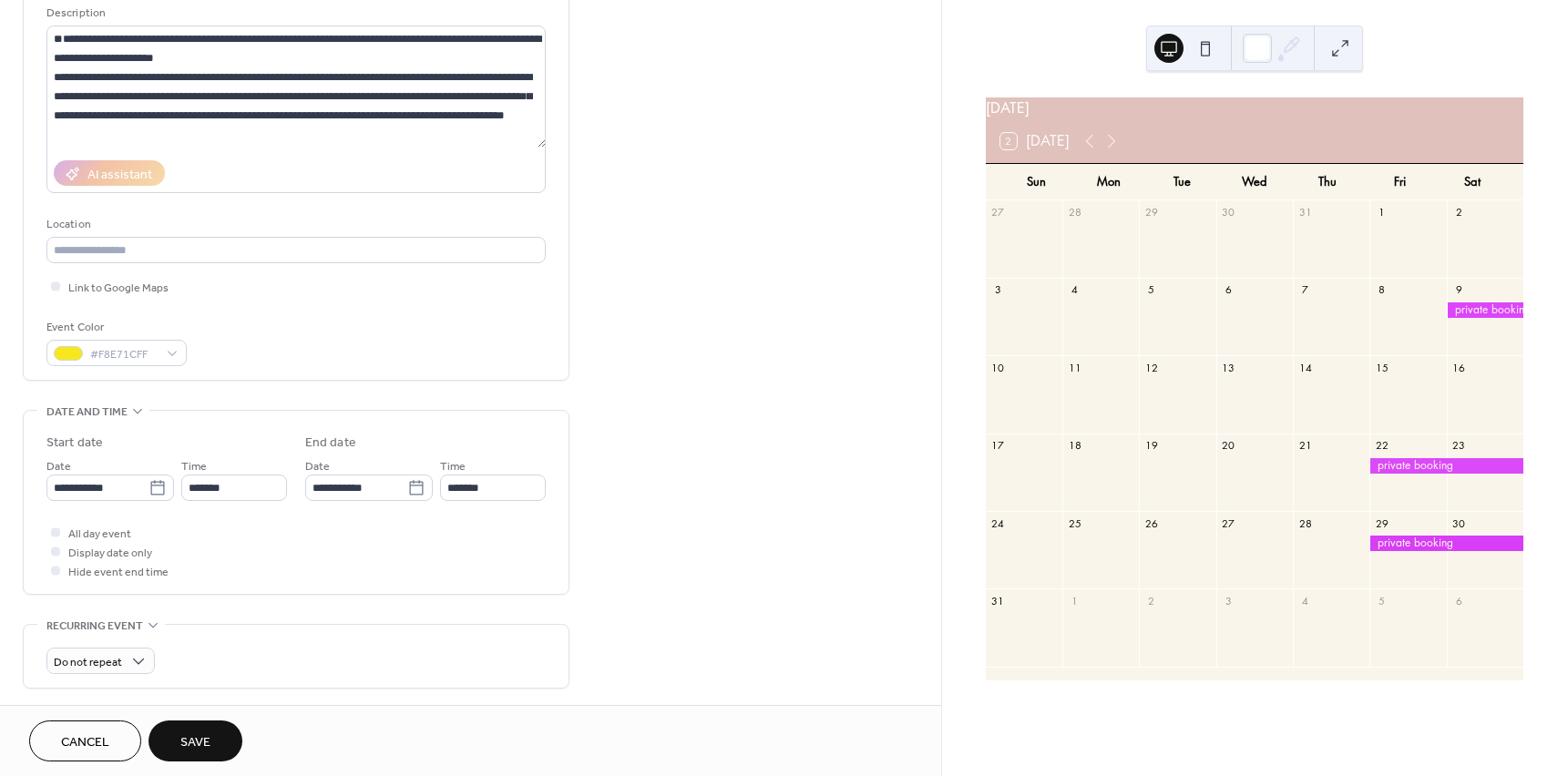 click on "**********" at bounding box center [470, 473] 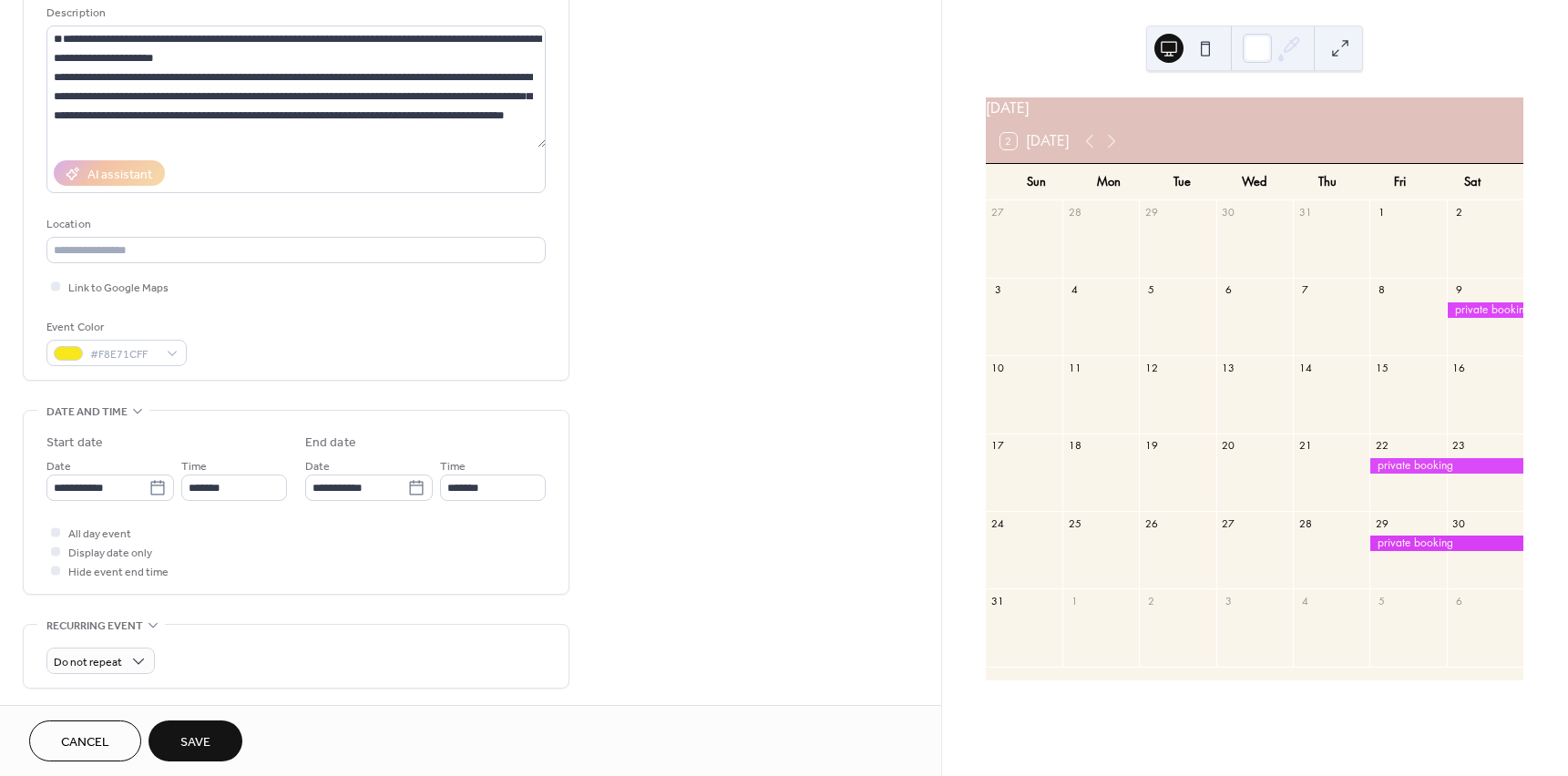 click on "Save" at bounding box center [195, 742] 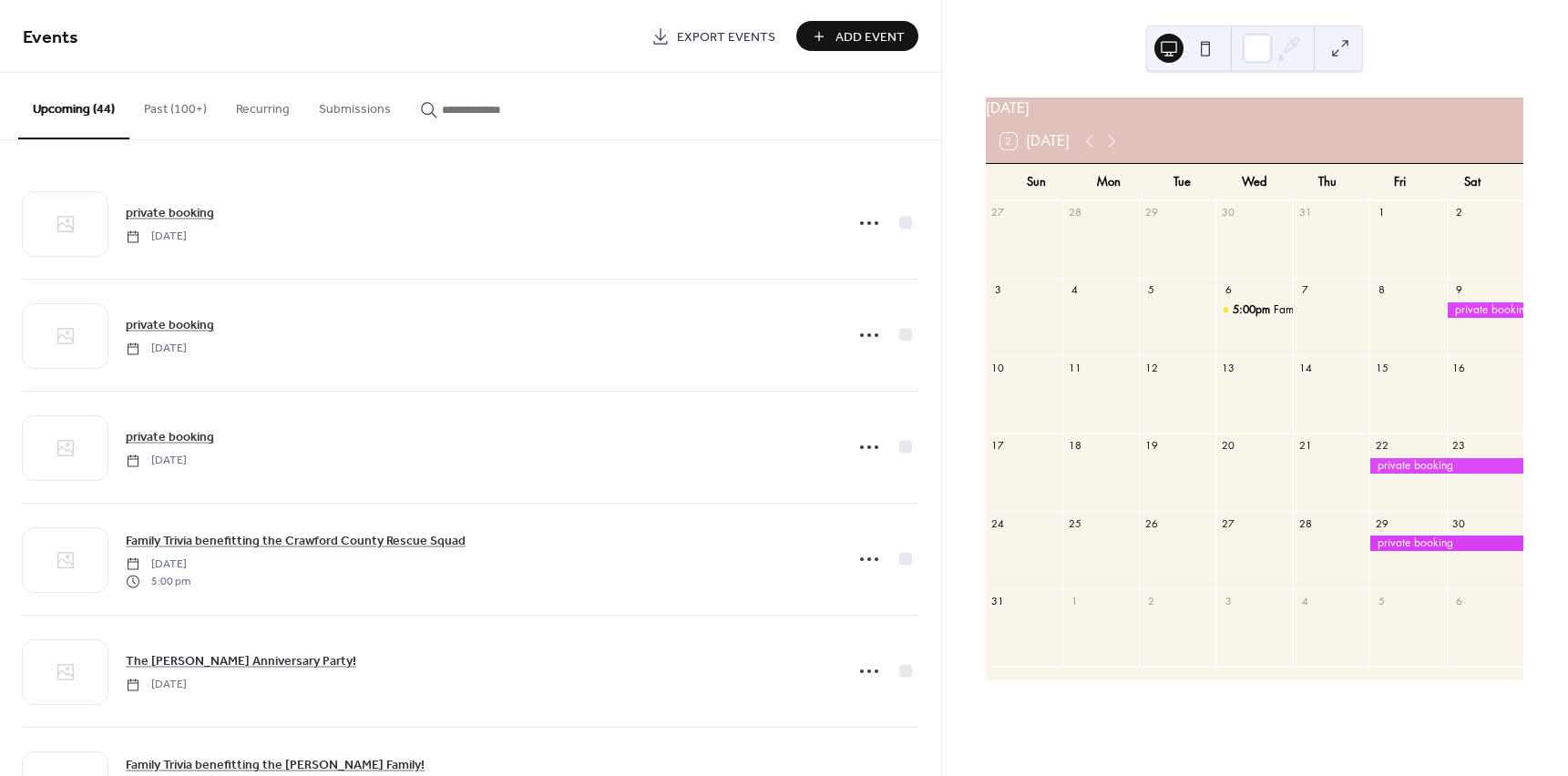 click on "Add Event" at bounding box center [870, 37] 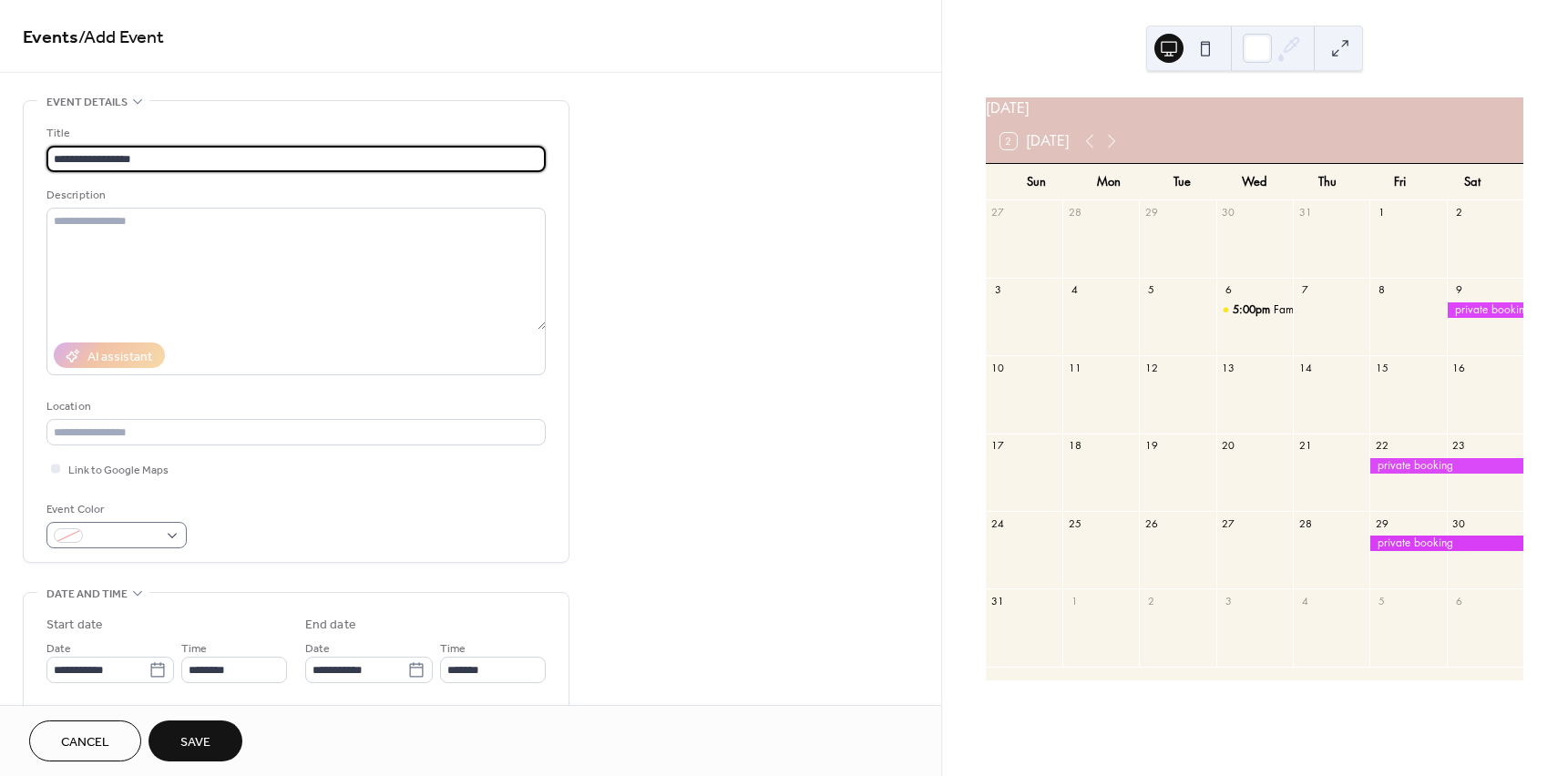 type on "**********" 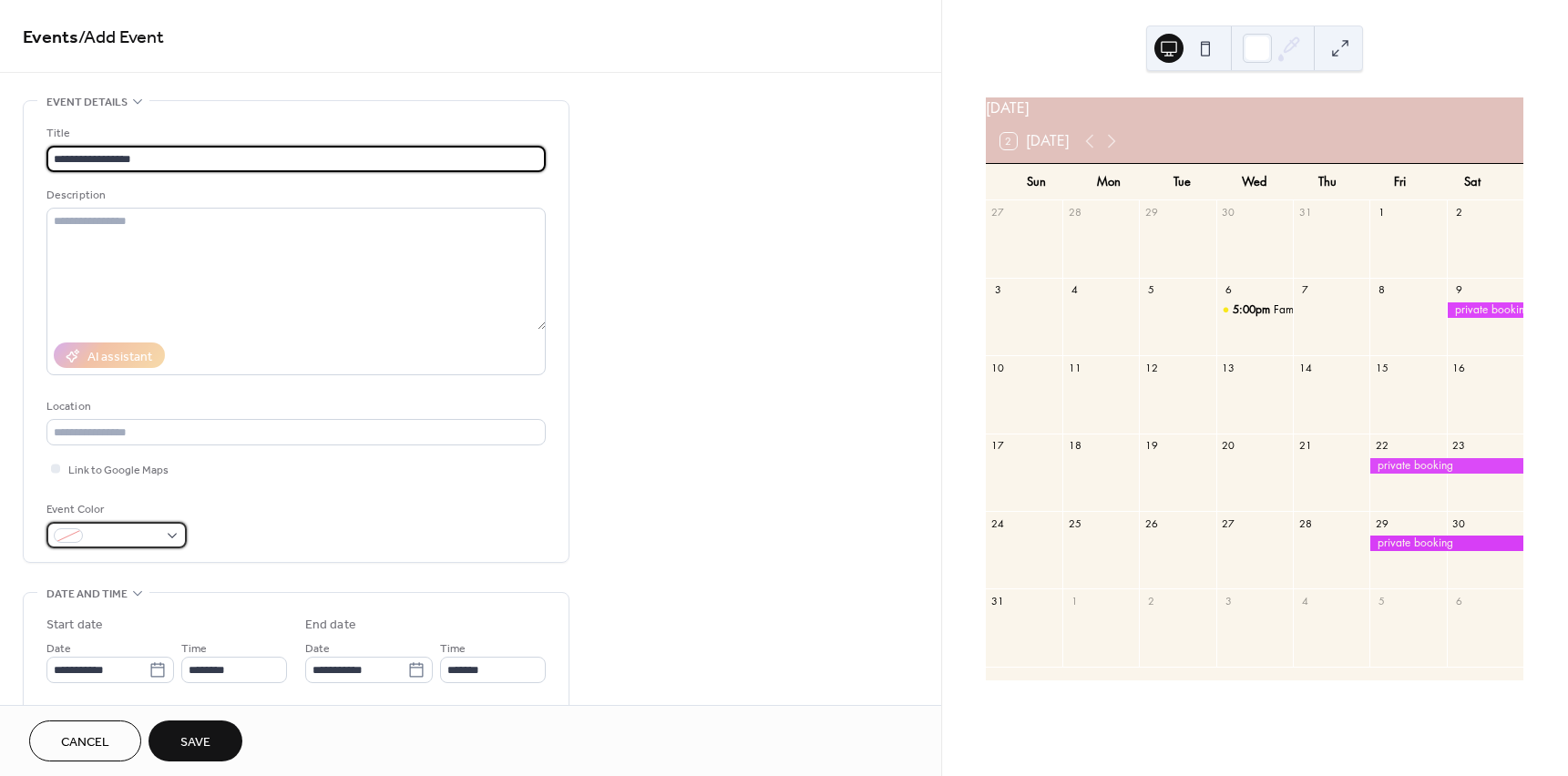 click at bounding box center [124, 536] 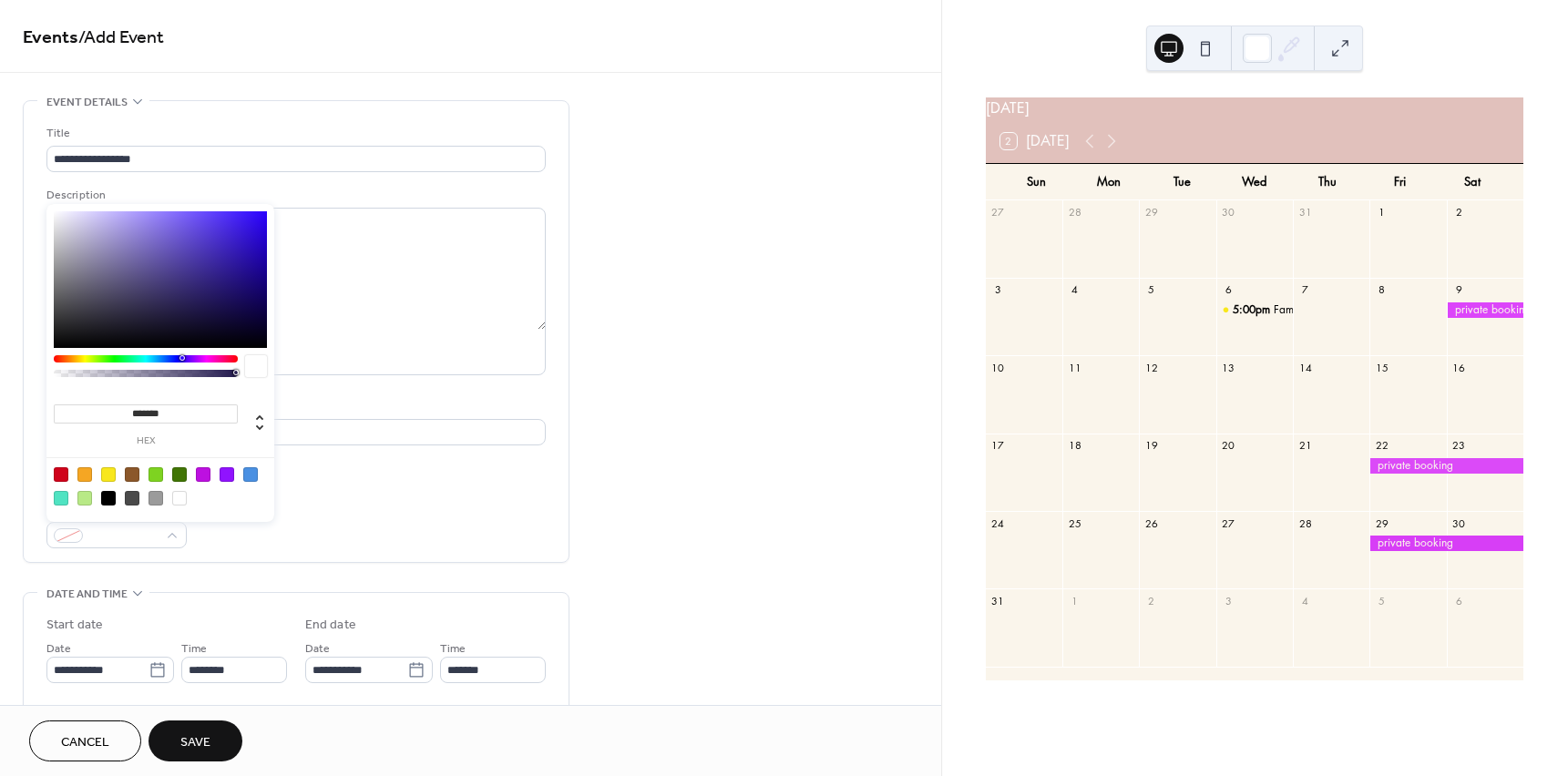 click at bounding box center [108, 475] 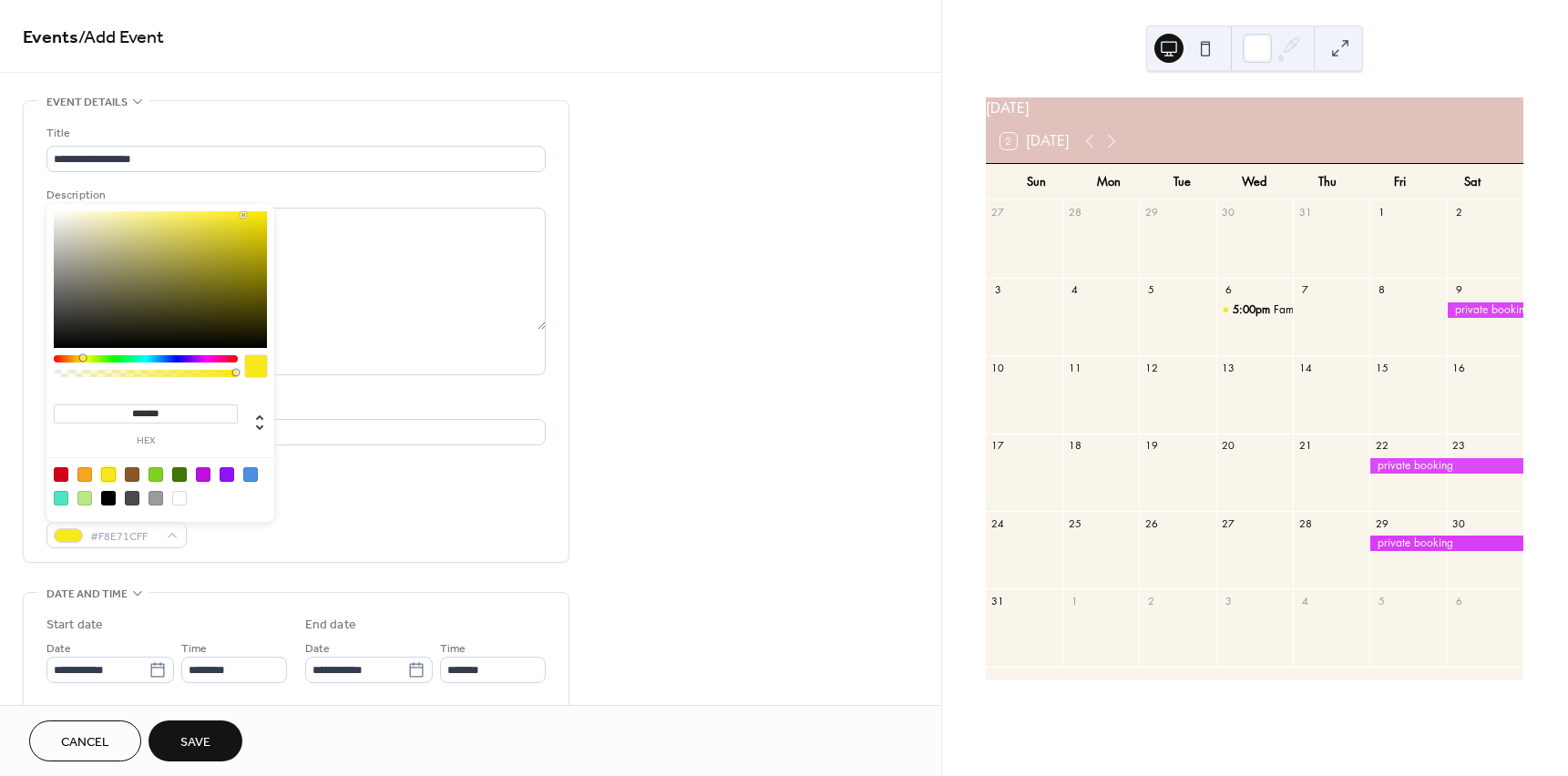 click on "Event Color #F8E71CFF" at bounding box center [296, 524] 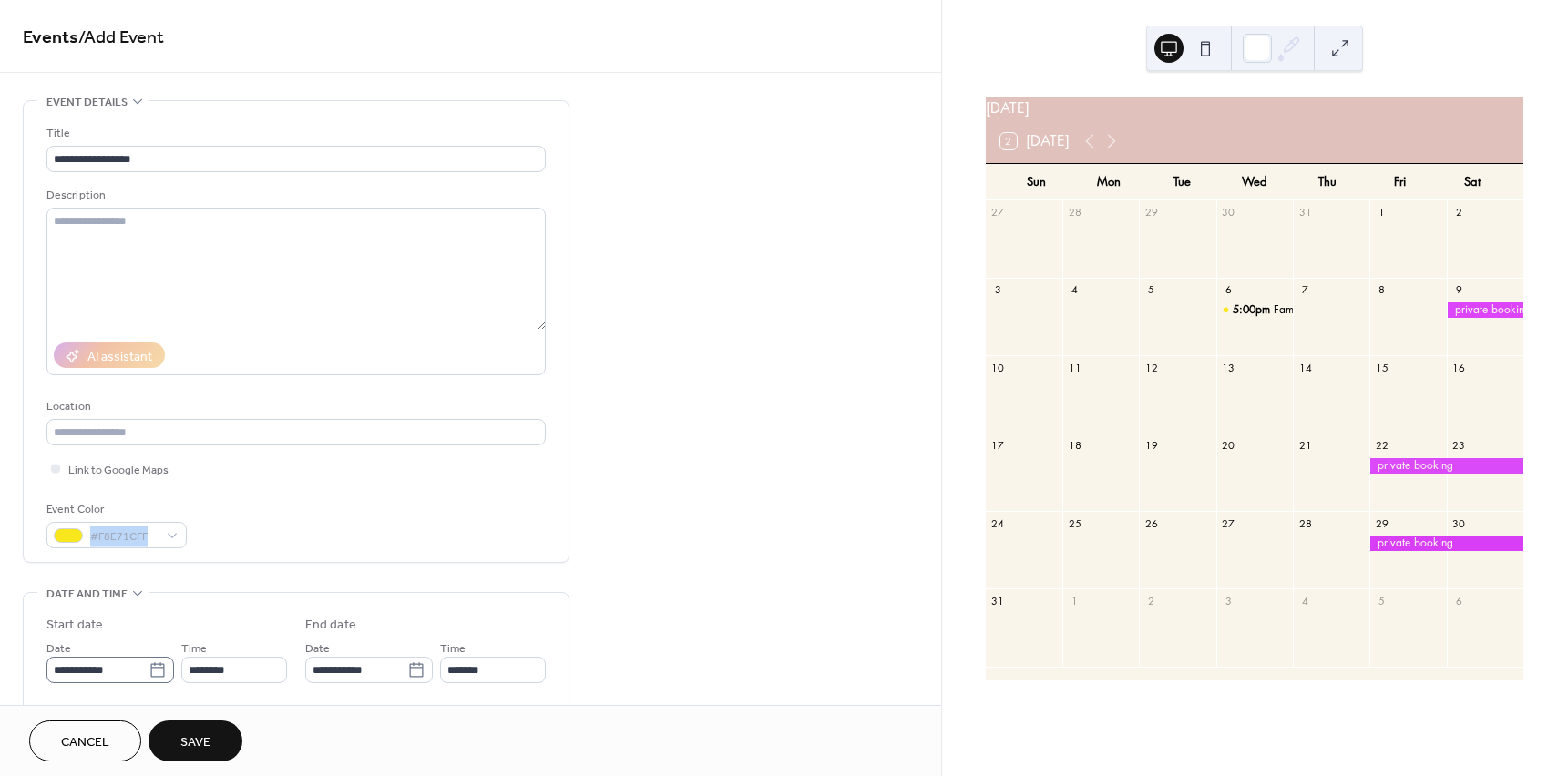 click 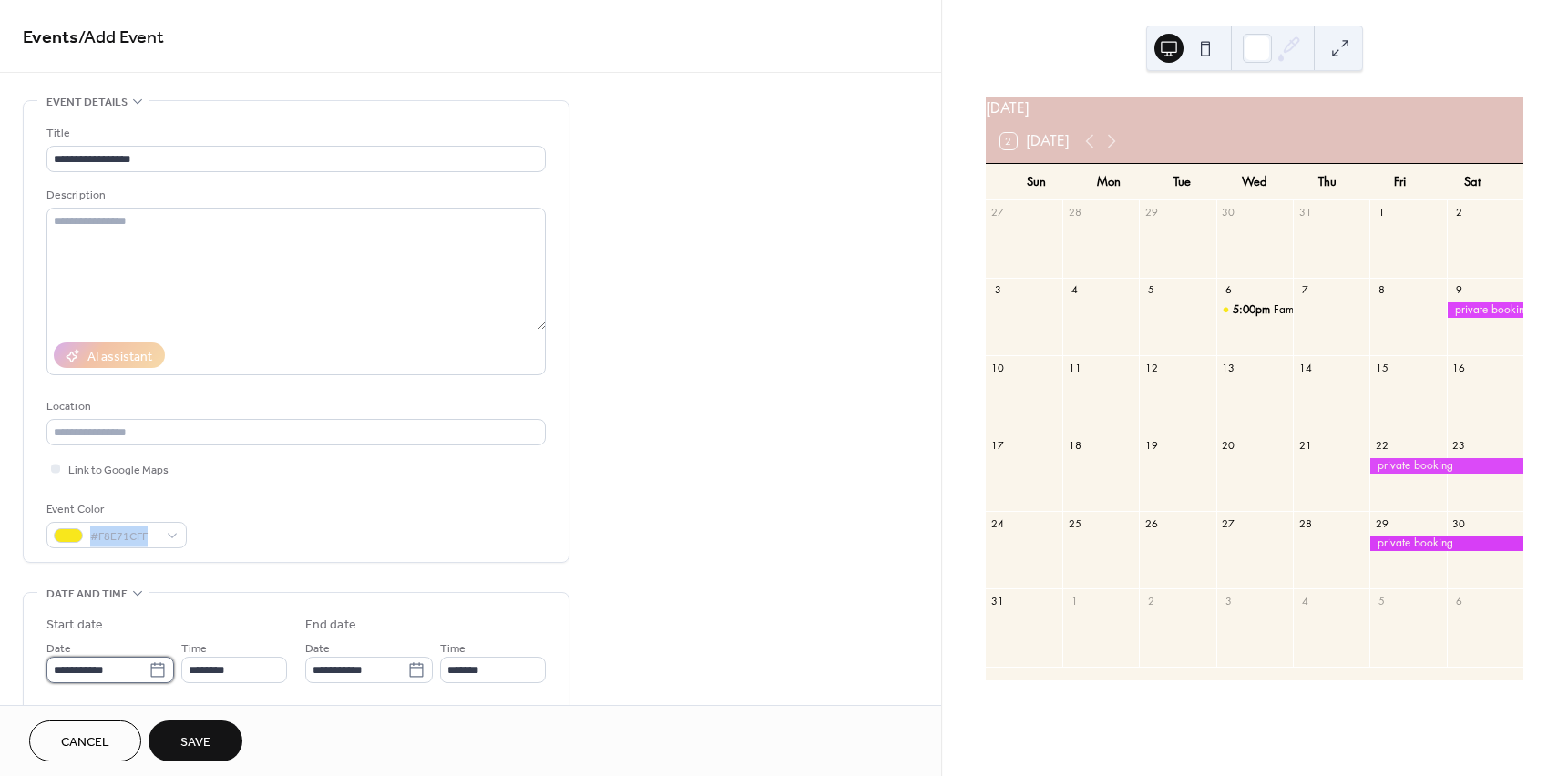 click on "**********" at bounding box center [97, 669] 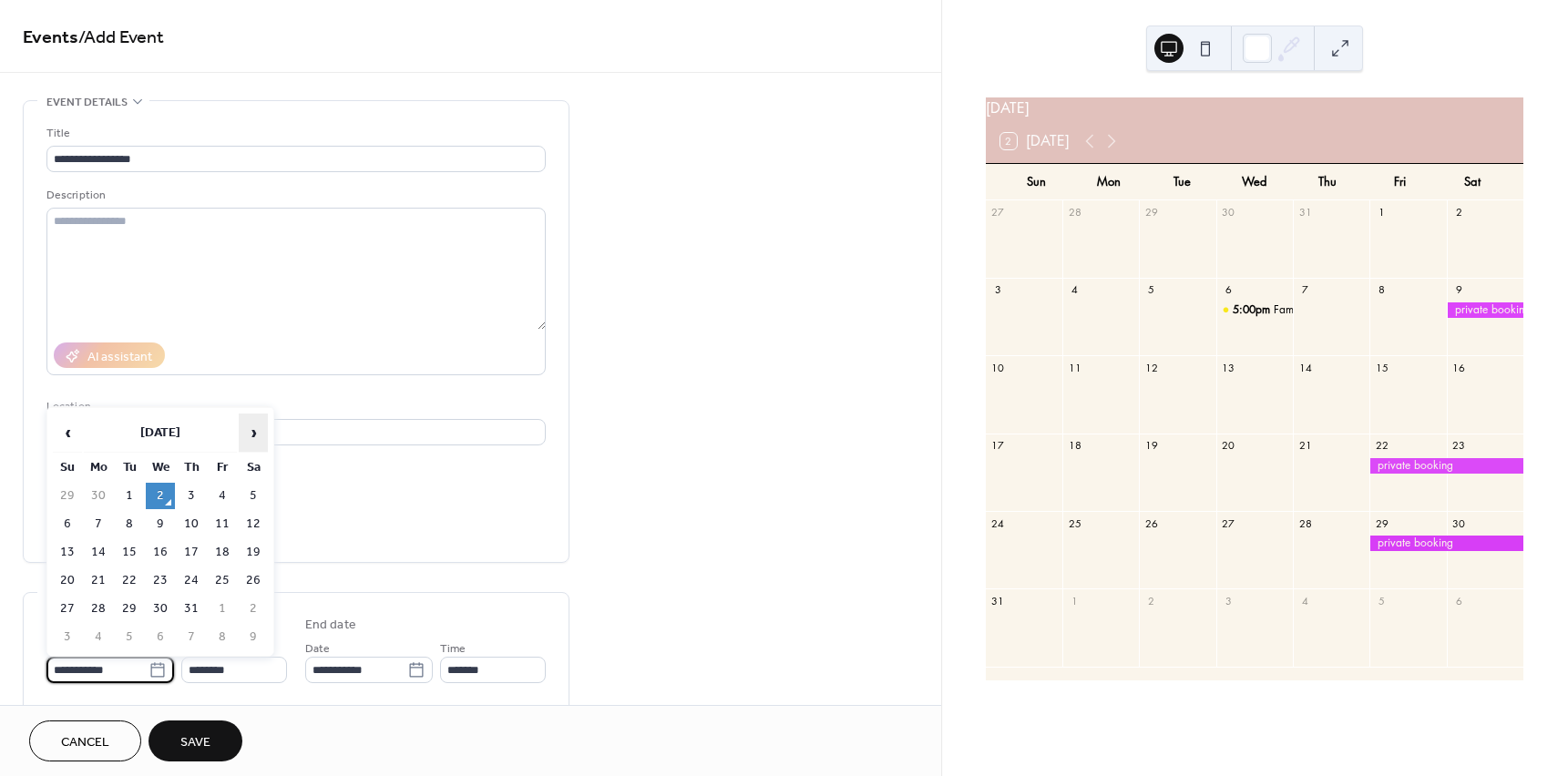 click on "›" at bounding box center [253, 433] 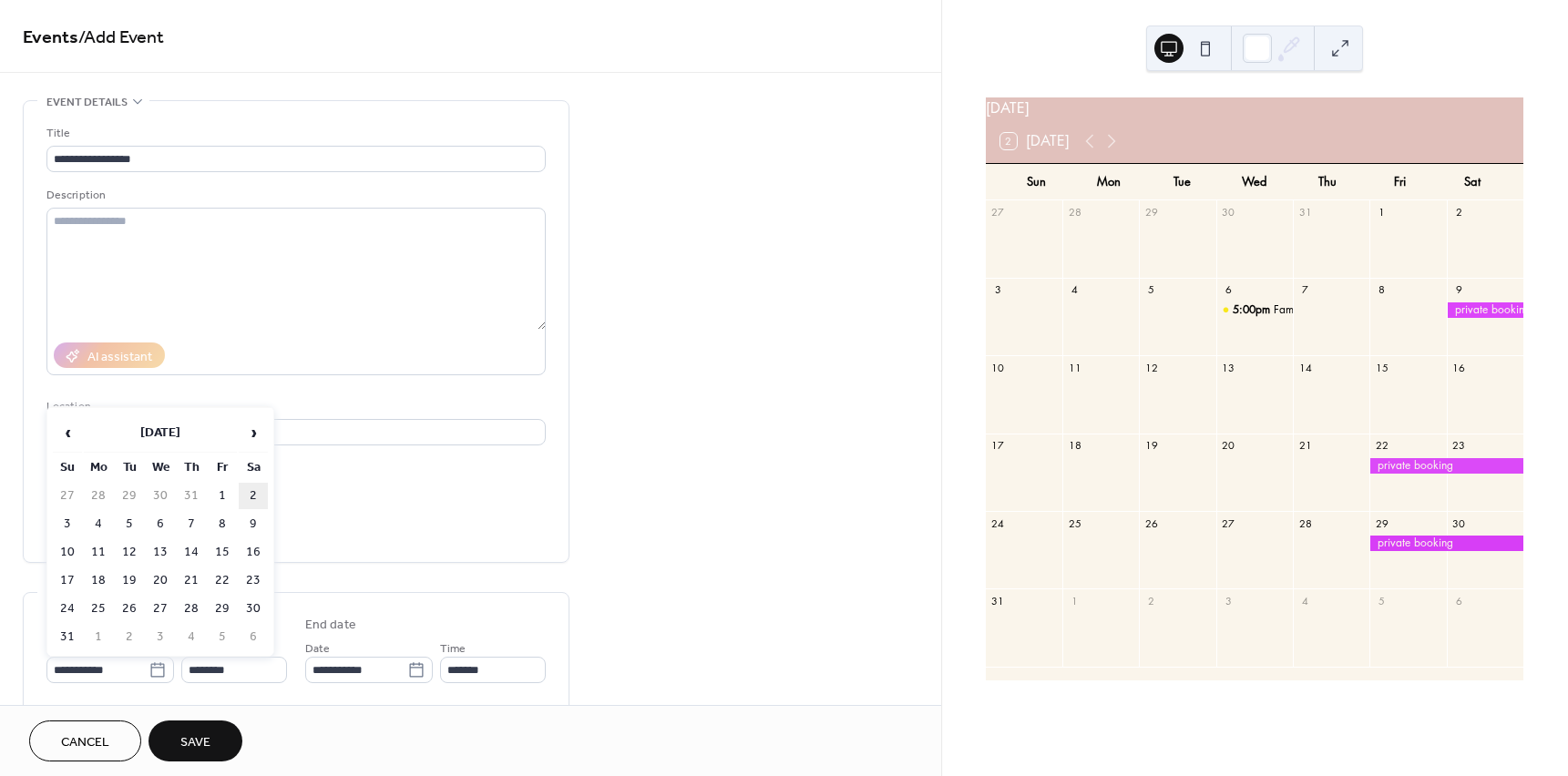 click on "2" at bounding box center (253, 495) 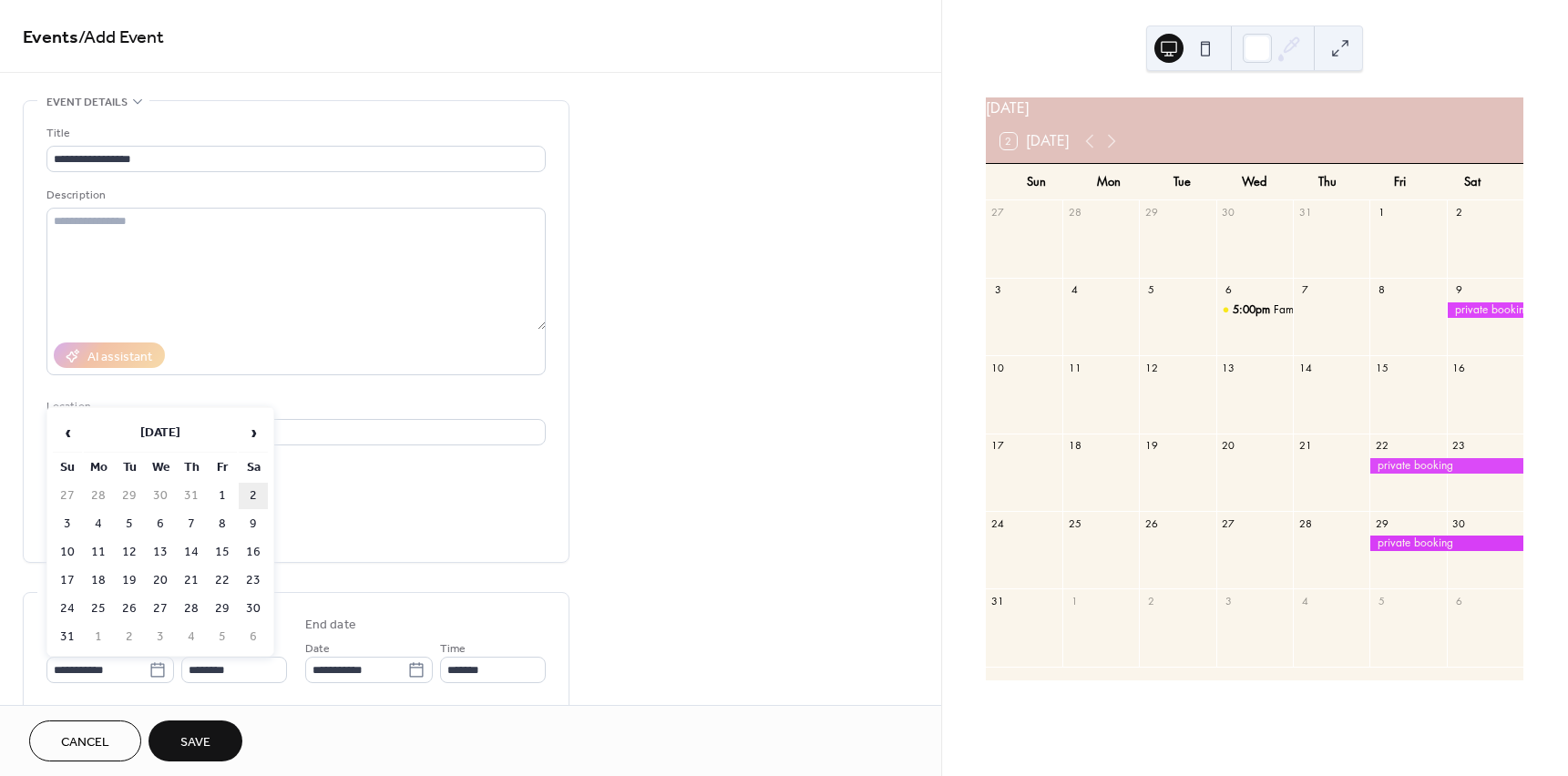 type on "**********" 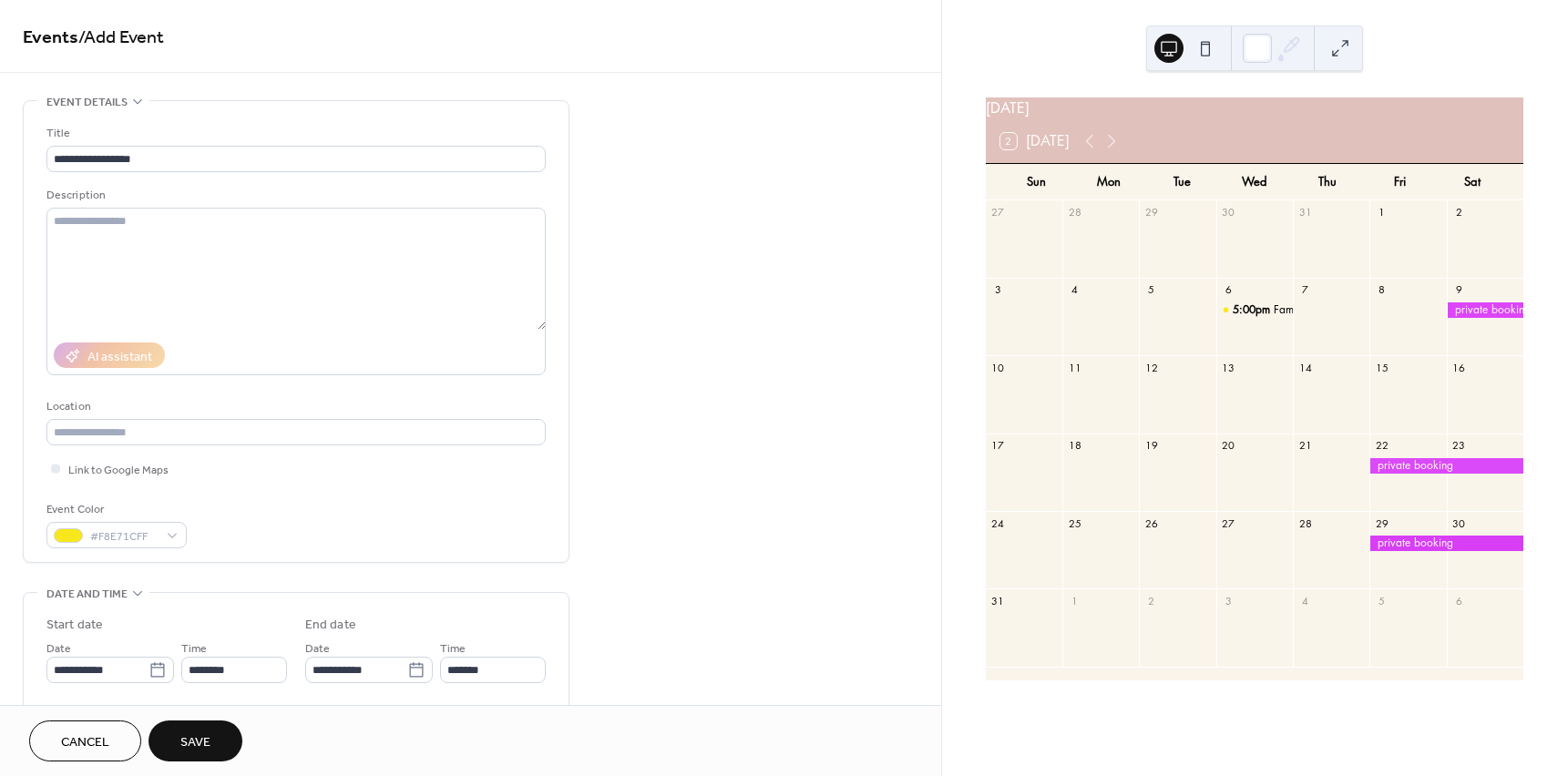 click on "**********" at bounding box center (296, 646) 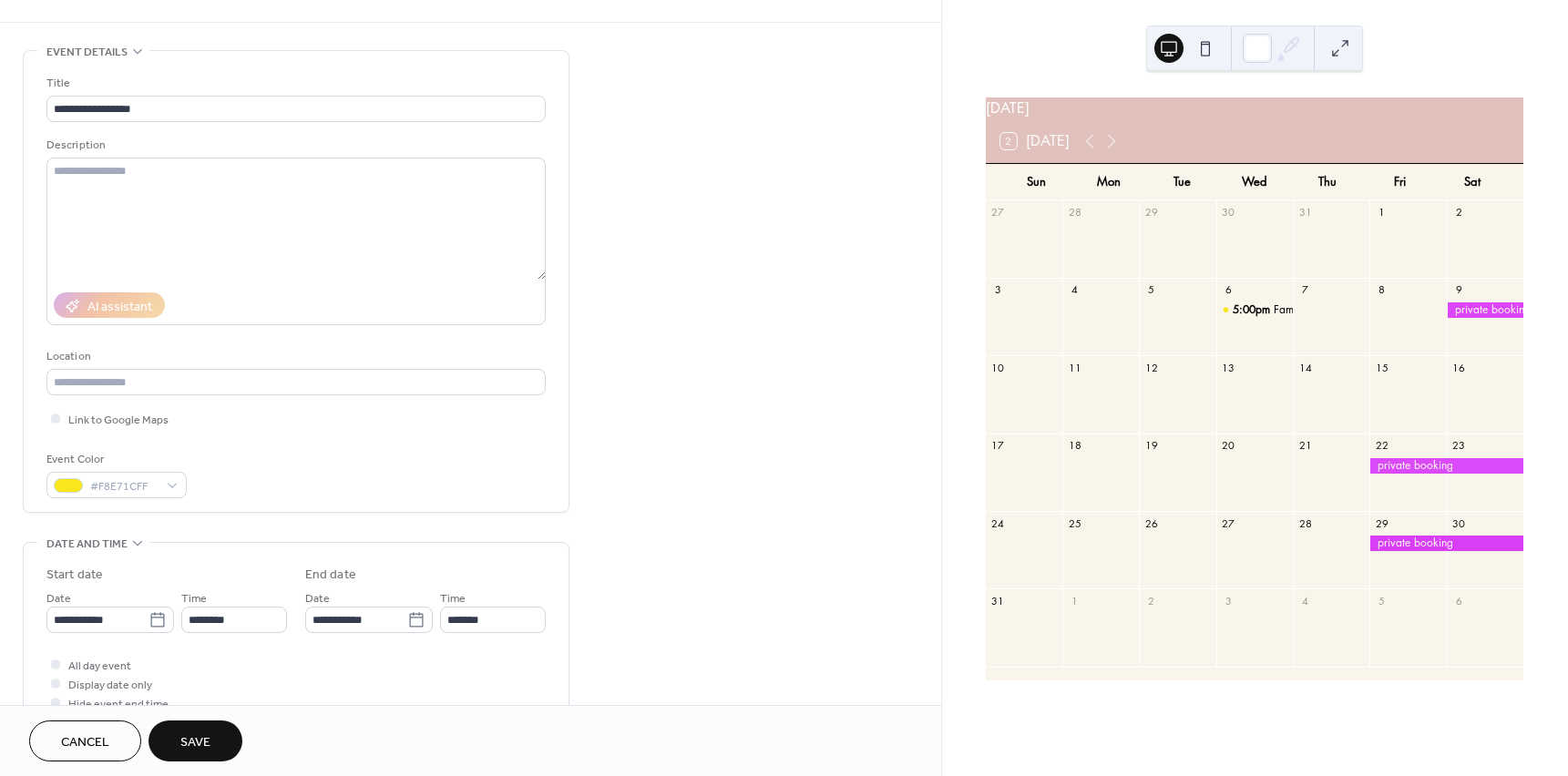 scroll, scrollTop: 182, scrollLeft: 0, axis: vertical 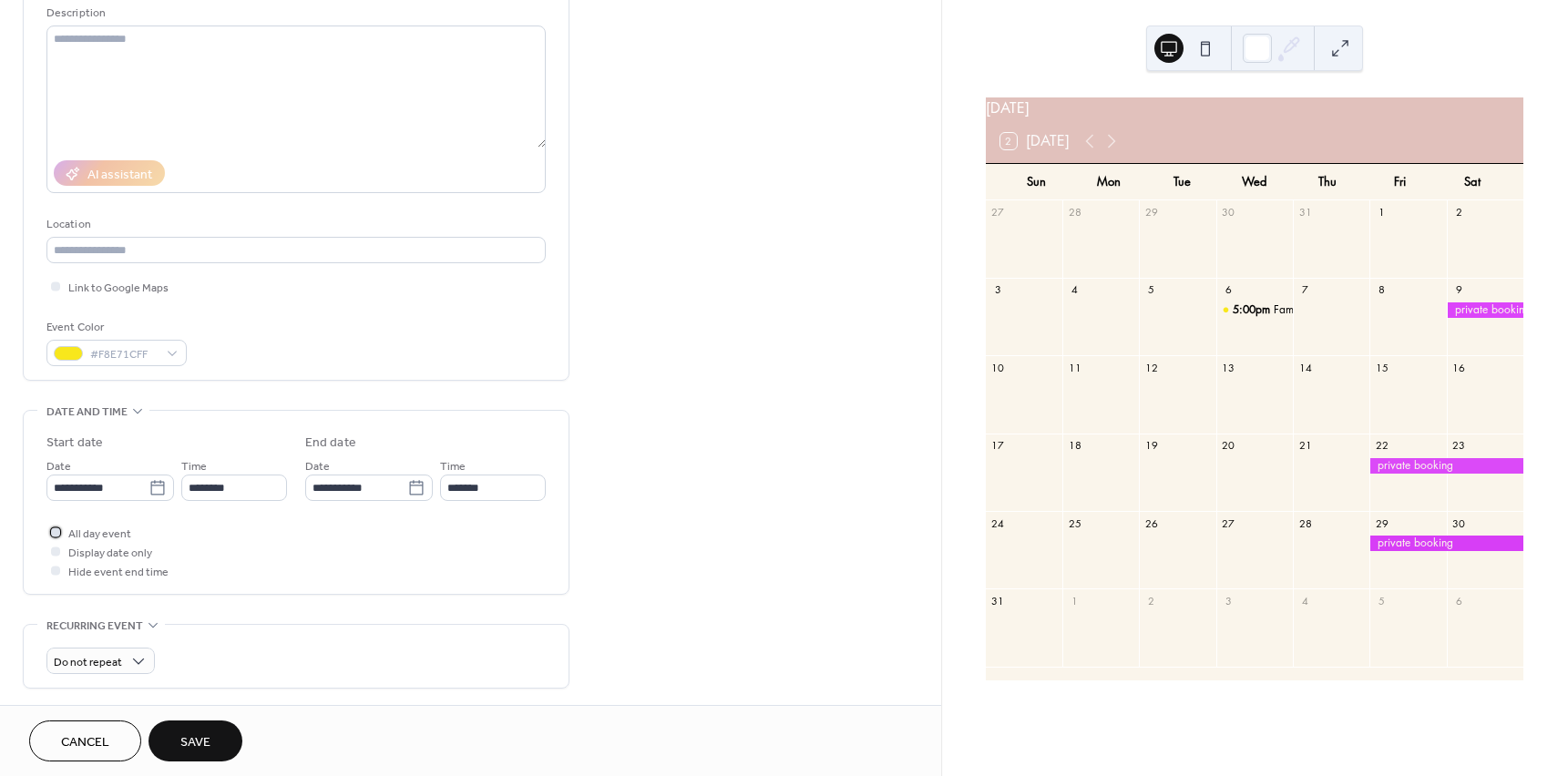 click at bounding box center [56, 532] 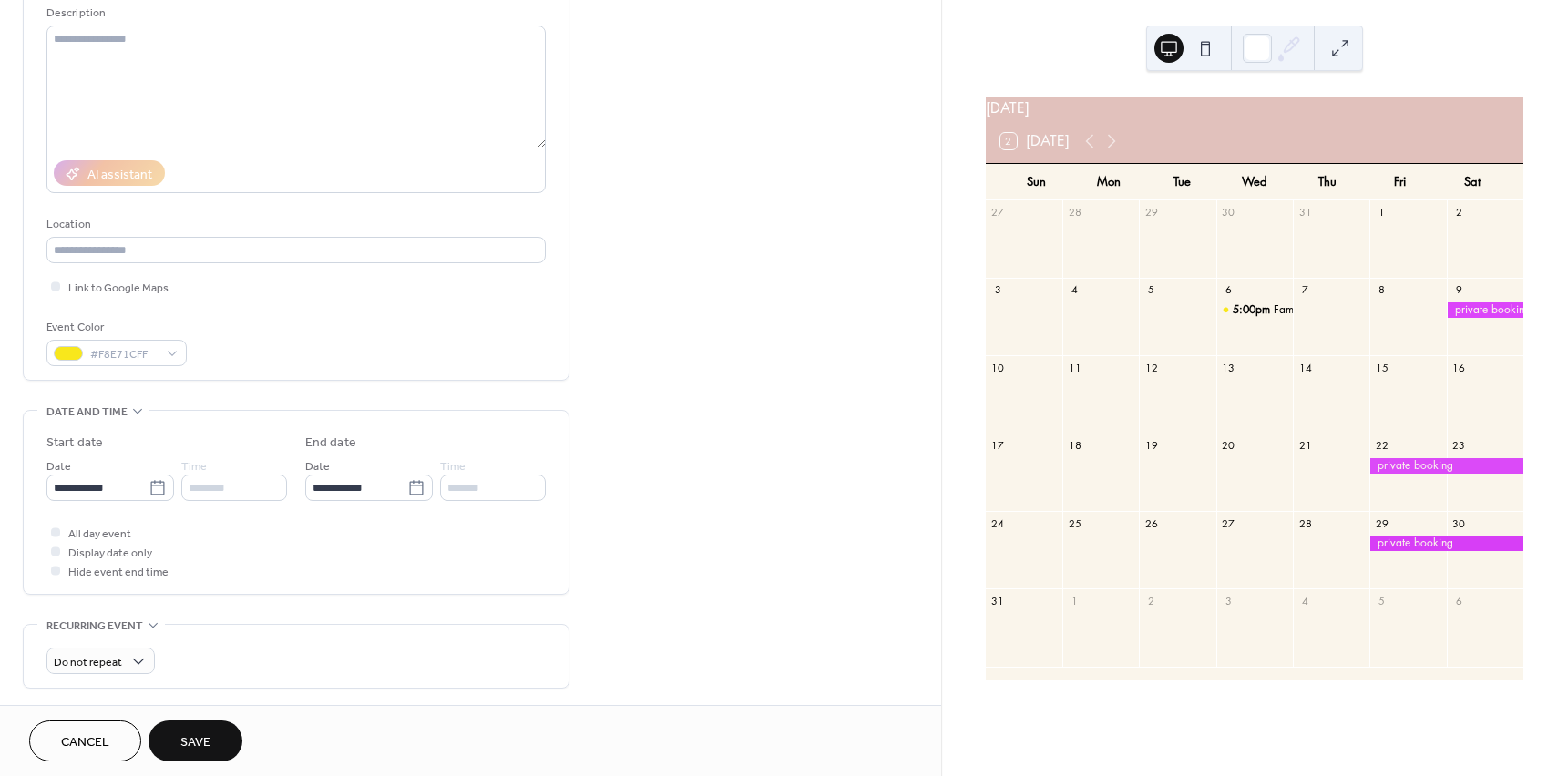 click on "All day event Display date only Hide event end time" at bounding box center [296, 551] 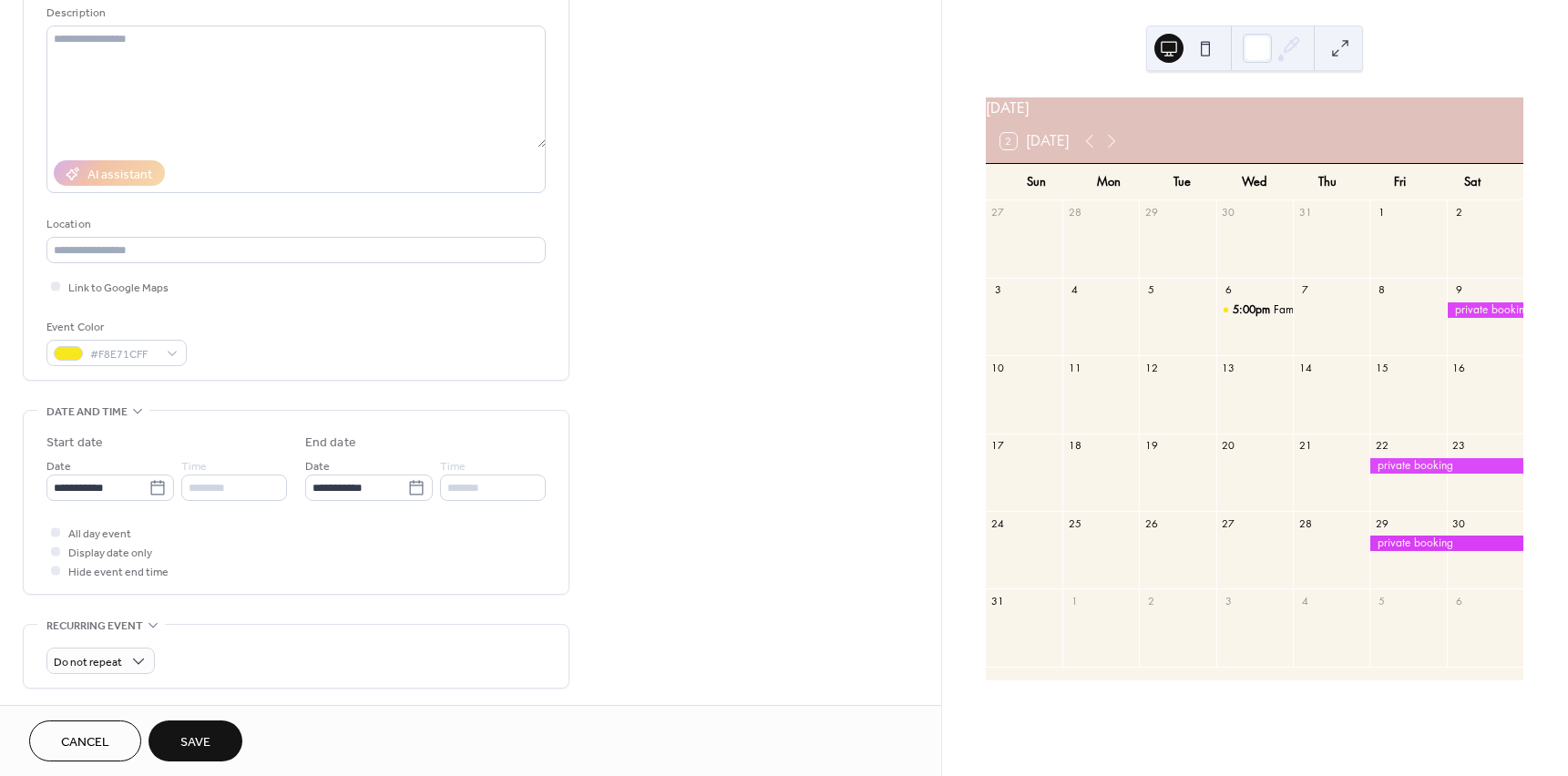click on "Save" at bounding box center (195, 742) 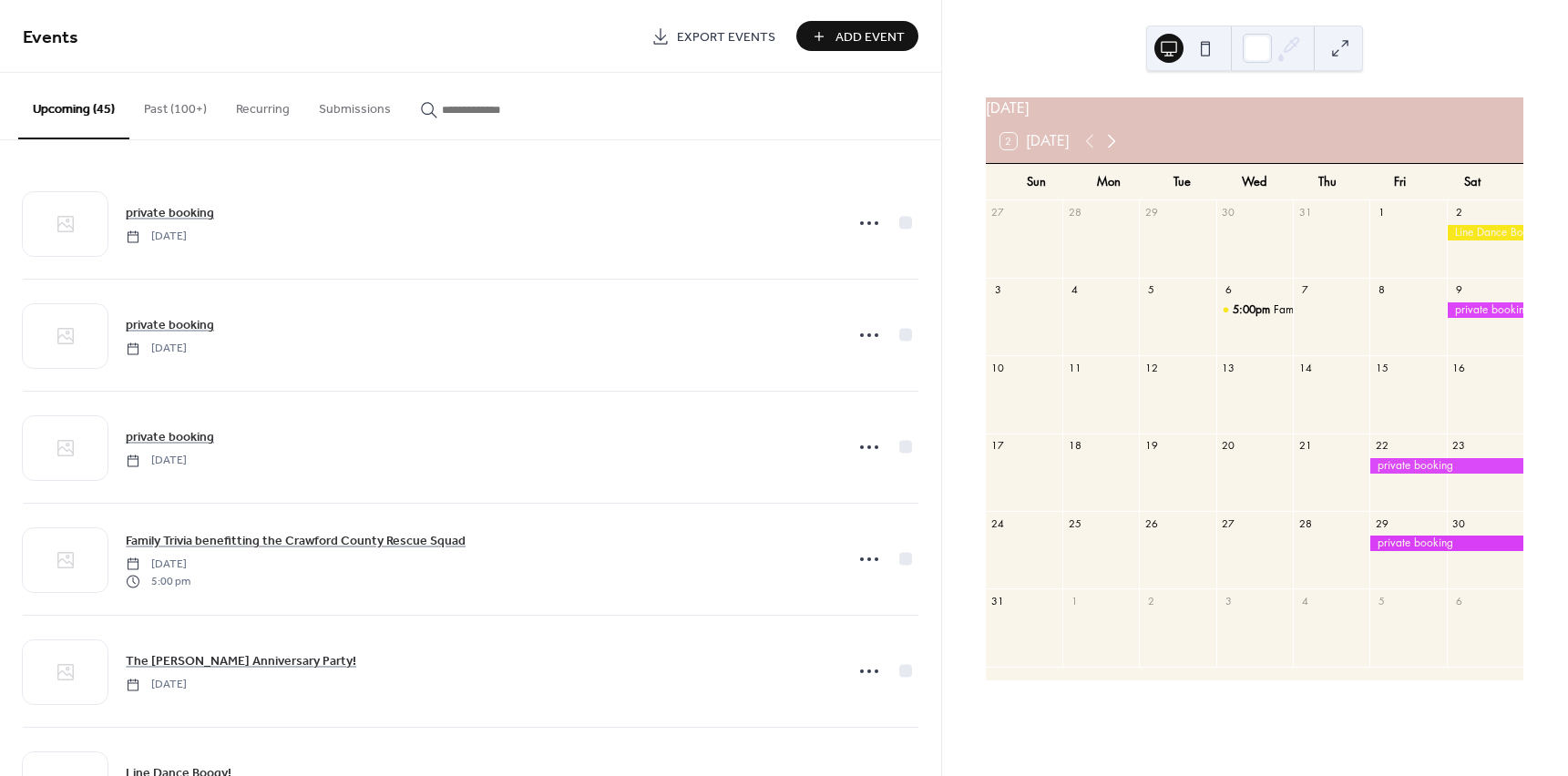 click 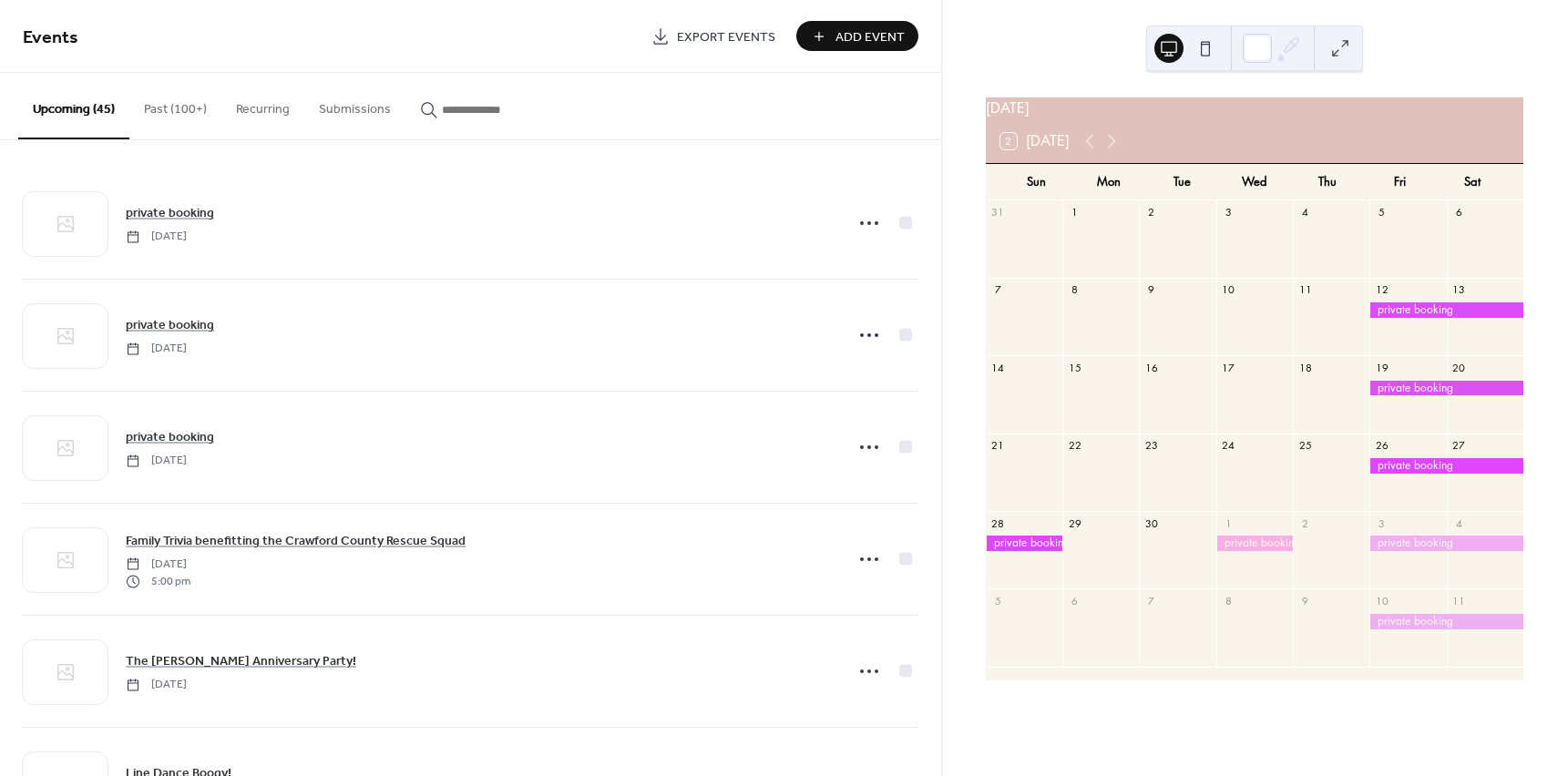 click on "Add Event" at bounding box center (857, 36) 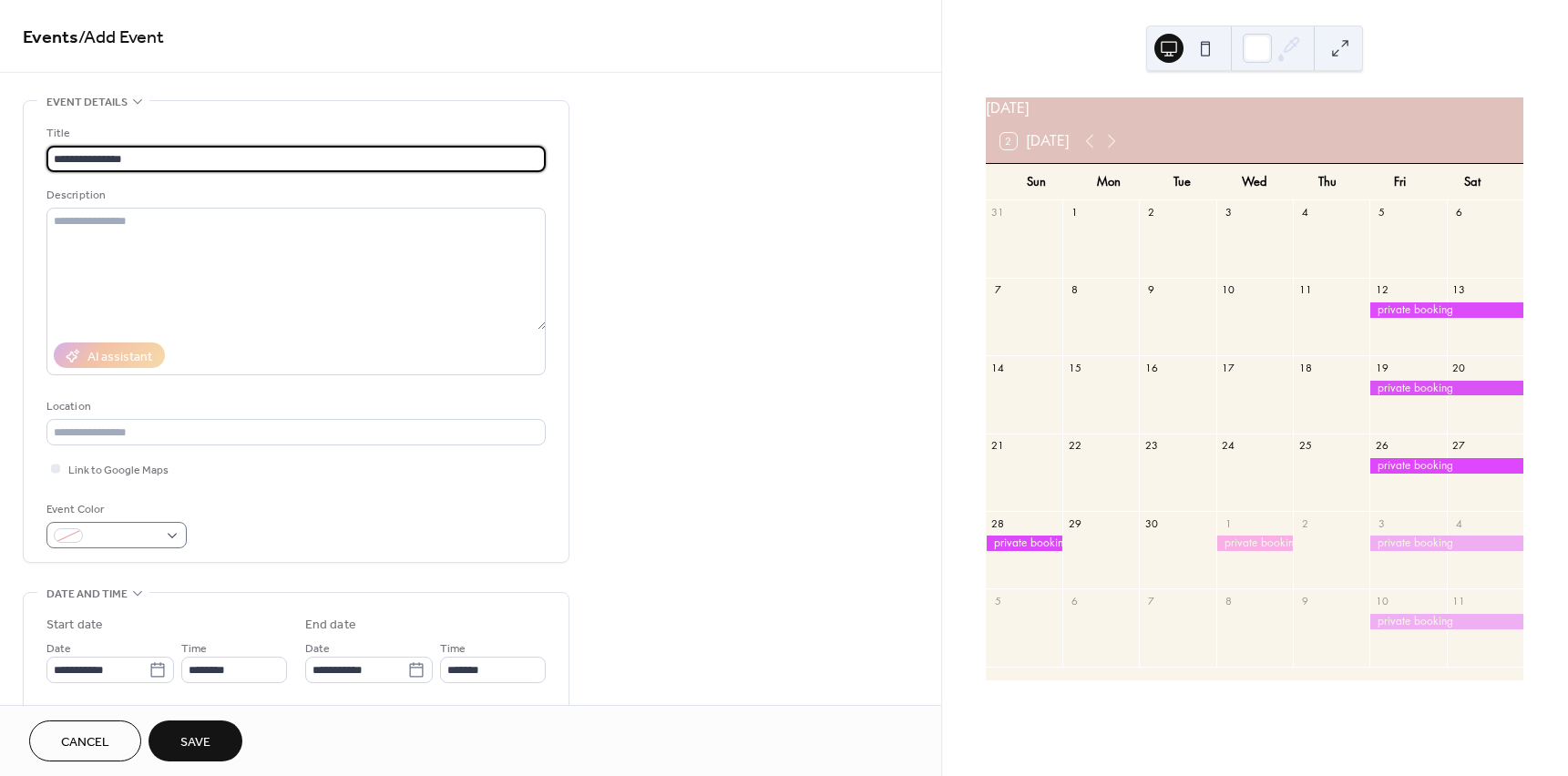 type on "**********" 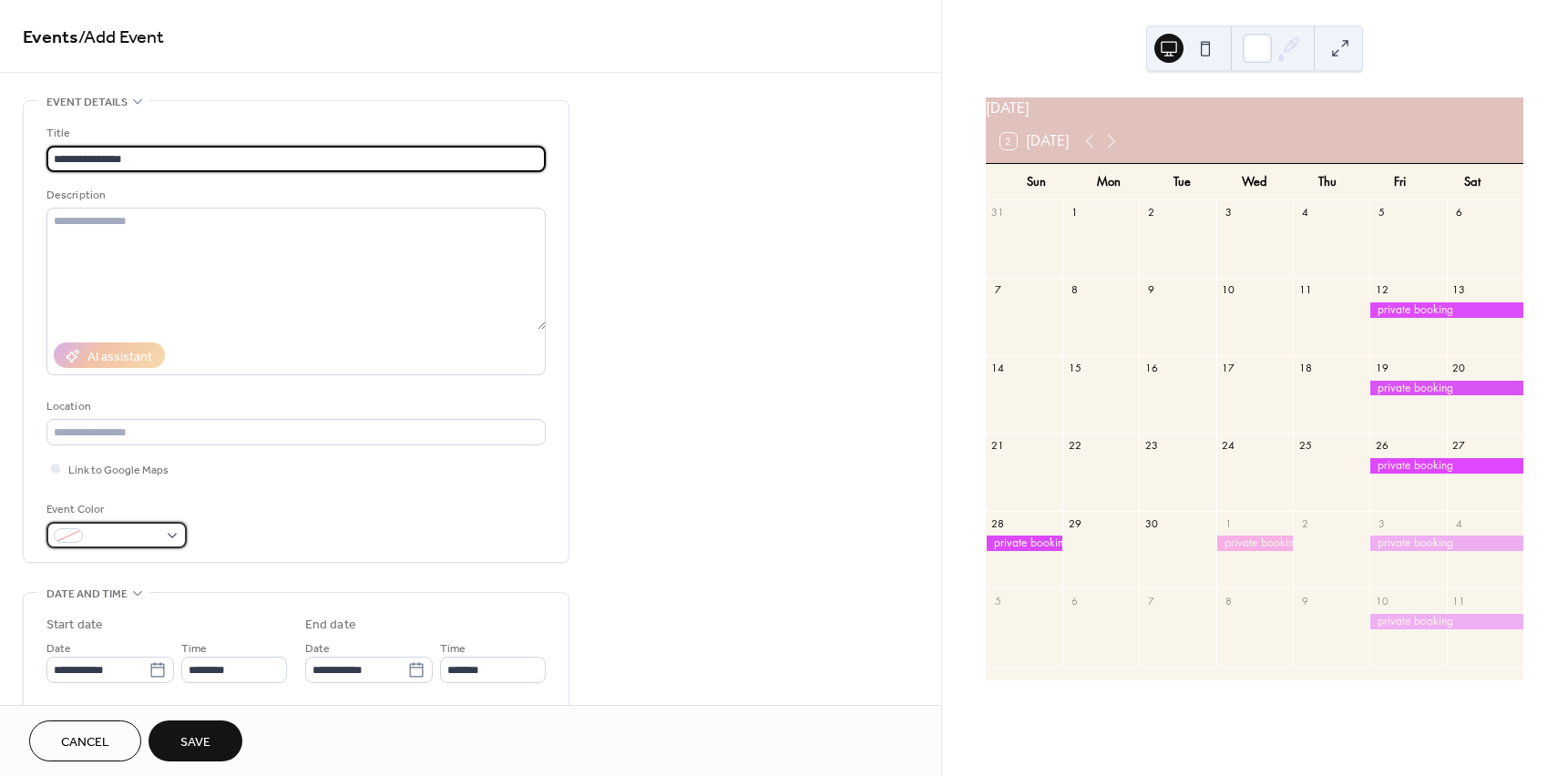 click at bounding box center (124, 536) 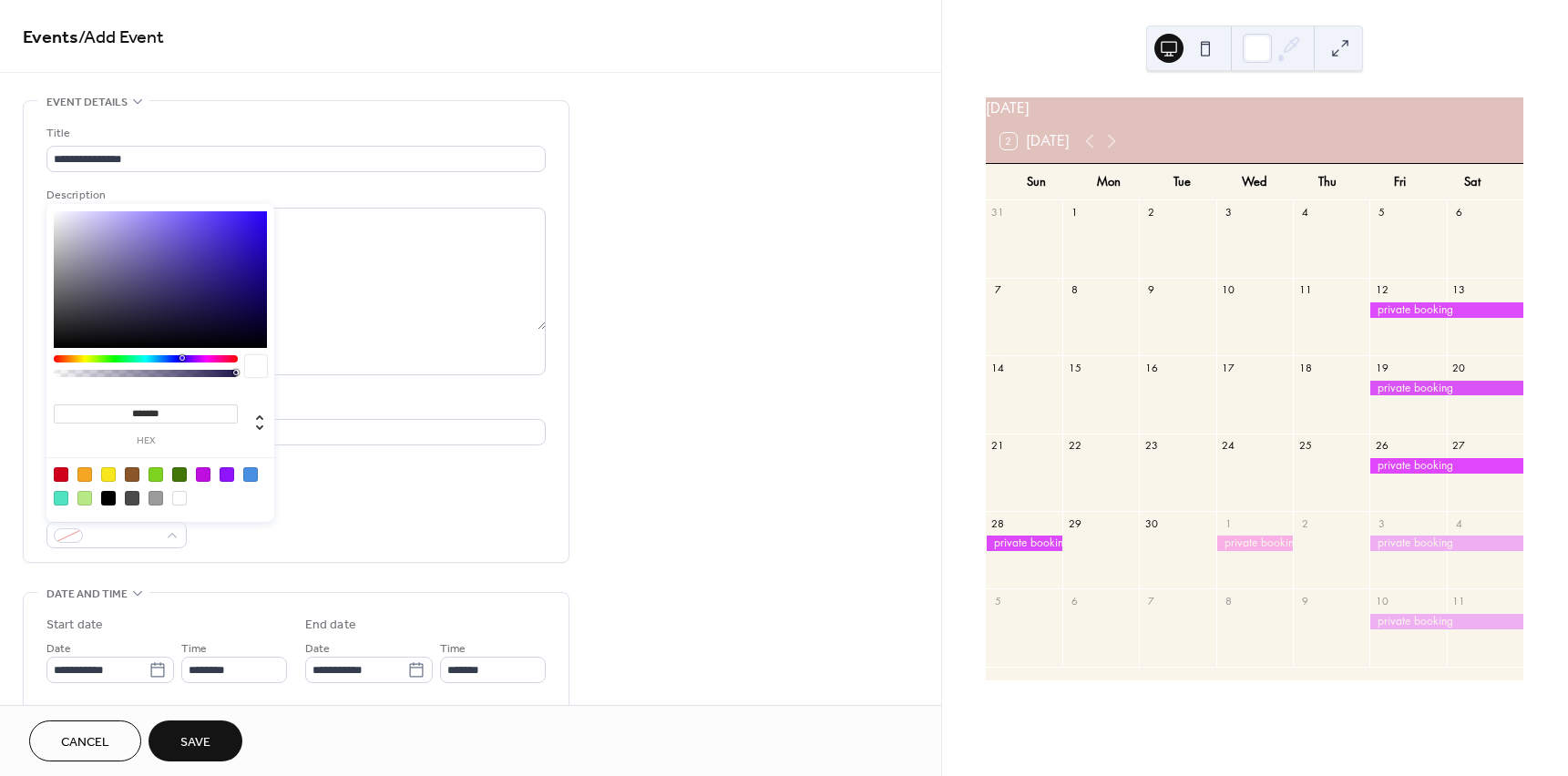 click at bounding box center [160, 485] 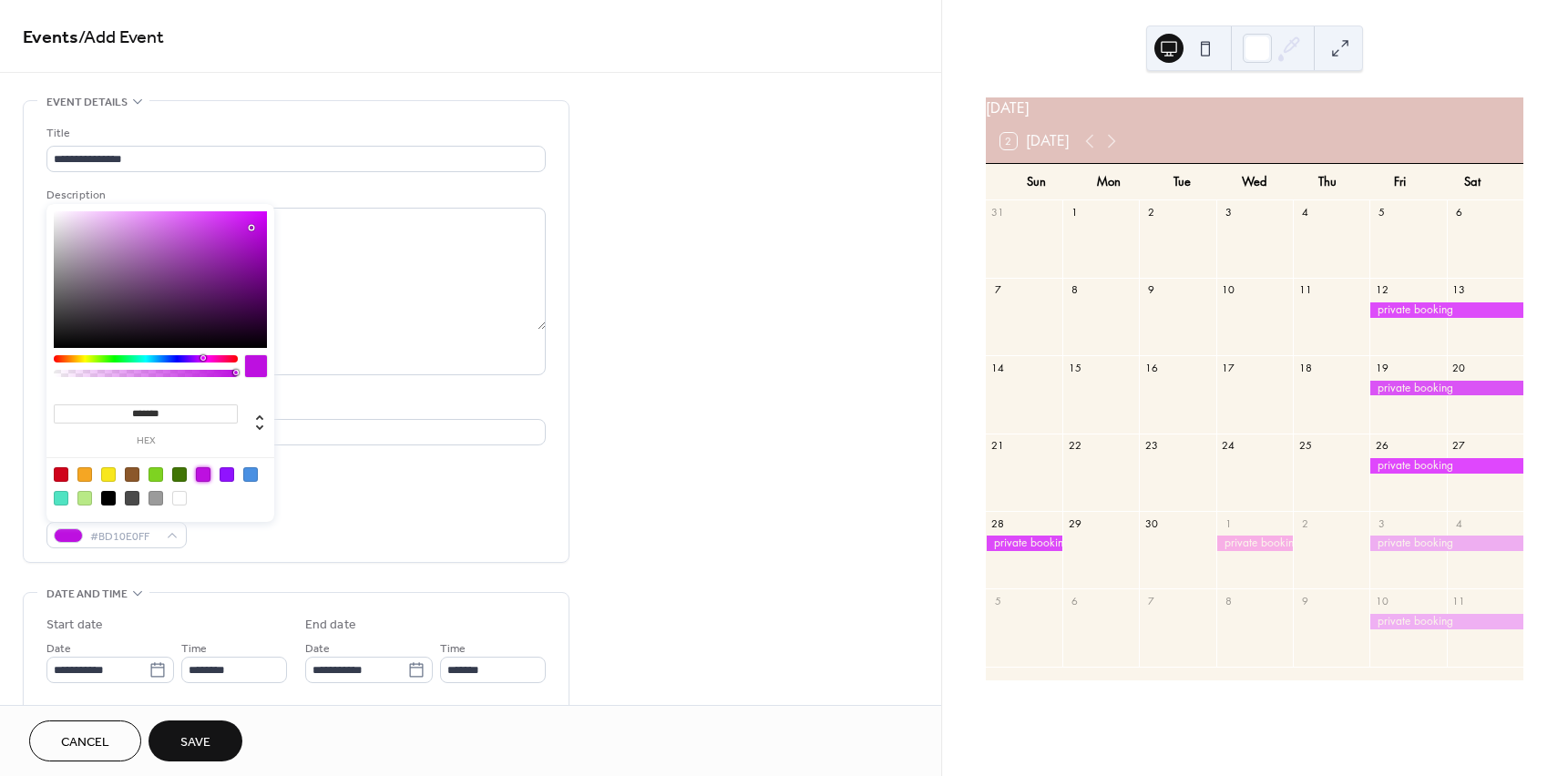 type on "*******" 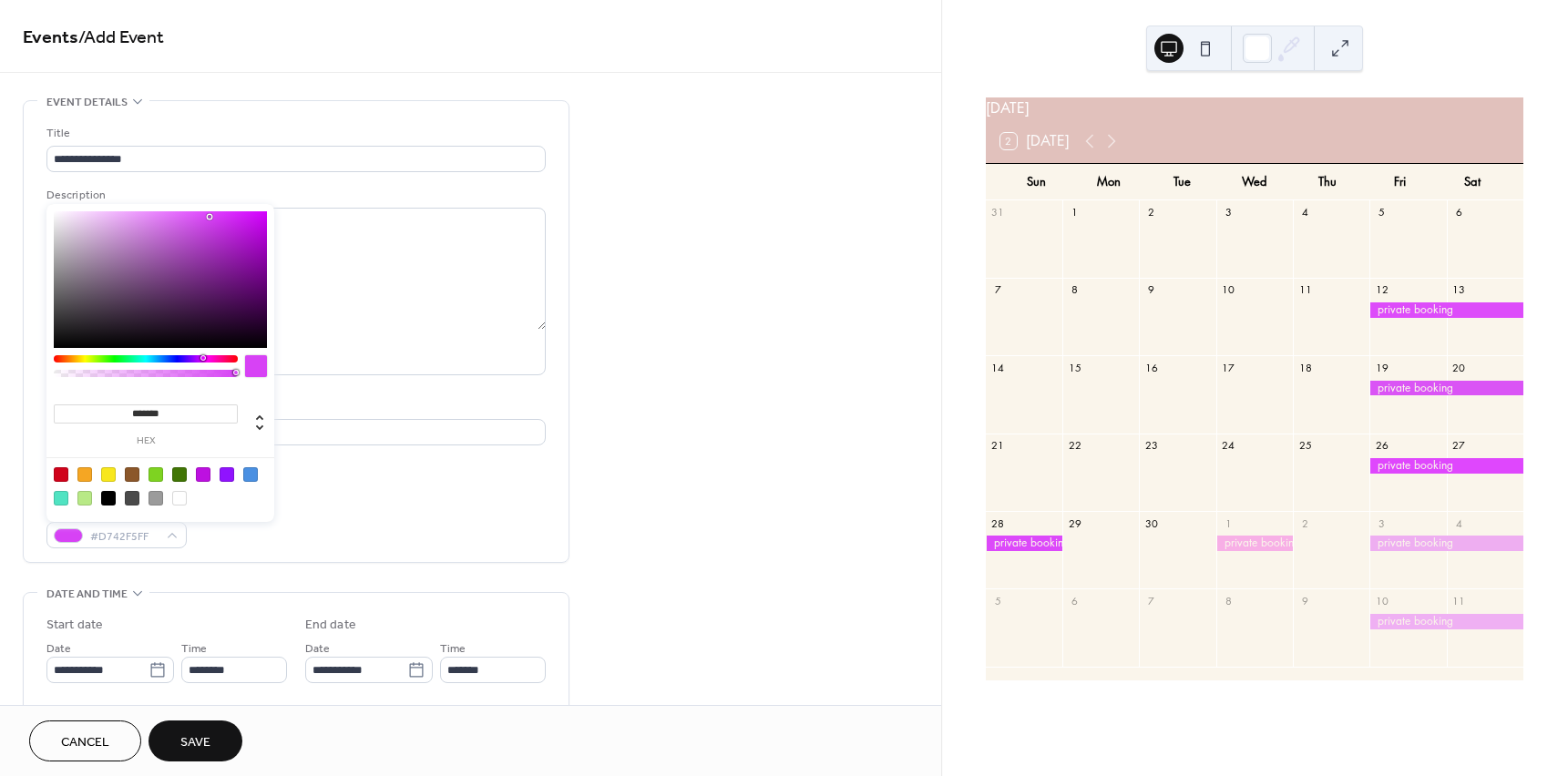 click on "**********" at bounding box center [470, 655] 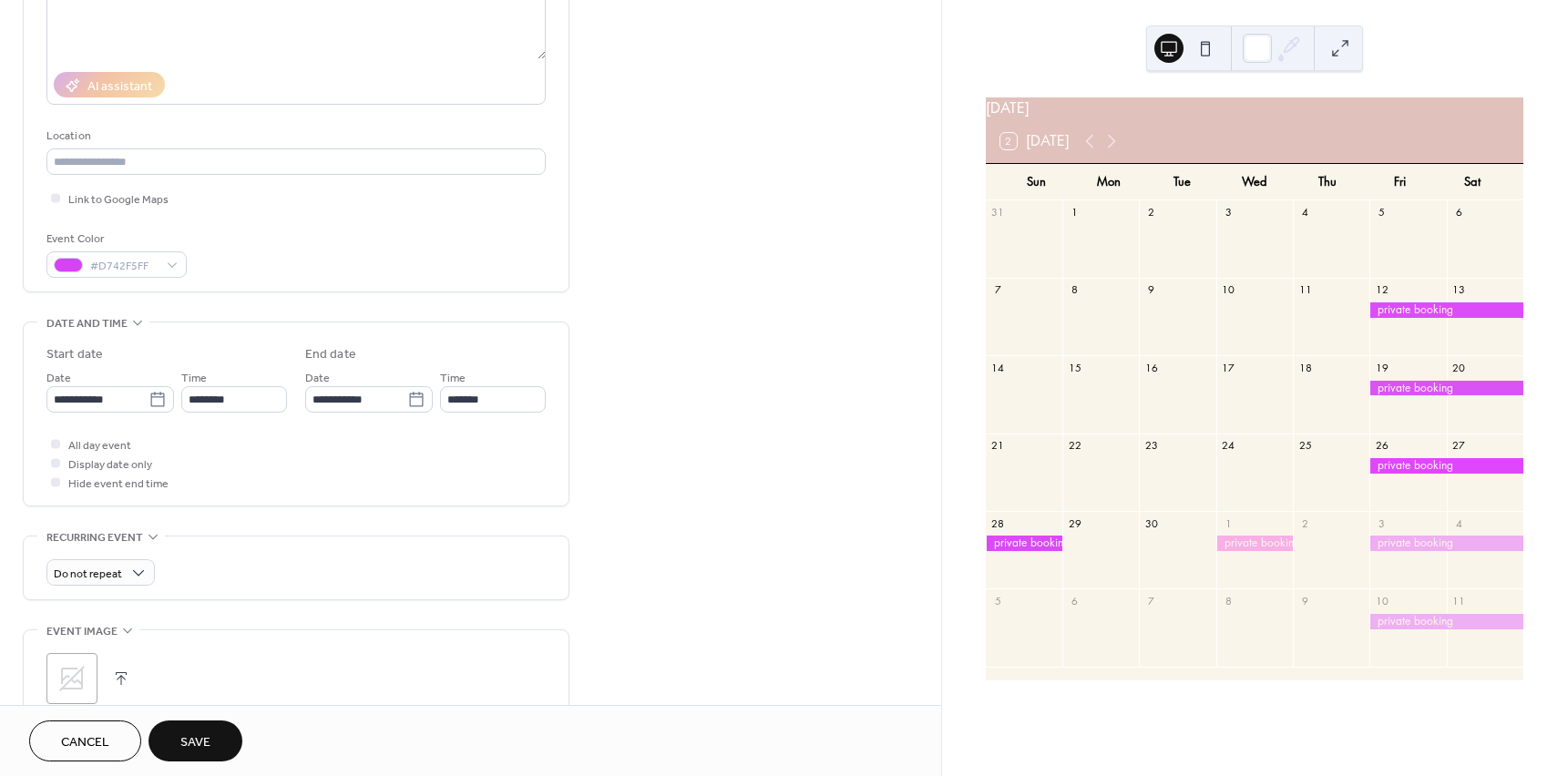 scroll, scrollTop: 273, scrollLeft: 0, axis: vertical 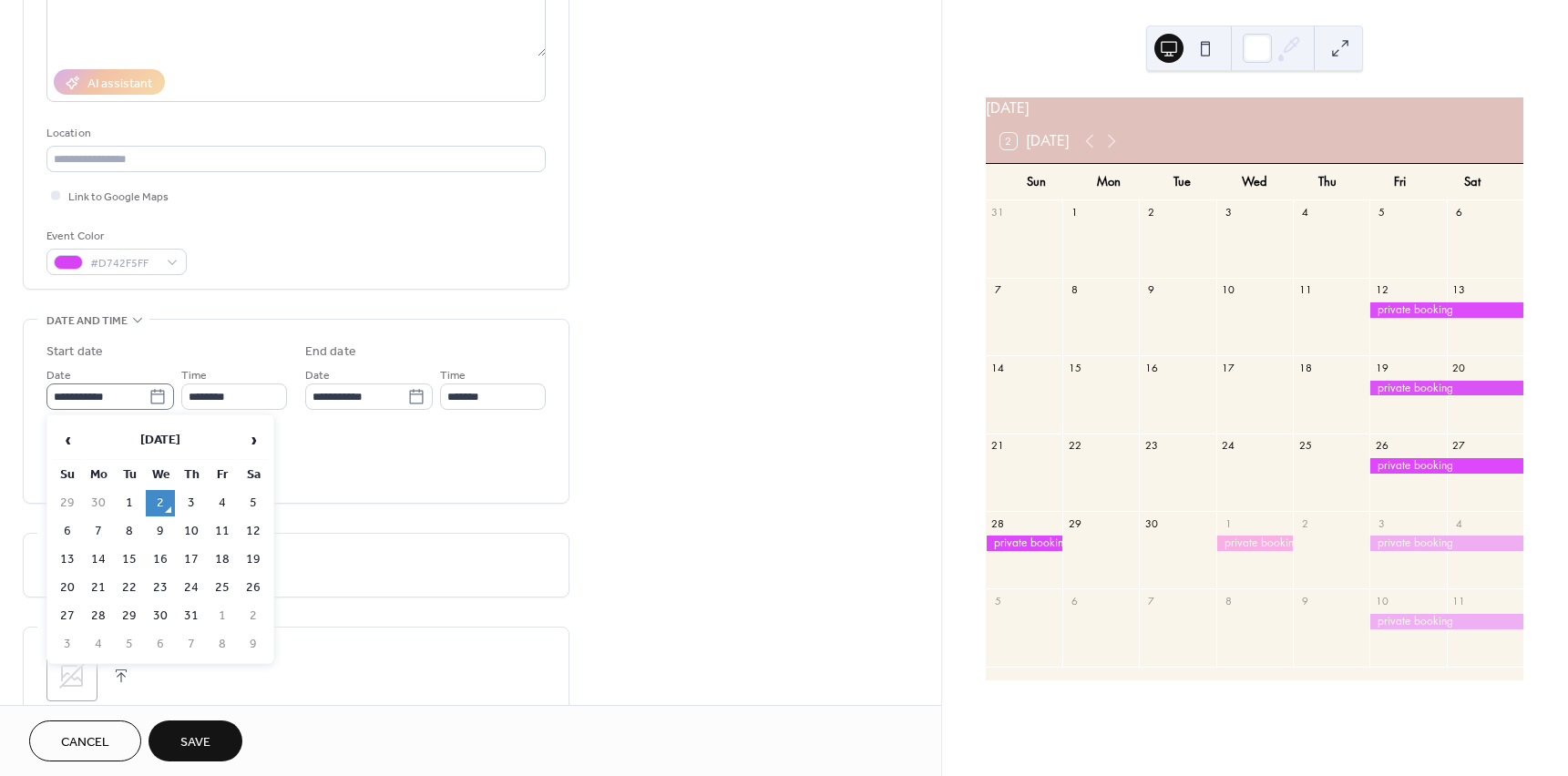 click 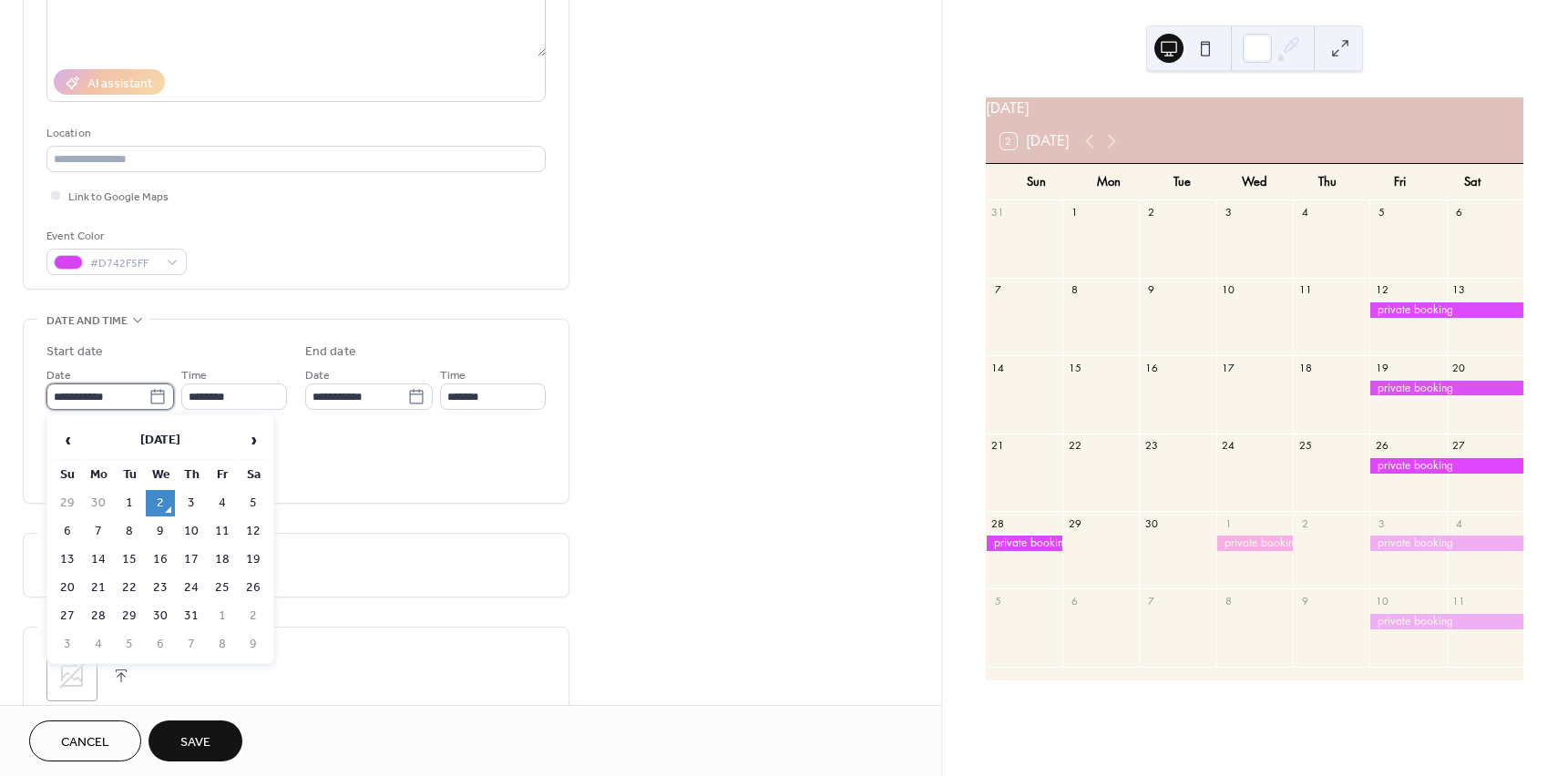 click on "**********" at bounding box center [97, 396] 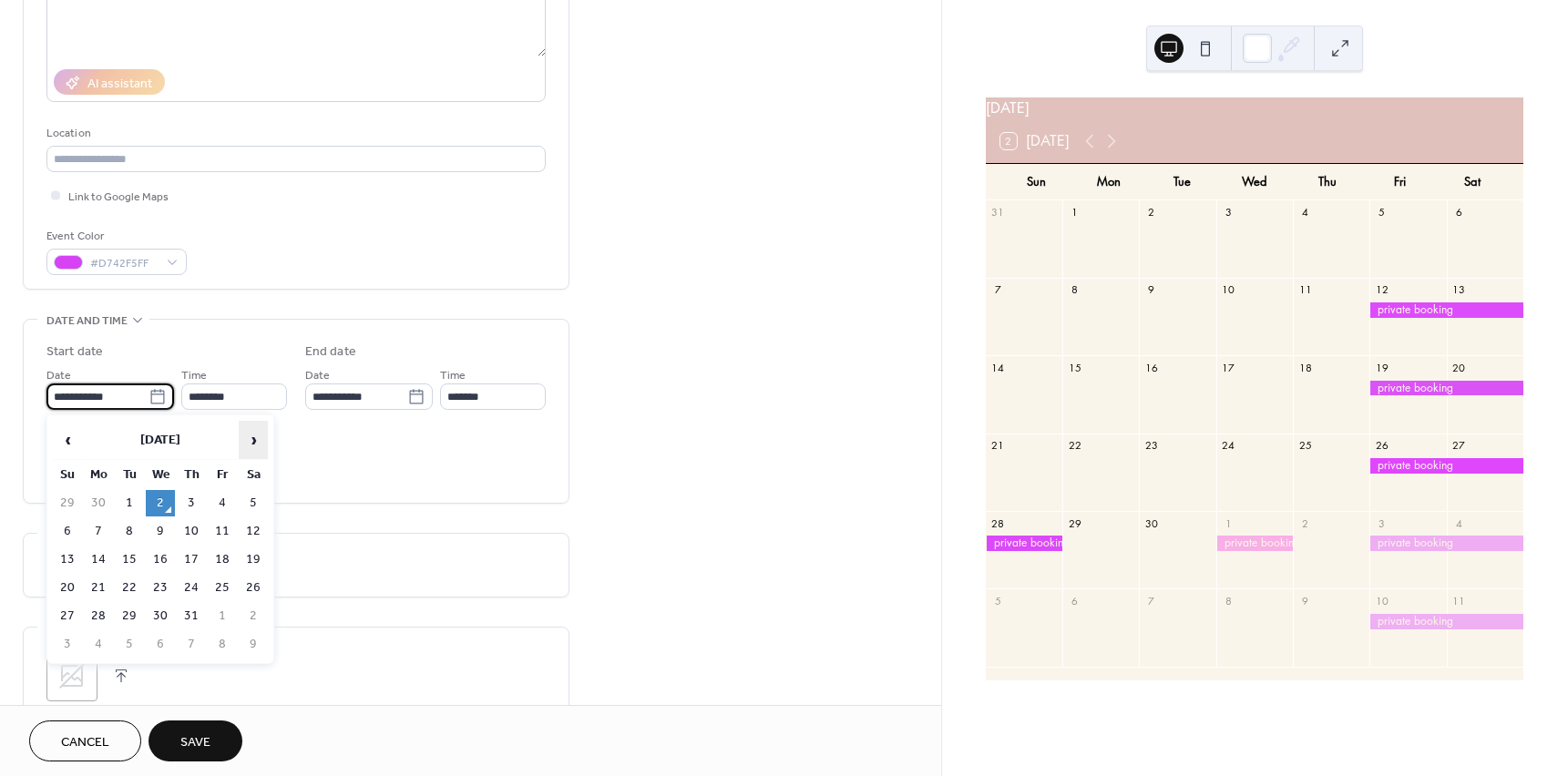 click on "›" at bounding box center (253, 440) 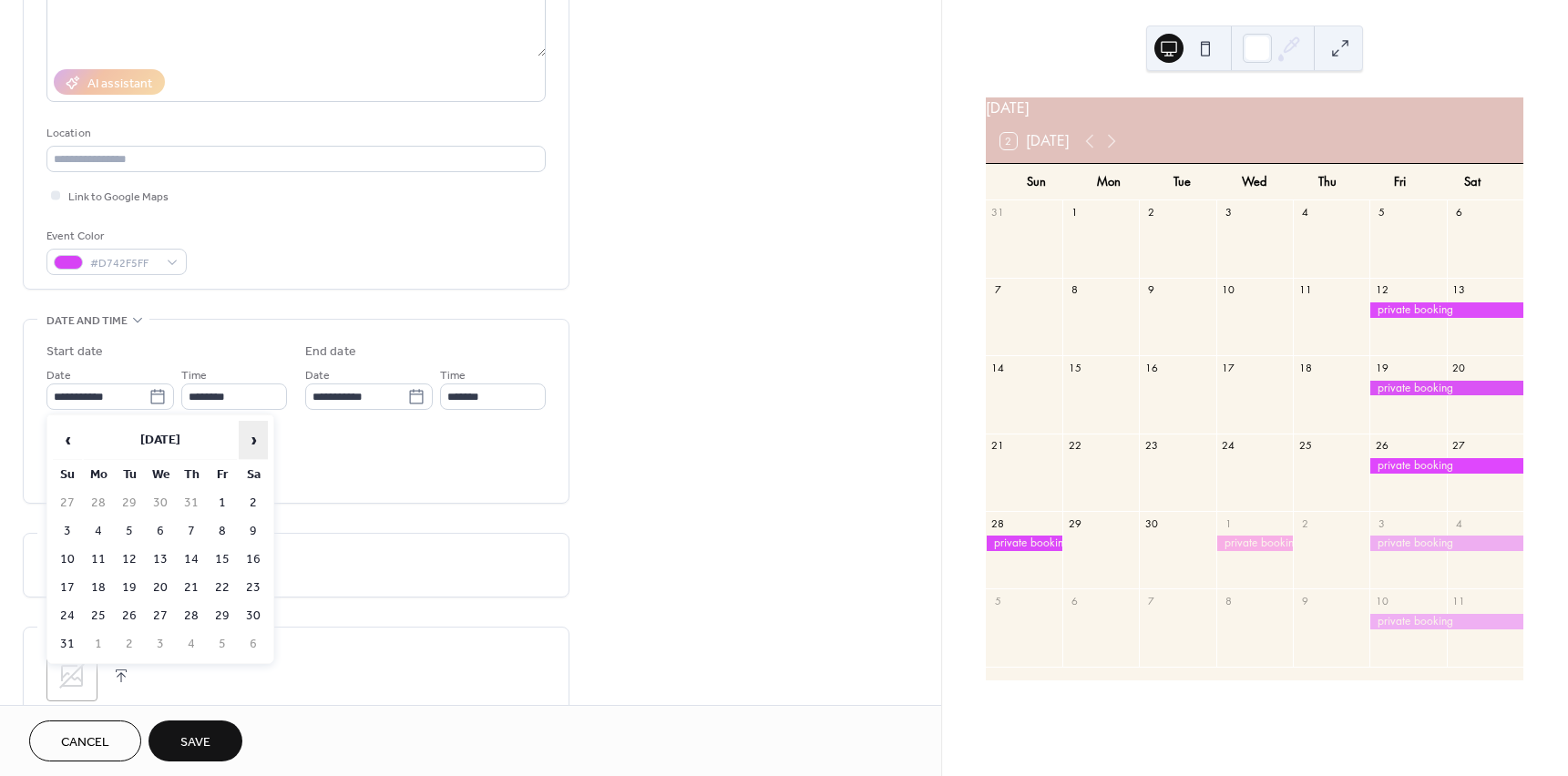 click on "›" at bounding box center (253, 440) 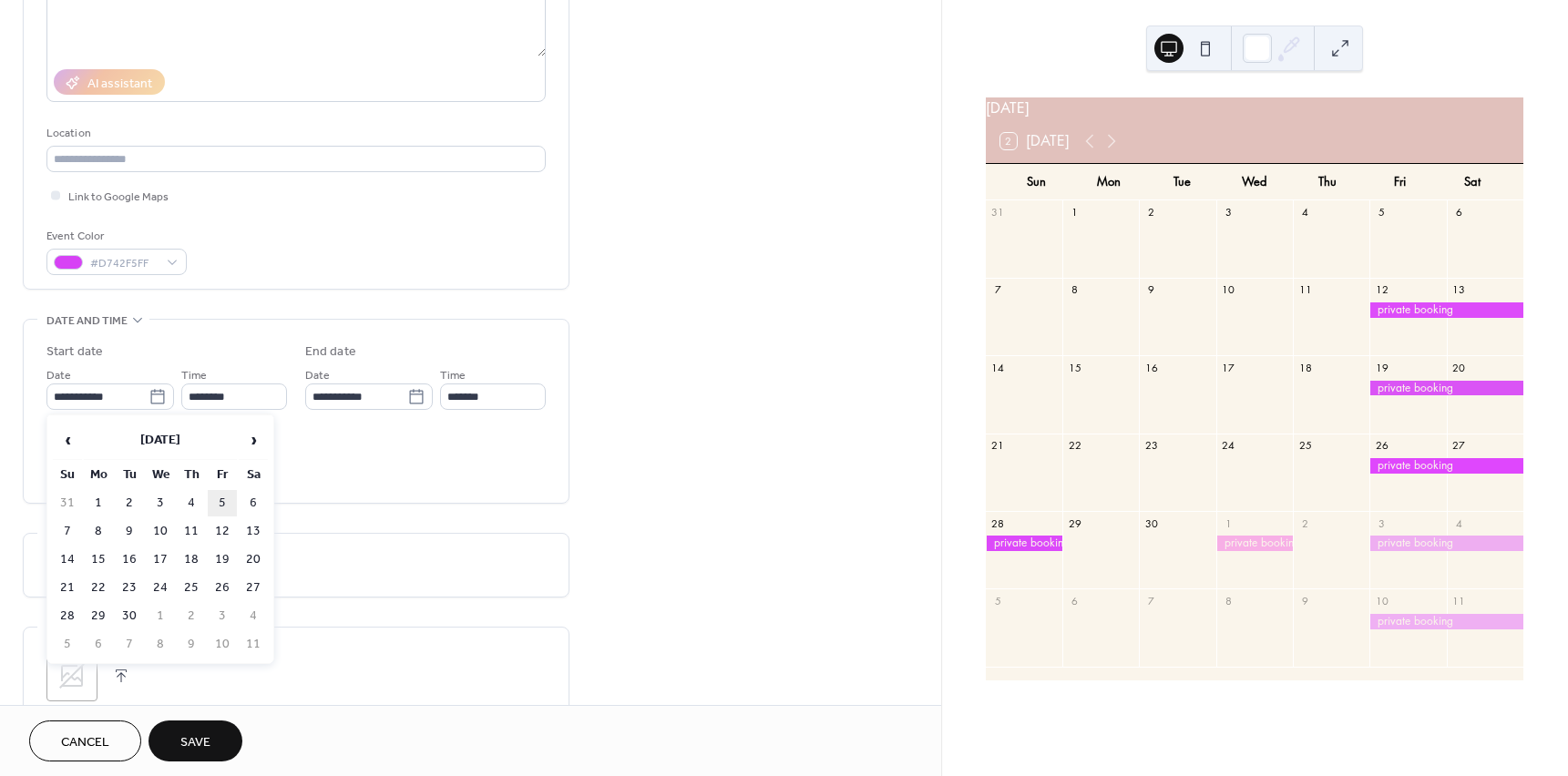 click on "5" at bounding box center (222, 503) 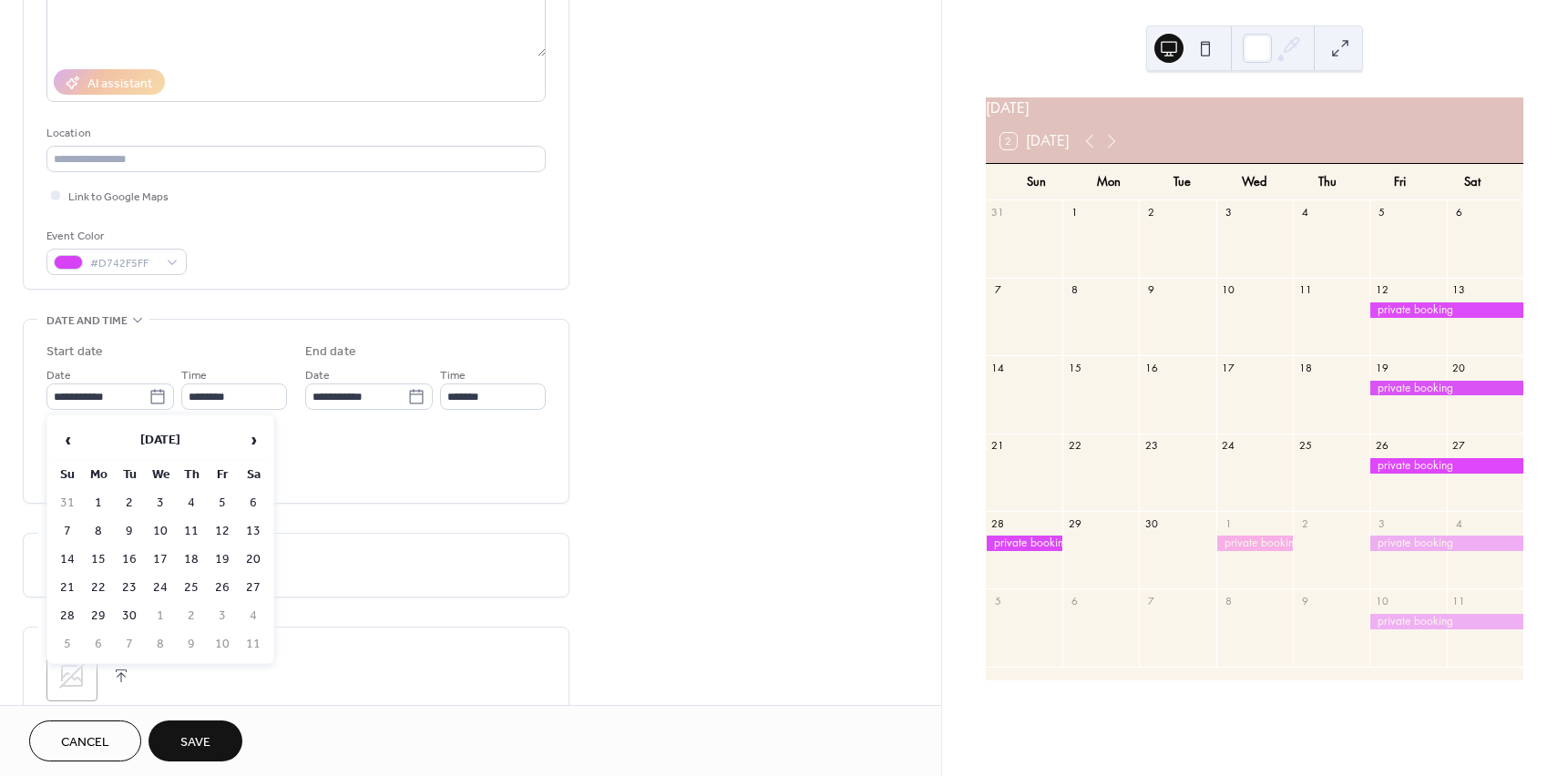 type on "**********" 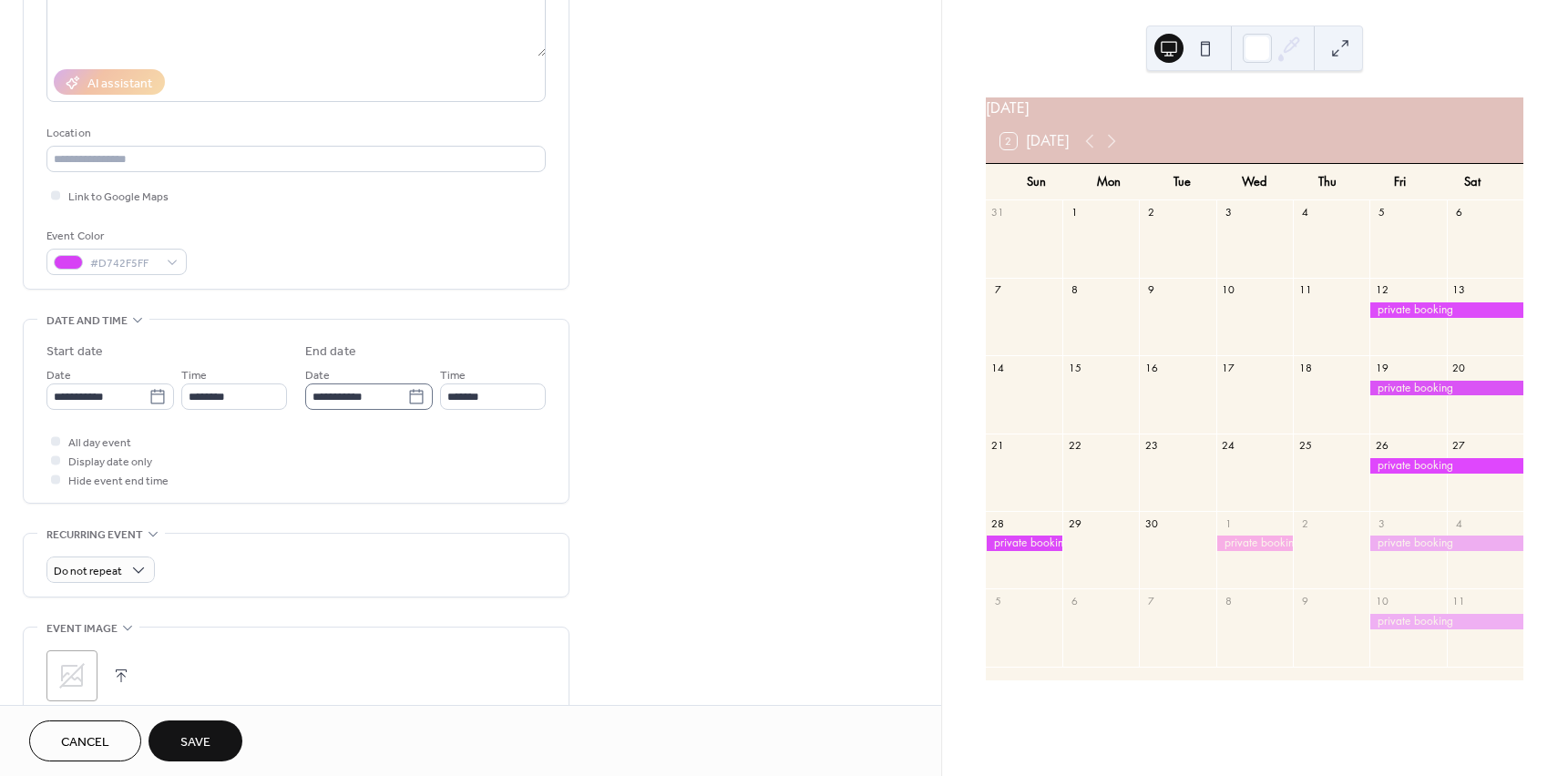 click 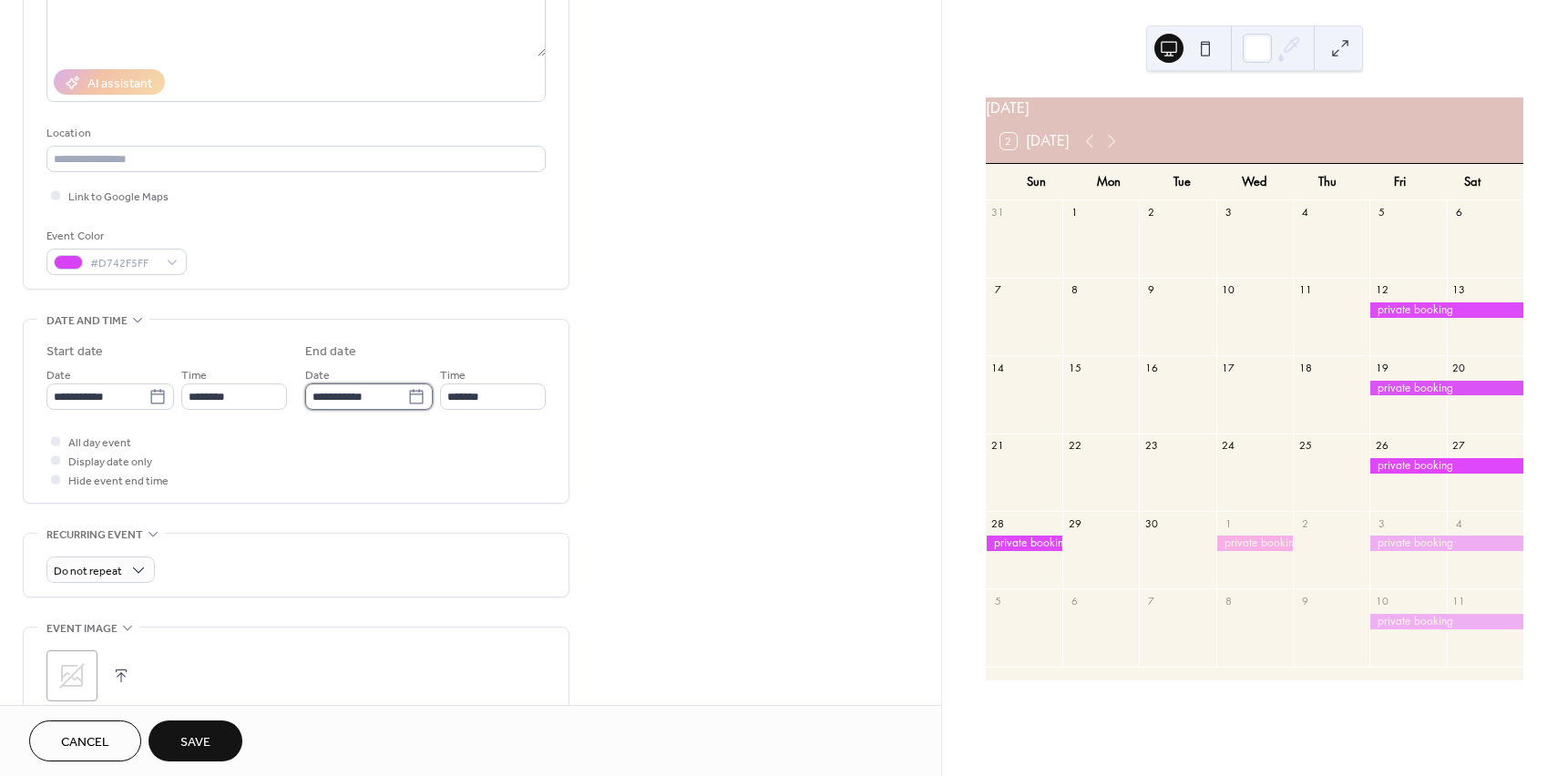 click on "**********" at bounding box center (356, 396) 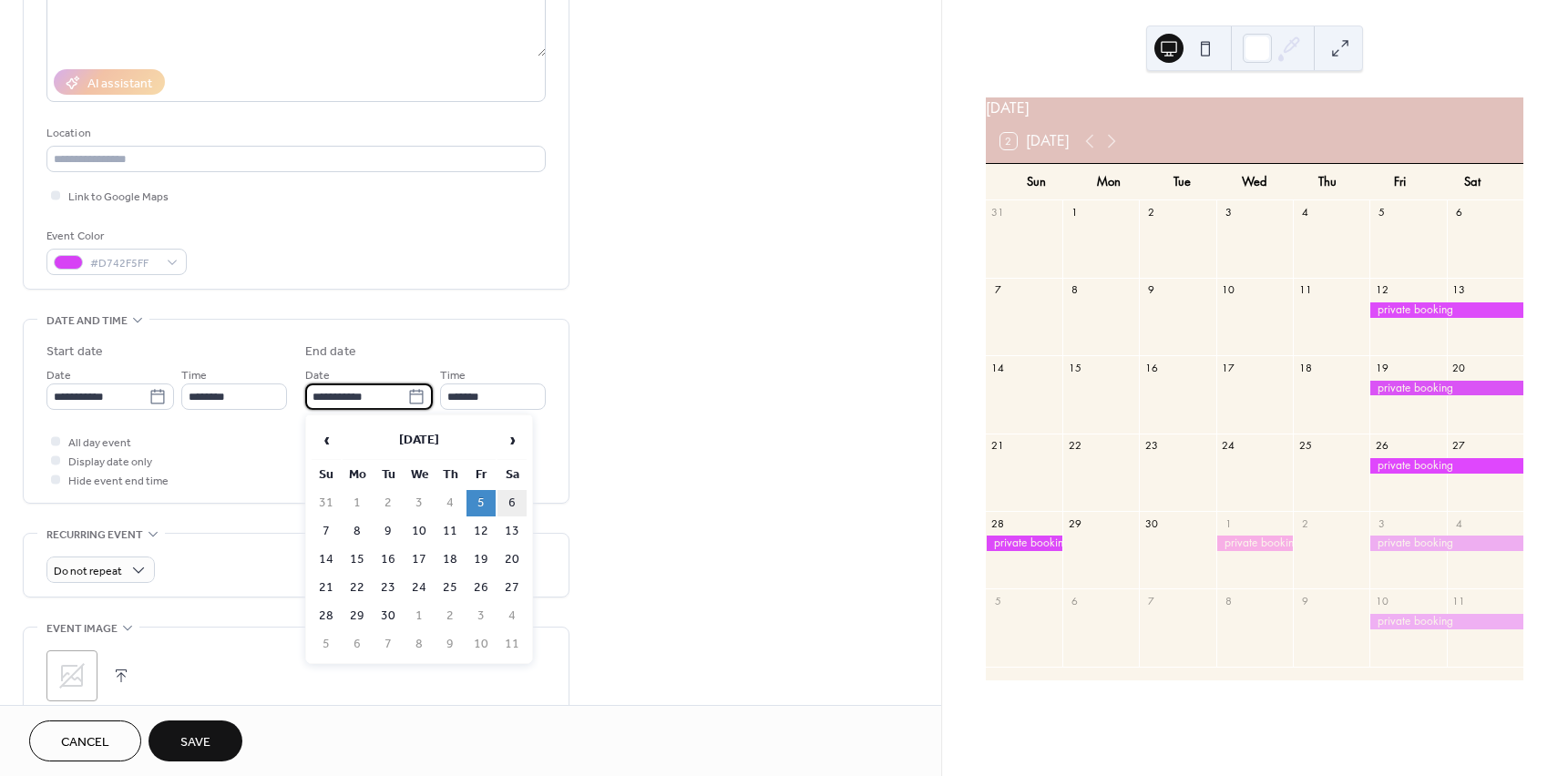 click on "6" at bounding box center (512, 503) 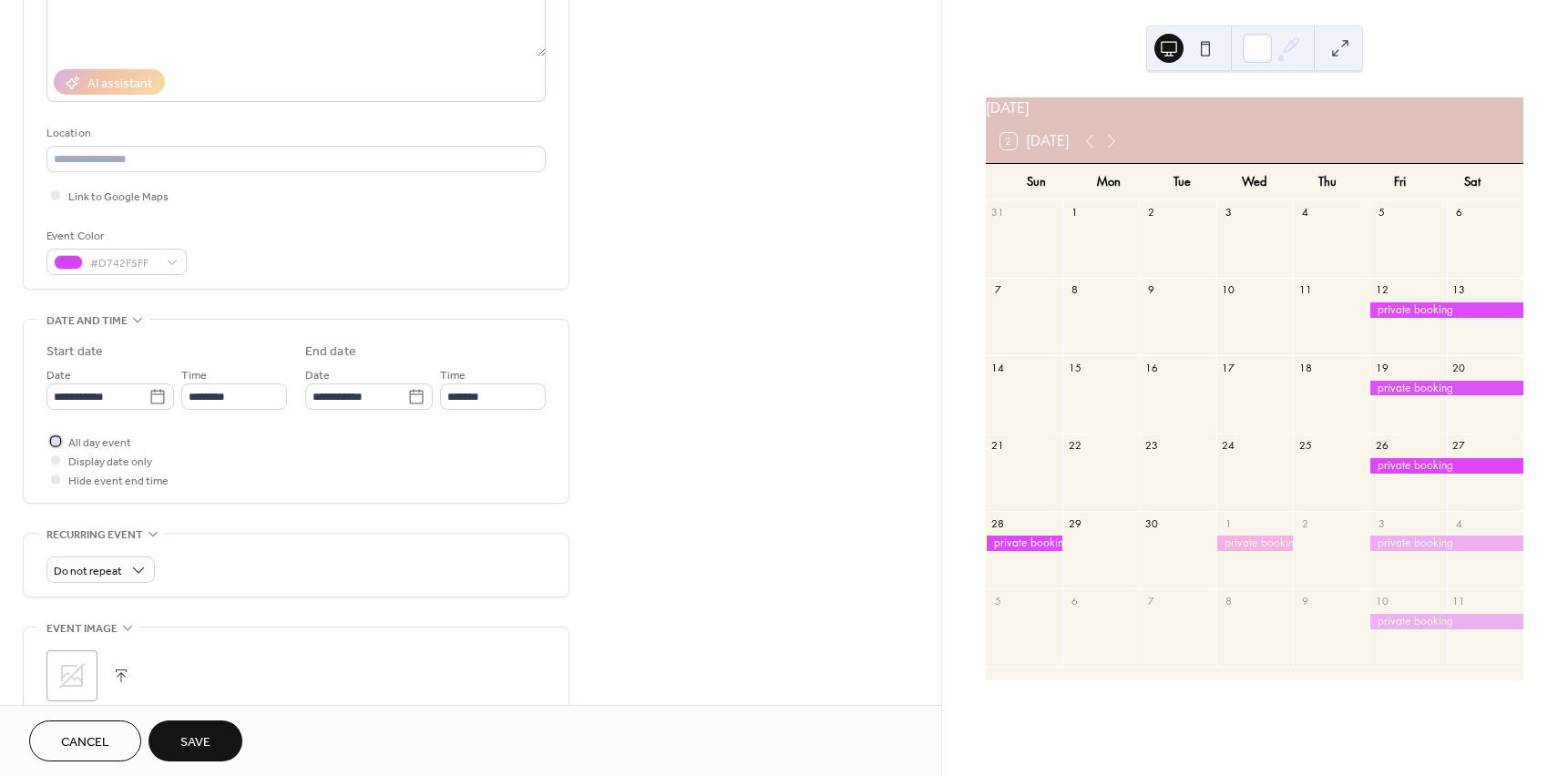 click at bounding box center (56, 441) 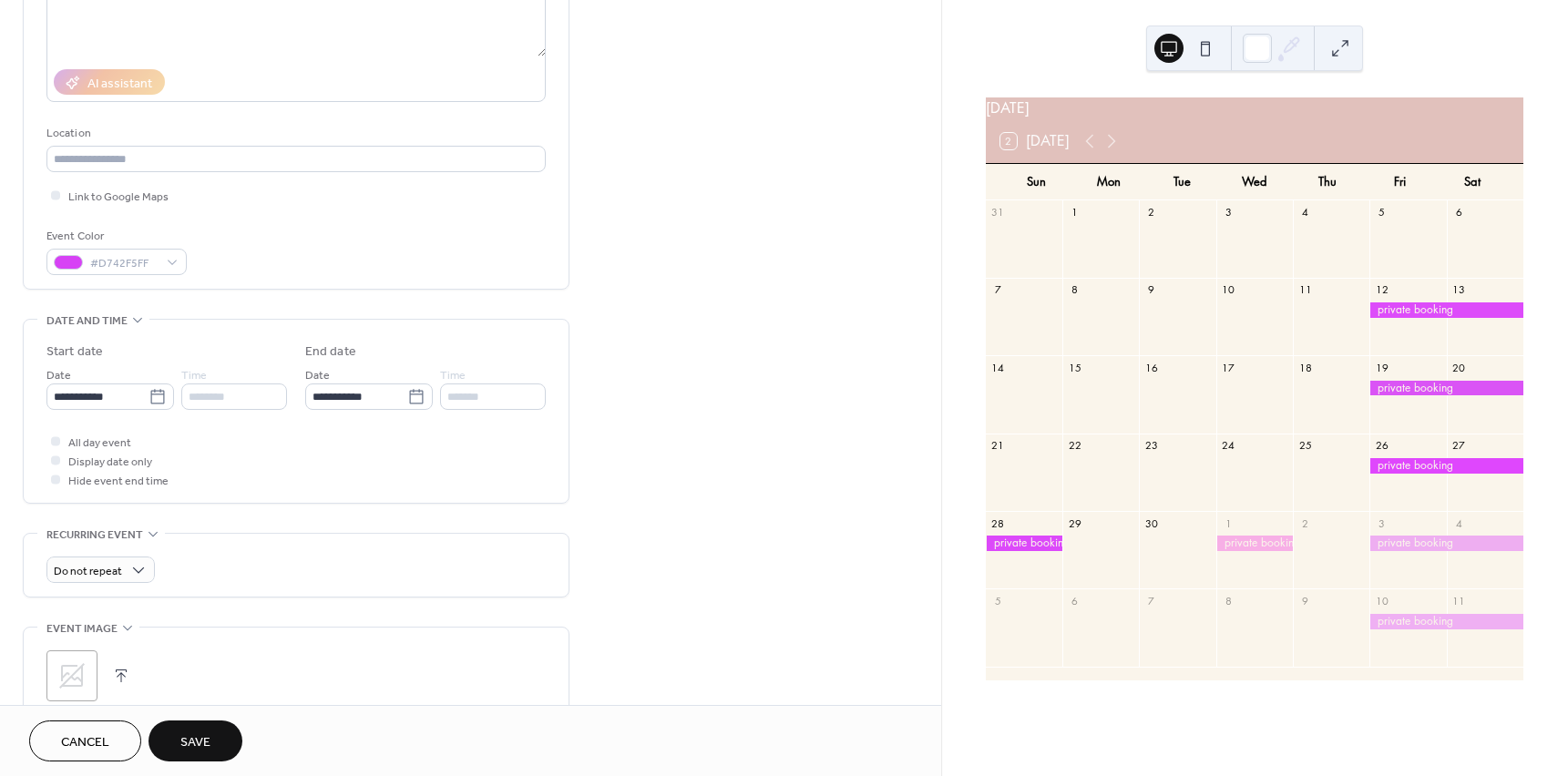 click on "All day event Display date only Hide event end time" at bounding box center [296, 460] 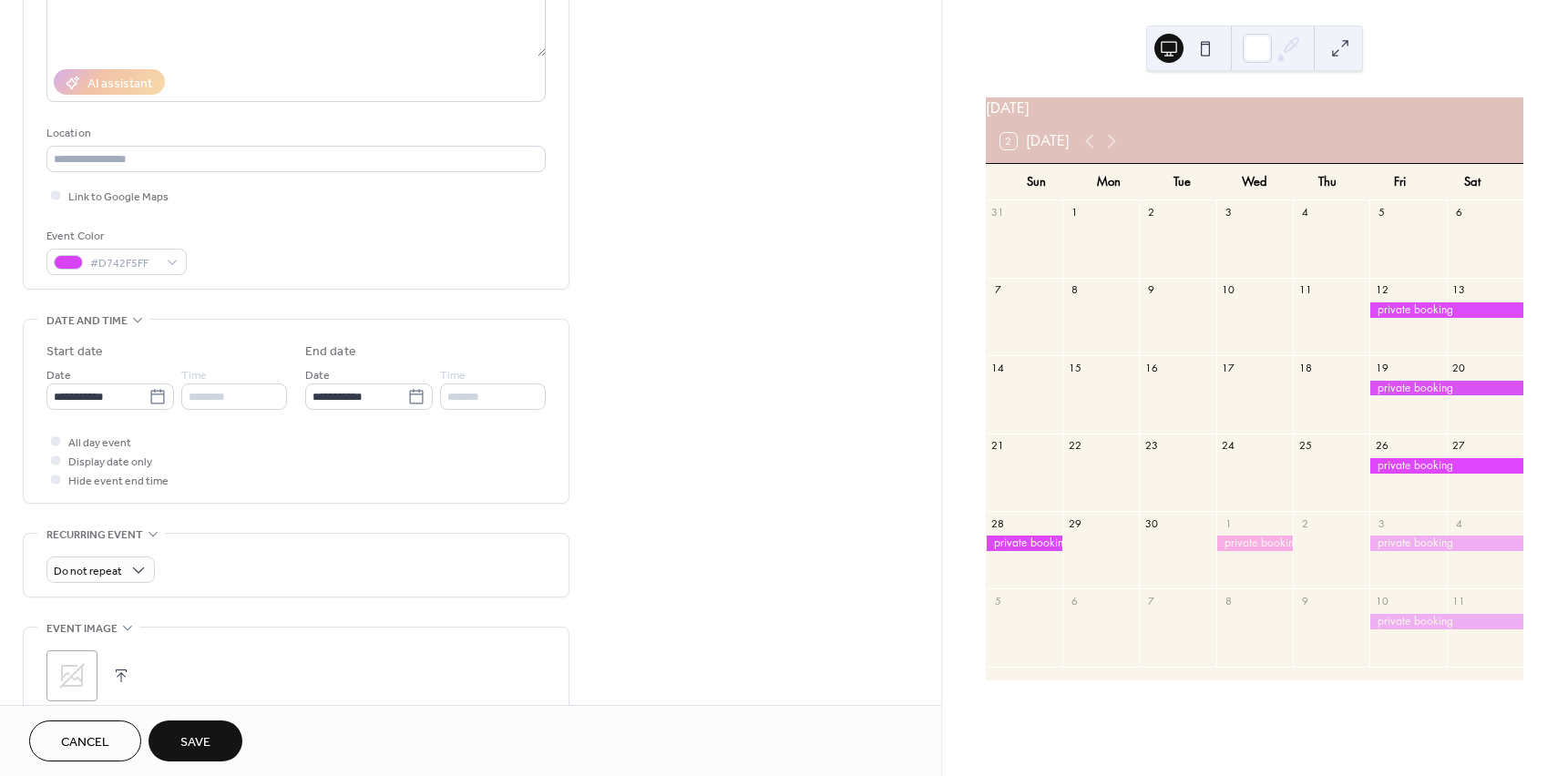 click on "Save" at bounding box center (195, 742) 